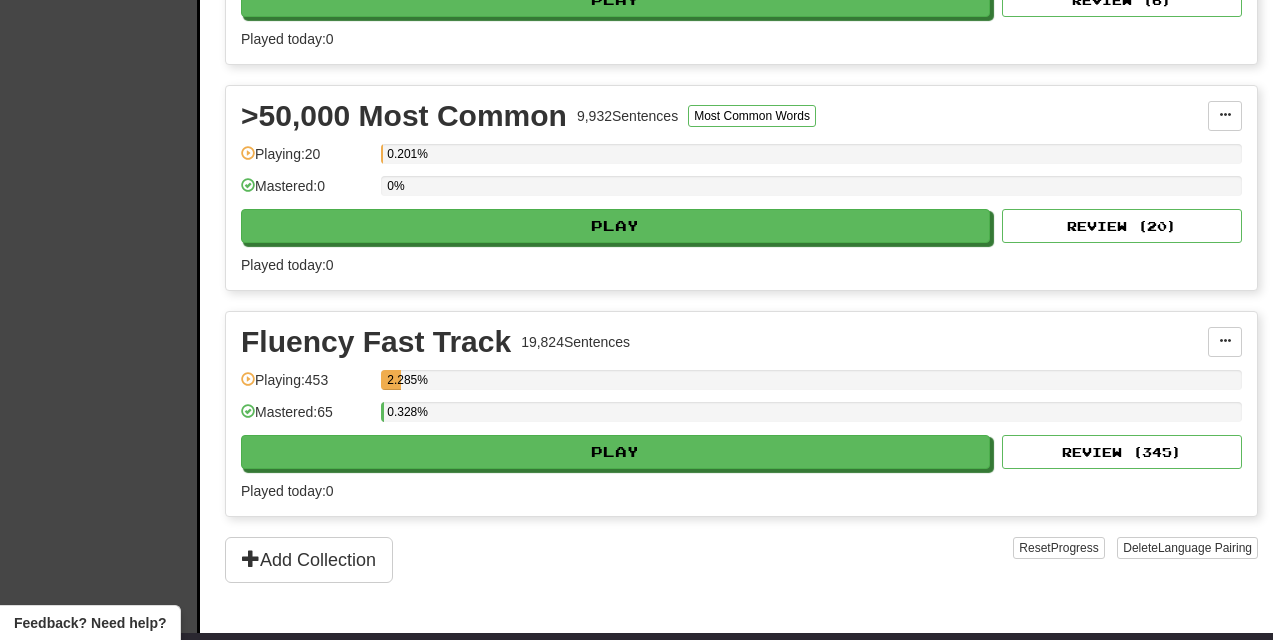 scroll, scrollTop: 1049, scrollLeft: 0, axis: vertical 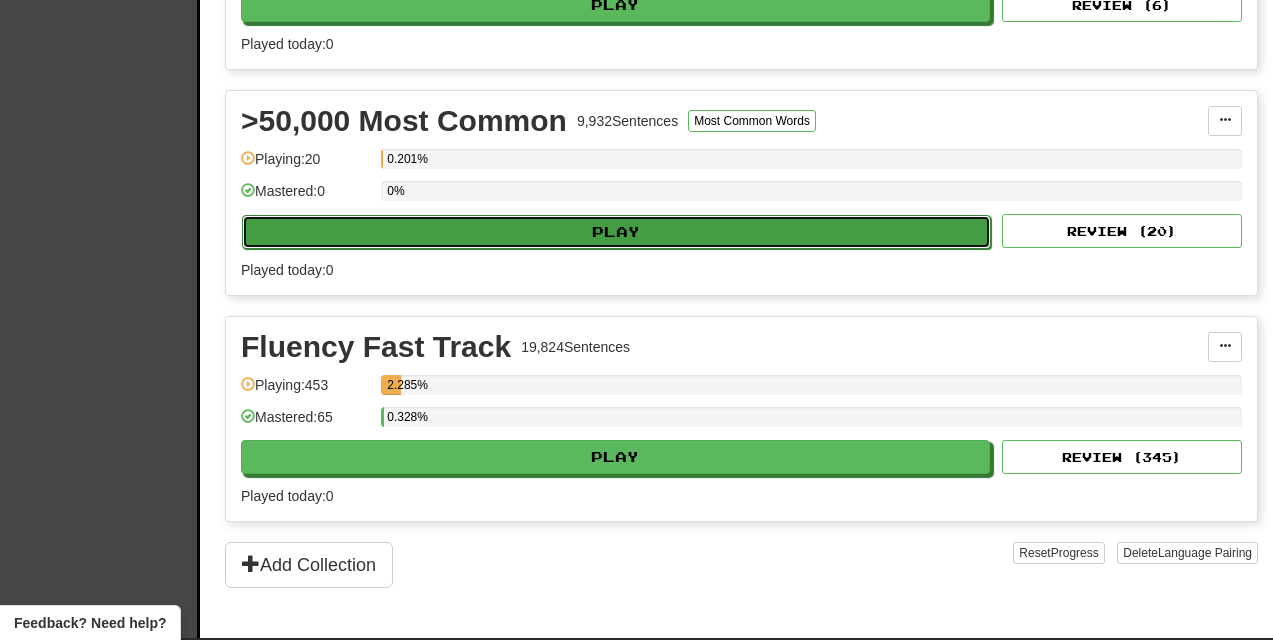 click on "Play" at bounding box center (616, 232) 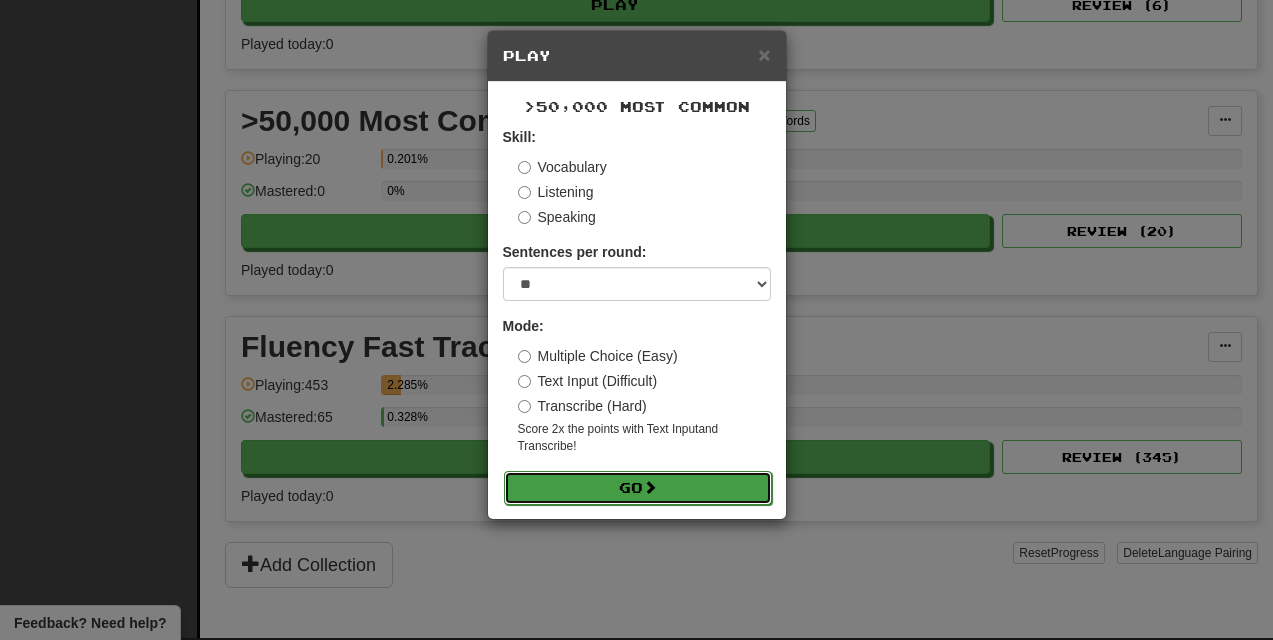 click on "Go" at bounding box center (638, 488) 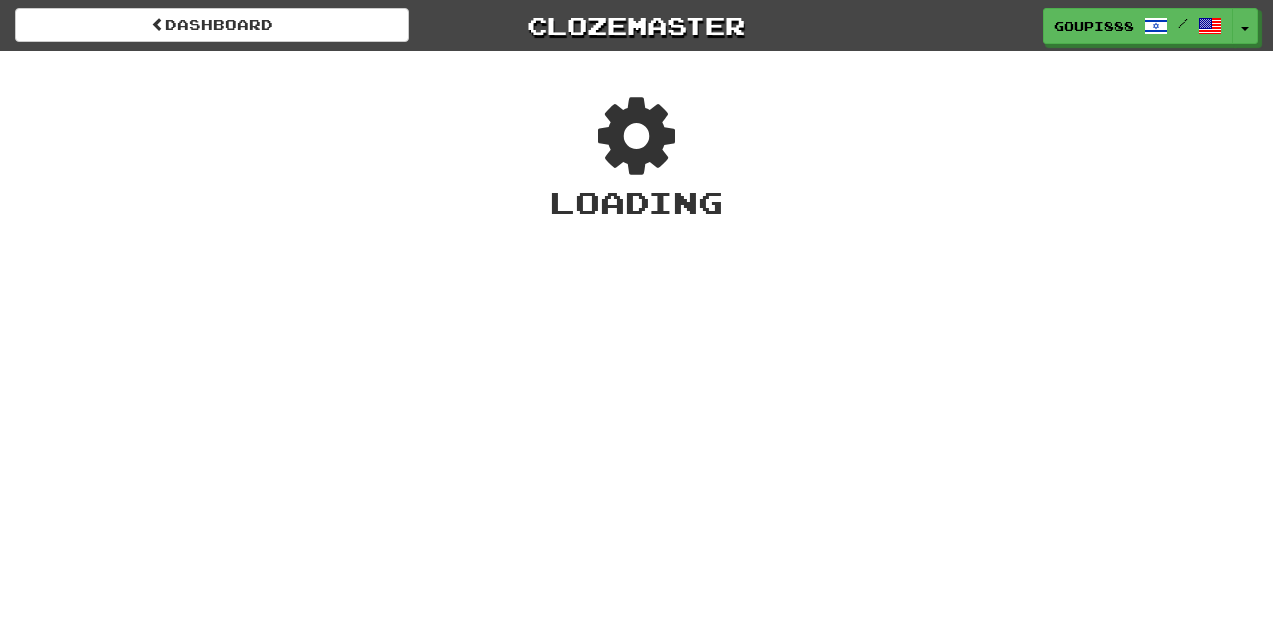 scroll, scrollTop: 0, scrollLeft: 0, axis: both 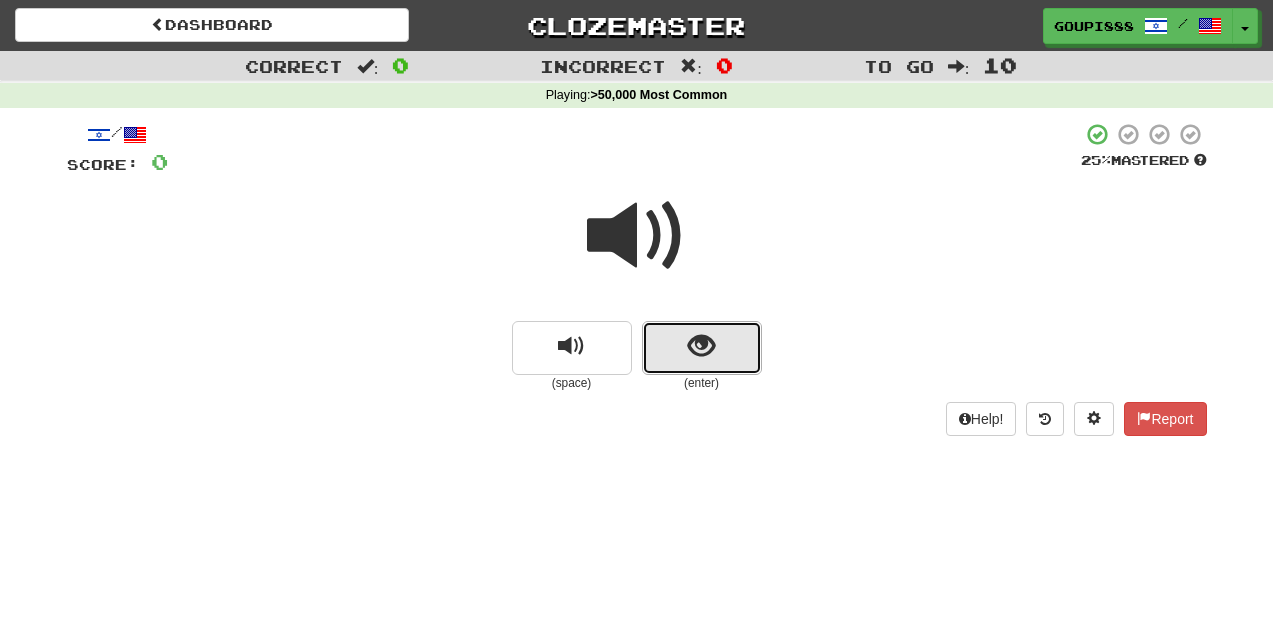 click at bounding box center (701, 346) 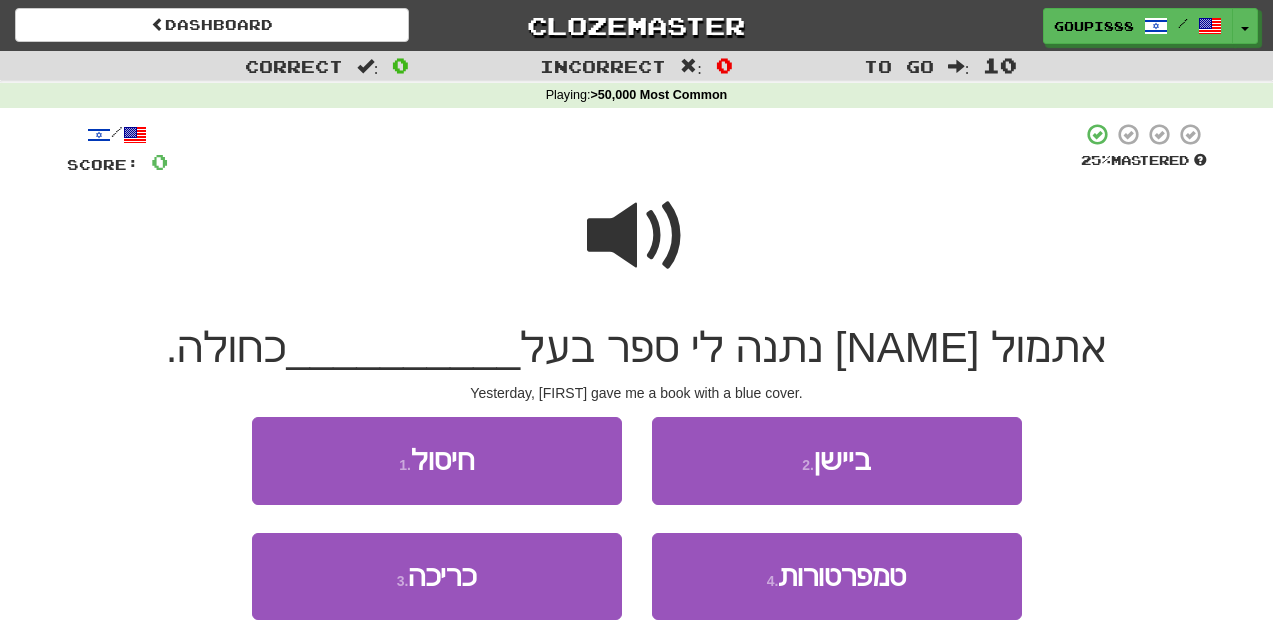 click at bounding box center (637, 236) 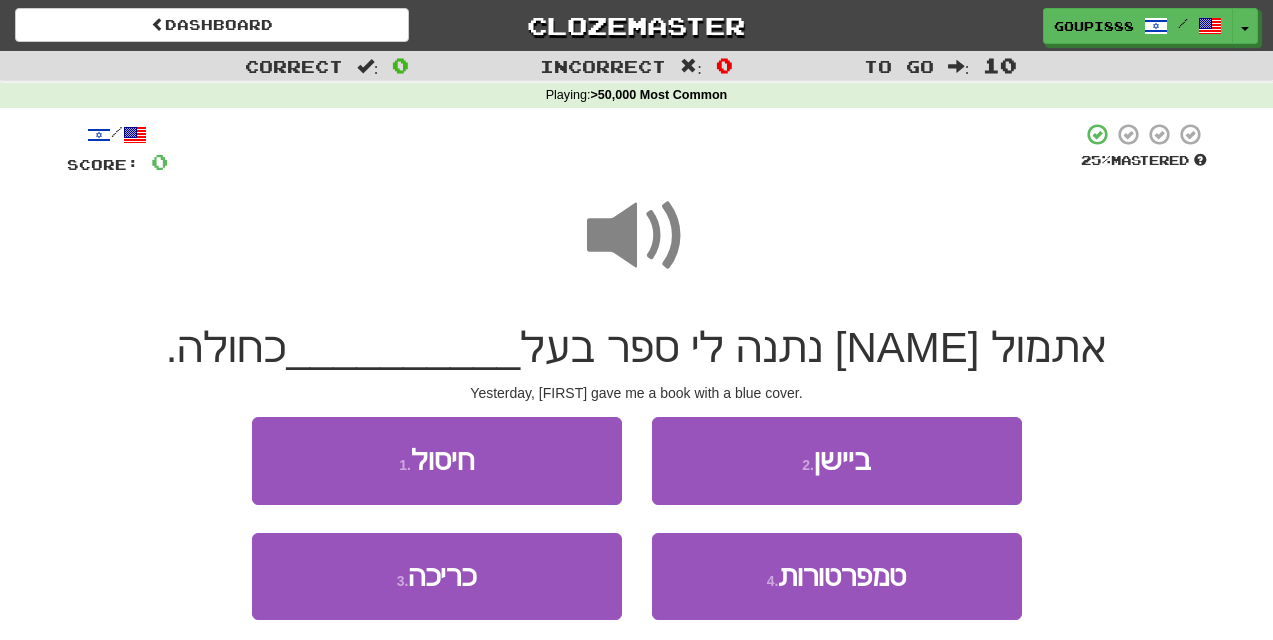 click at bounding box center (637, 236) 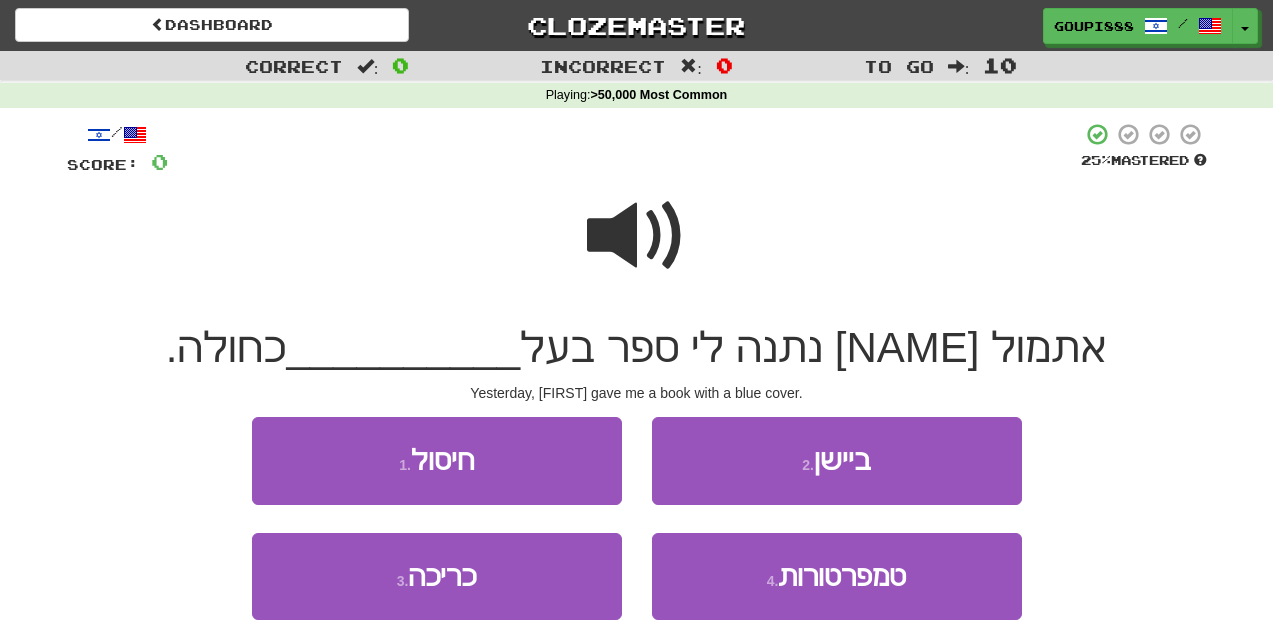 click on "Score:   0" at bounding box center [117, 162] 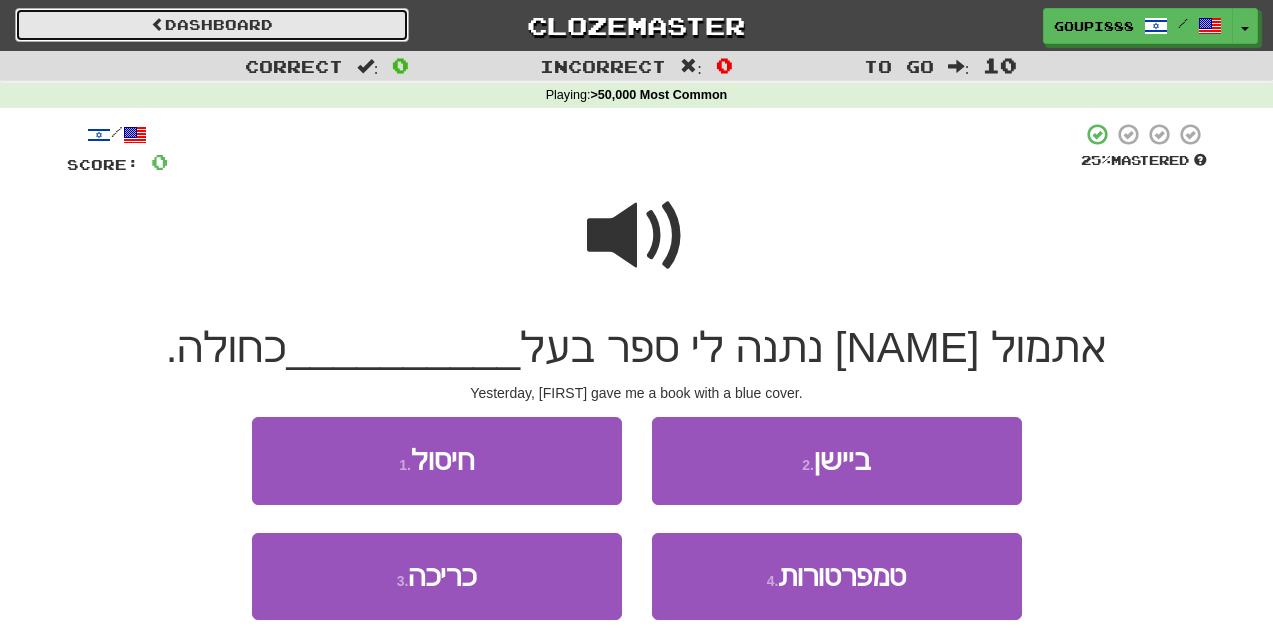 click on "Dashboard" at bounding box center (212, 25) 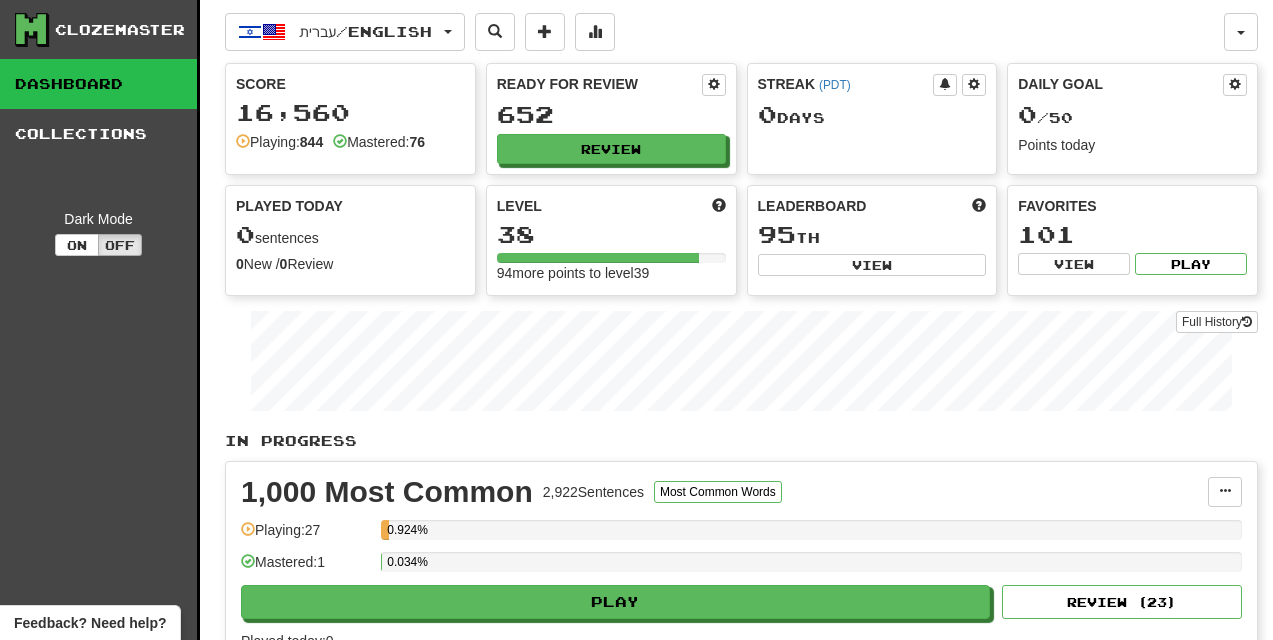 scroll, scrollTop: 0, scrollLeft: 0, axis: both 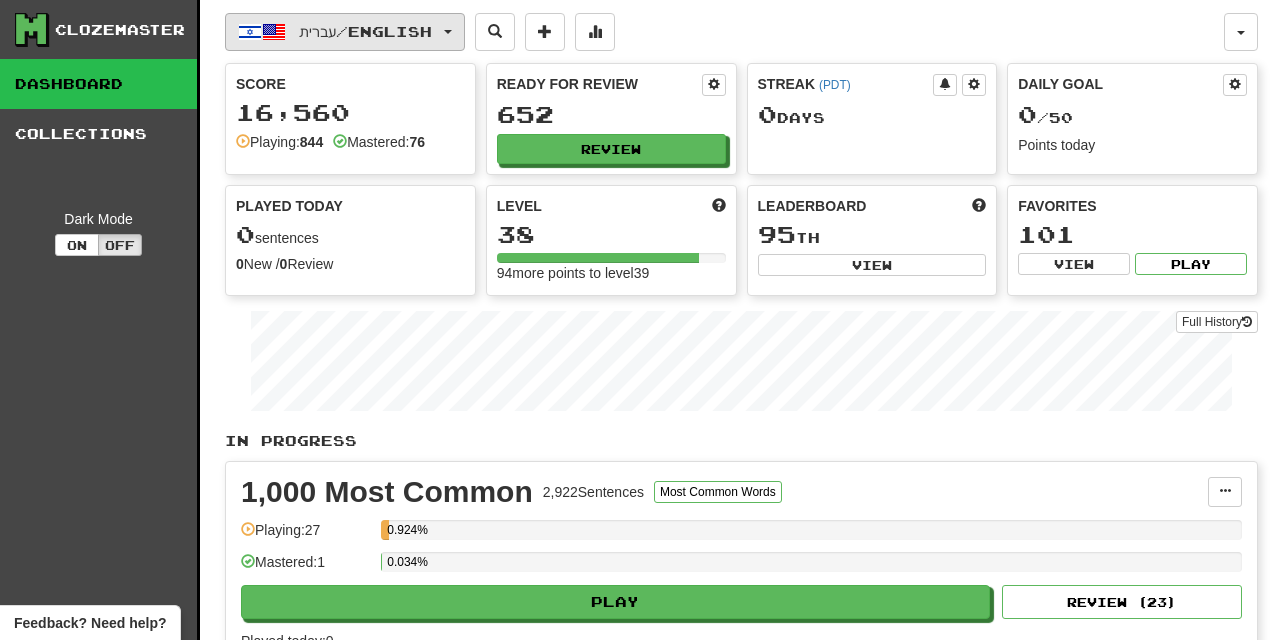click on "עברית  /  English" at bounding box center (345, 32) 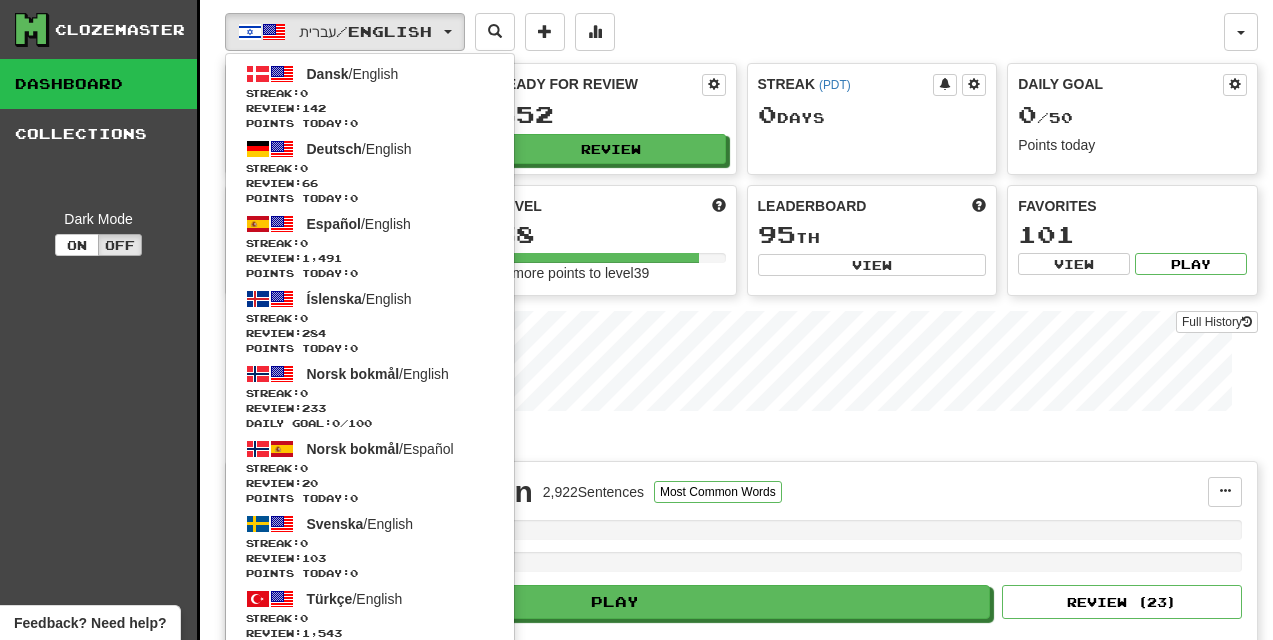 click on "1,000 Most Common 2,922  Sentences Most Common Words Manage Sentences Unpin from Dashboard  Playing:  27 0.924%  Mastered:  1 0.034% Play Review ( 23 ) Played today:  0" at bounding box center (741, 564) 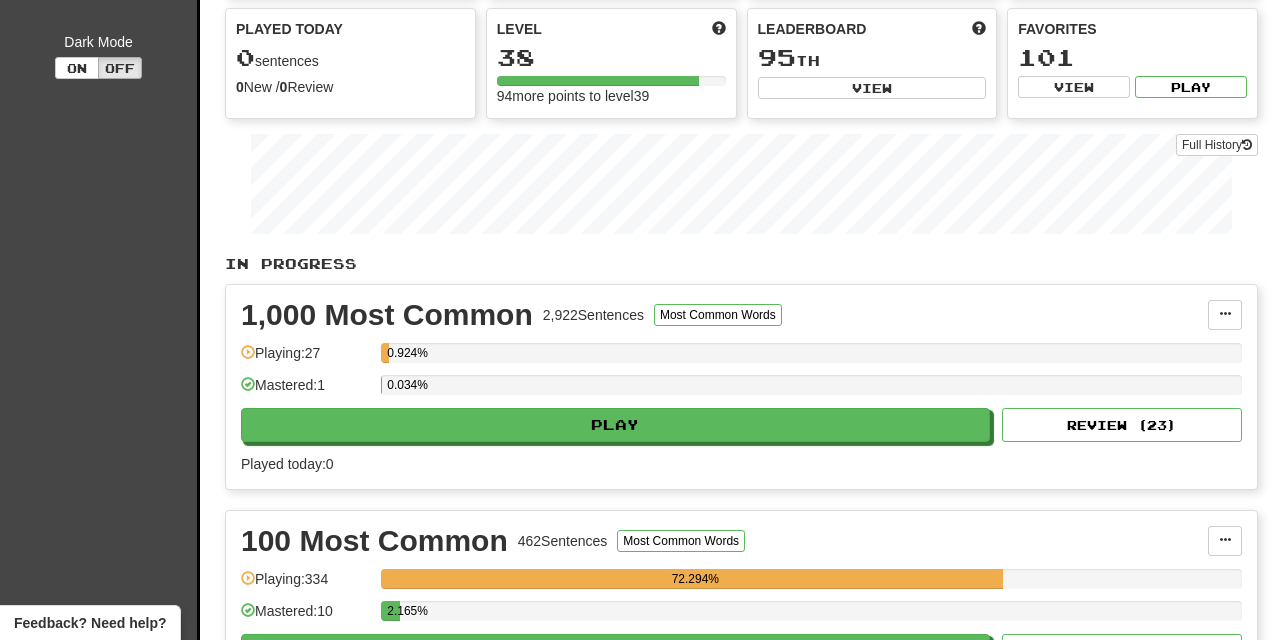 scroll, scrollTop: 338, scrollLeft: 0, axis: vertical 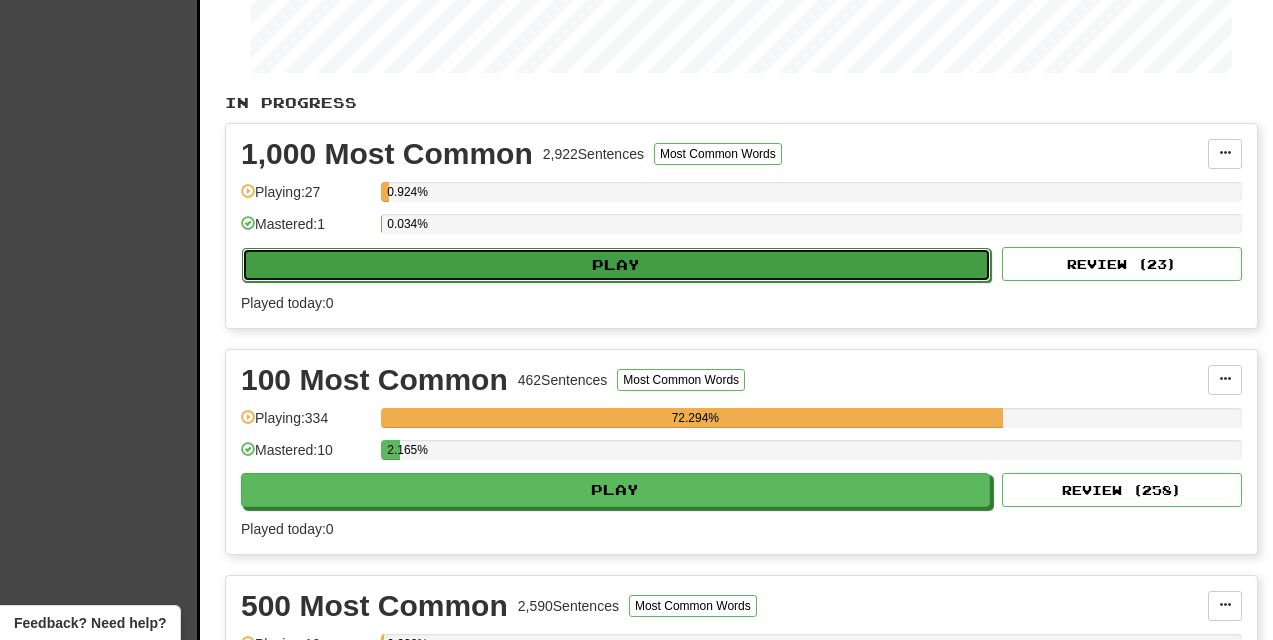 click on "Play" at bounding box center (616, 265) 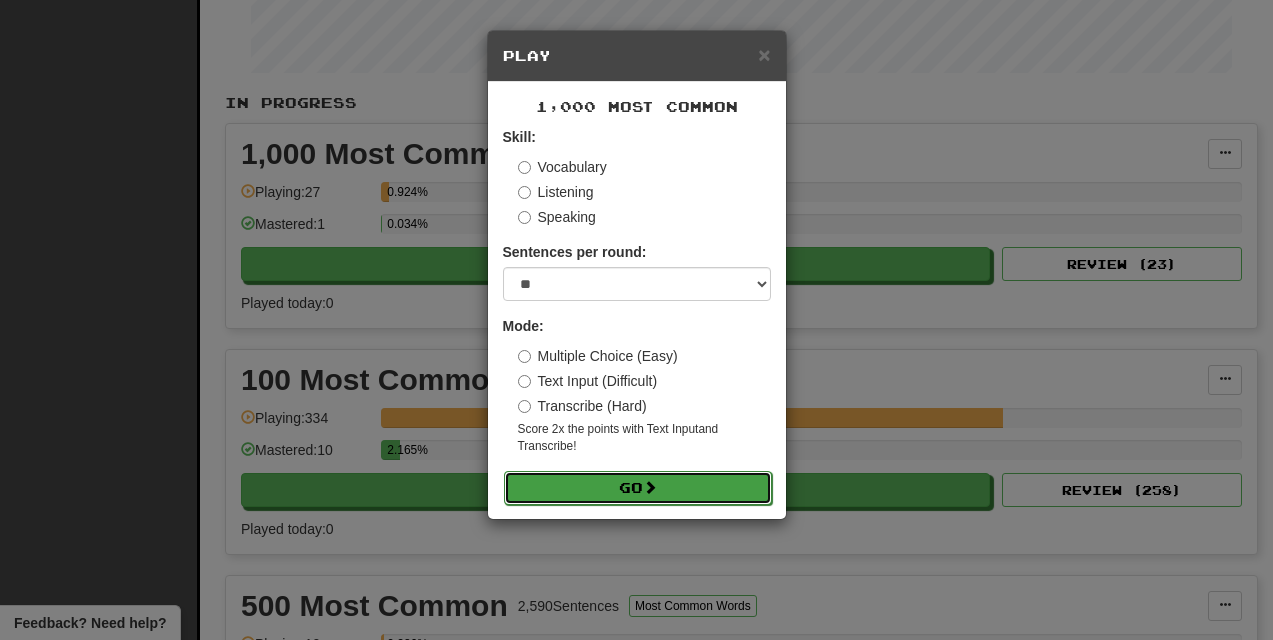 click on "Go" at bounding box center (638, 488) 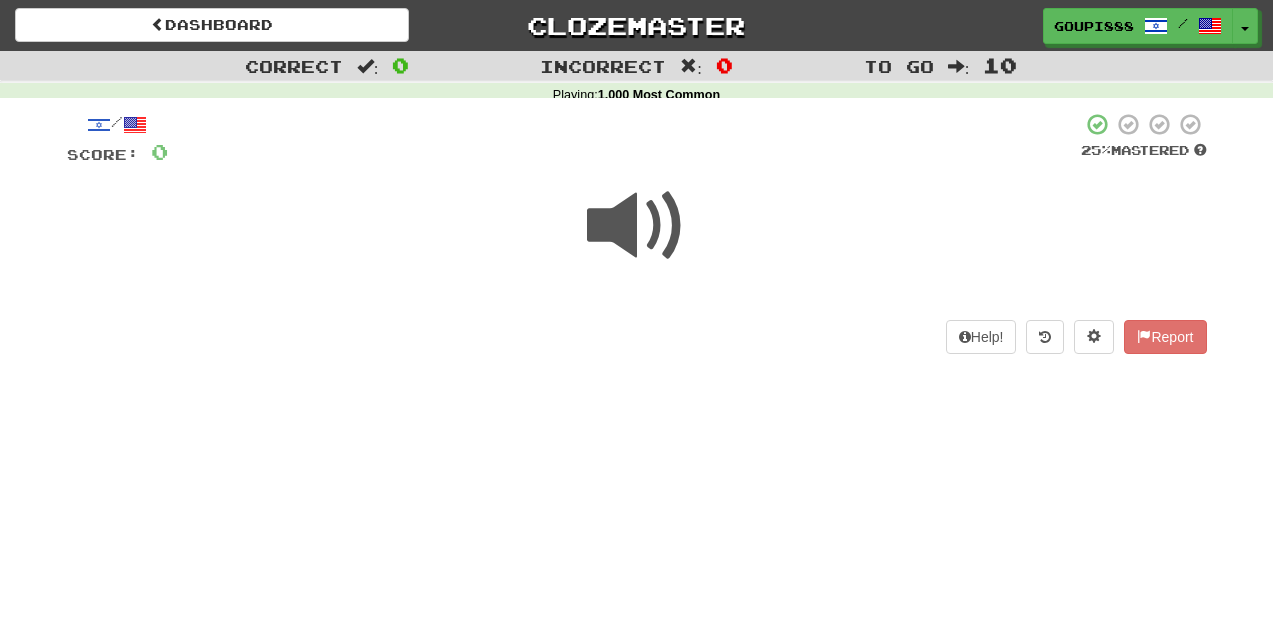 scroll, scrollTop: 0, scrollLeft: 0, axis: both 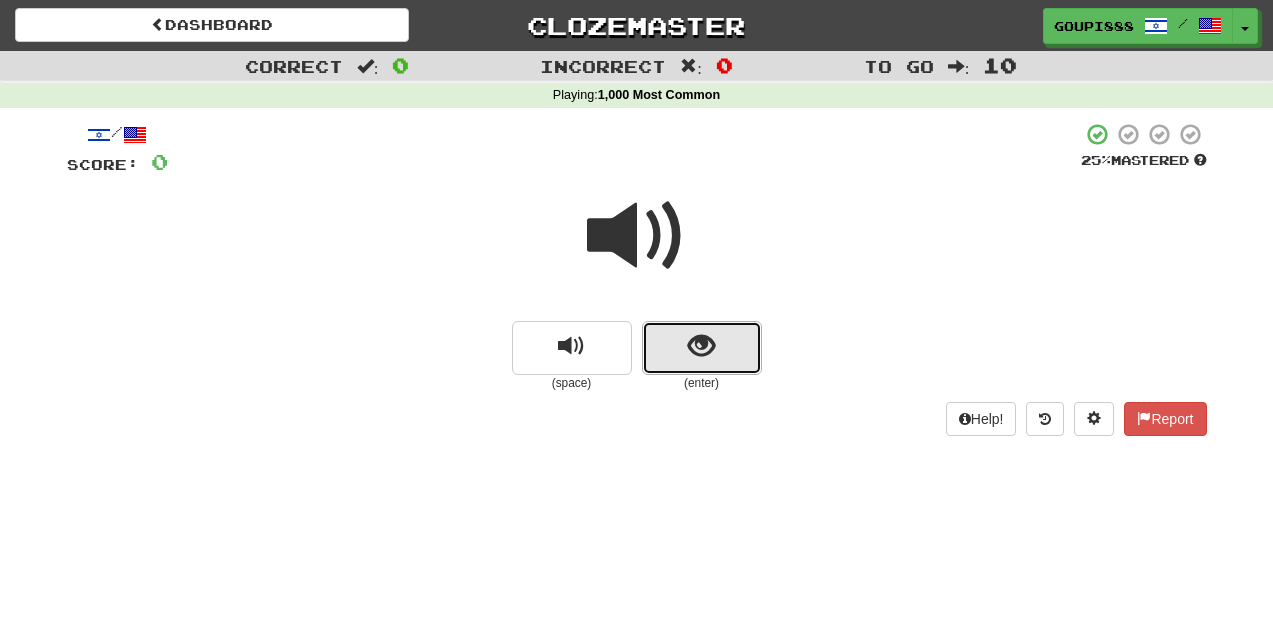 click at bounding box center (701, 346) 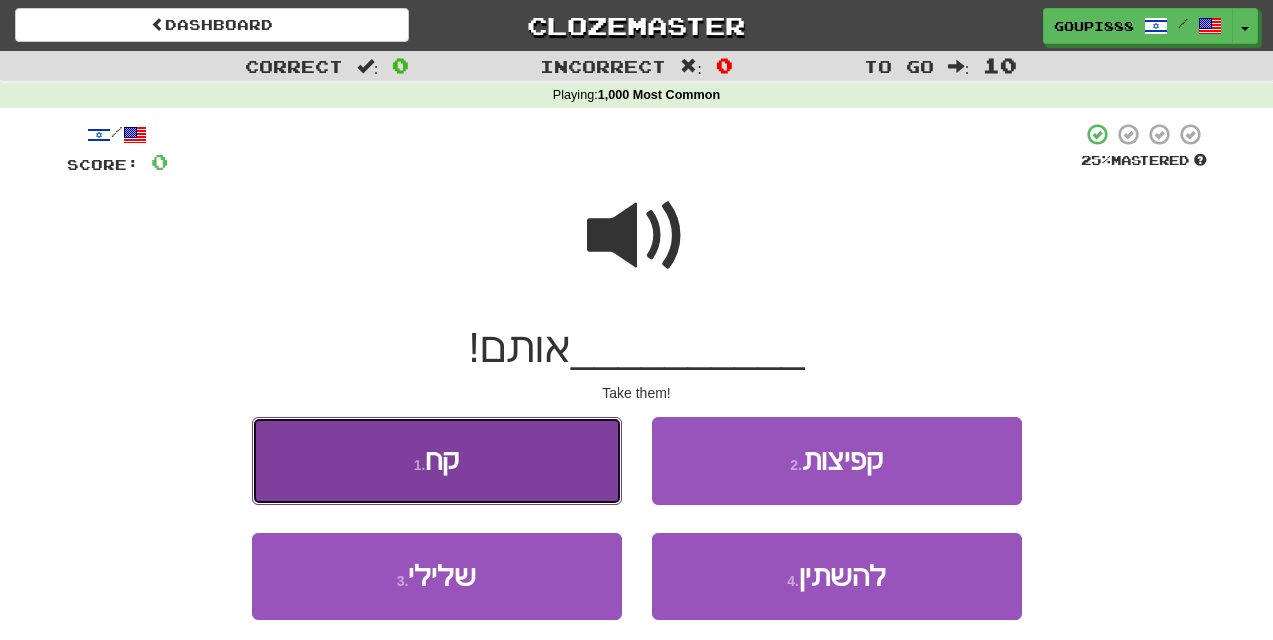 click on "1 .  קח" at bounding box center [437, 460] 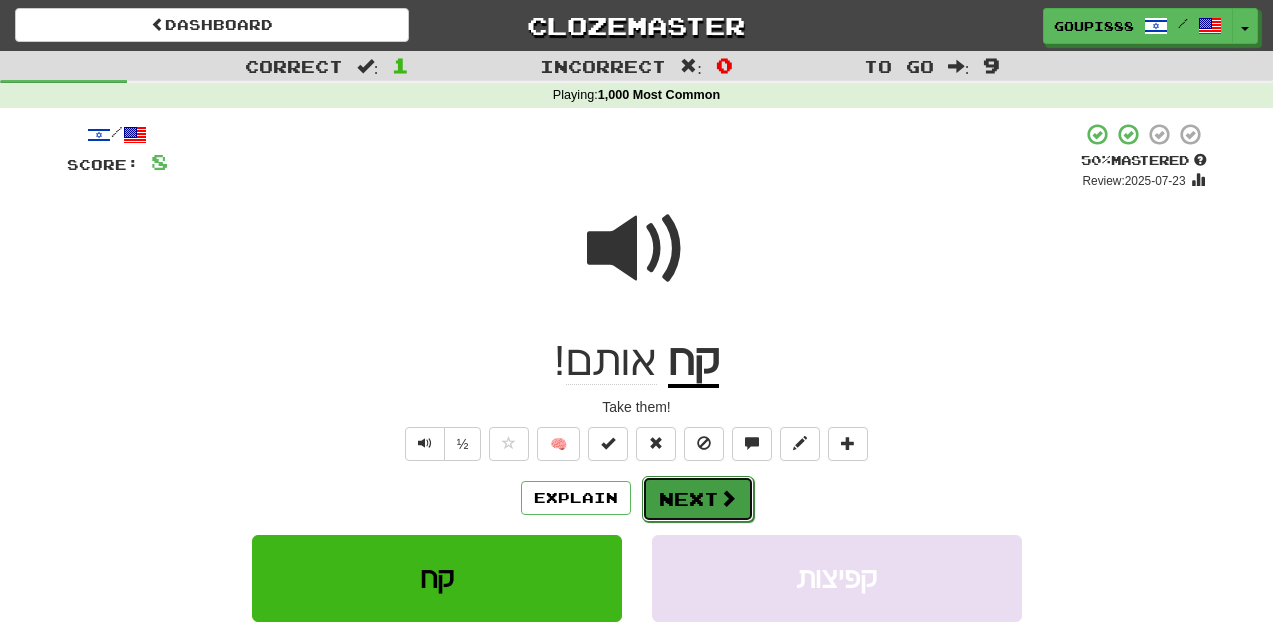 click on "Next" at bounding box center [698, 499] 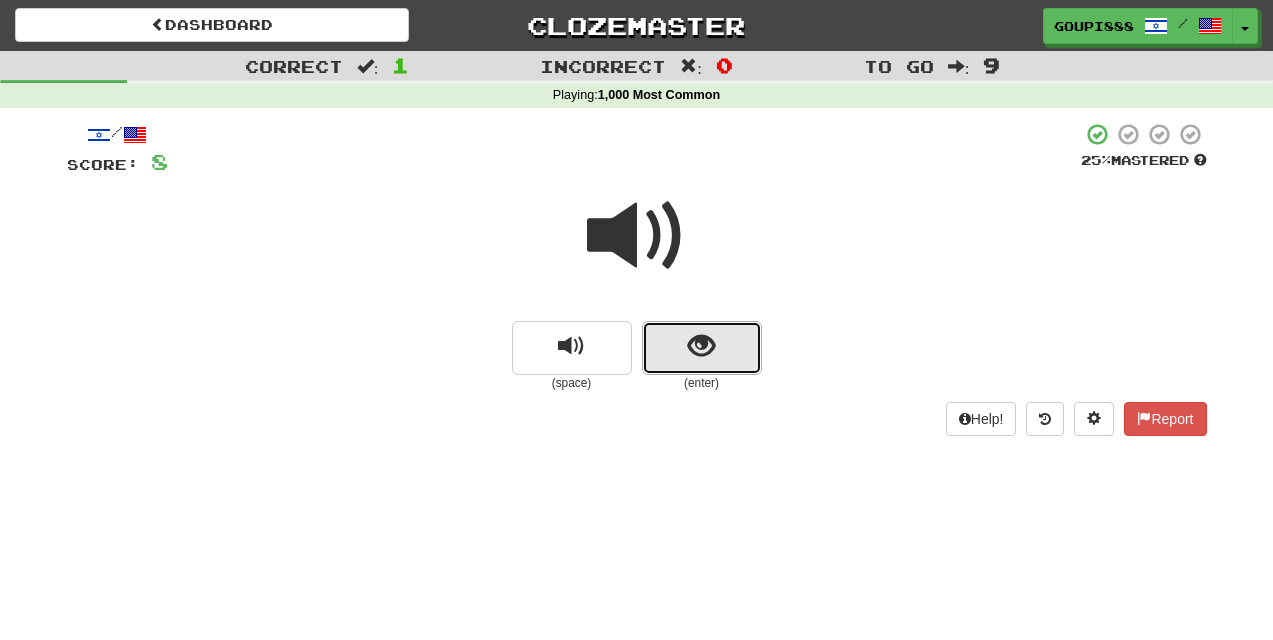 click at bounding box center [701, 346] 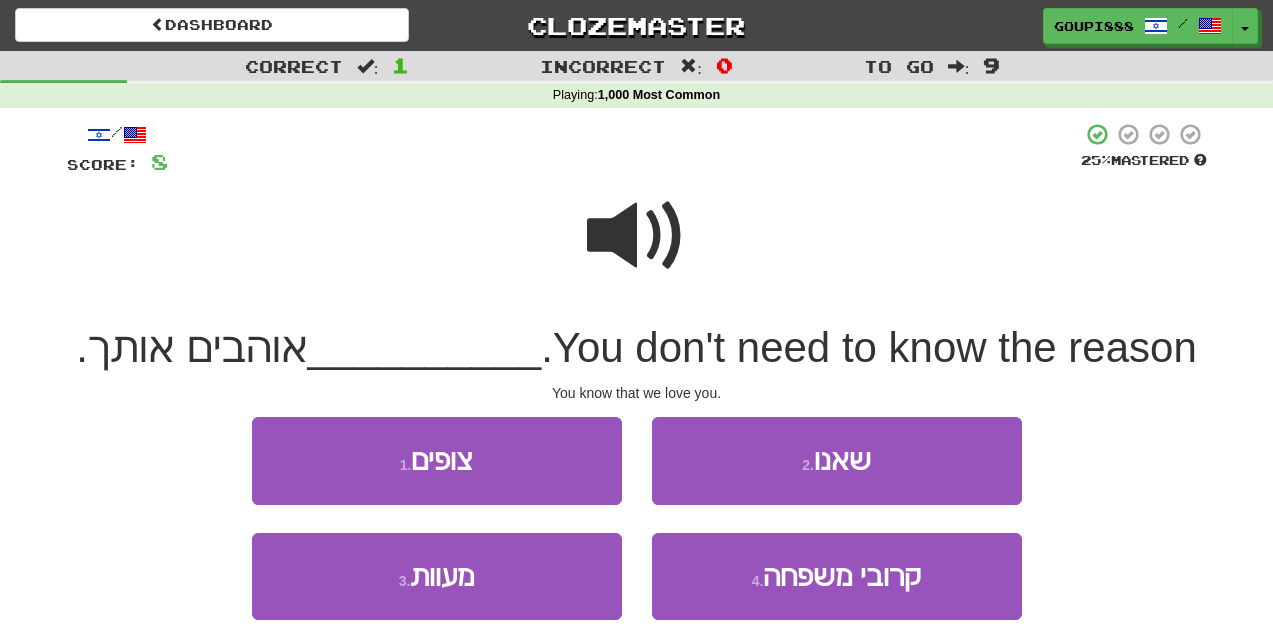 click at bounding box center [637, 236] 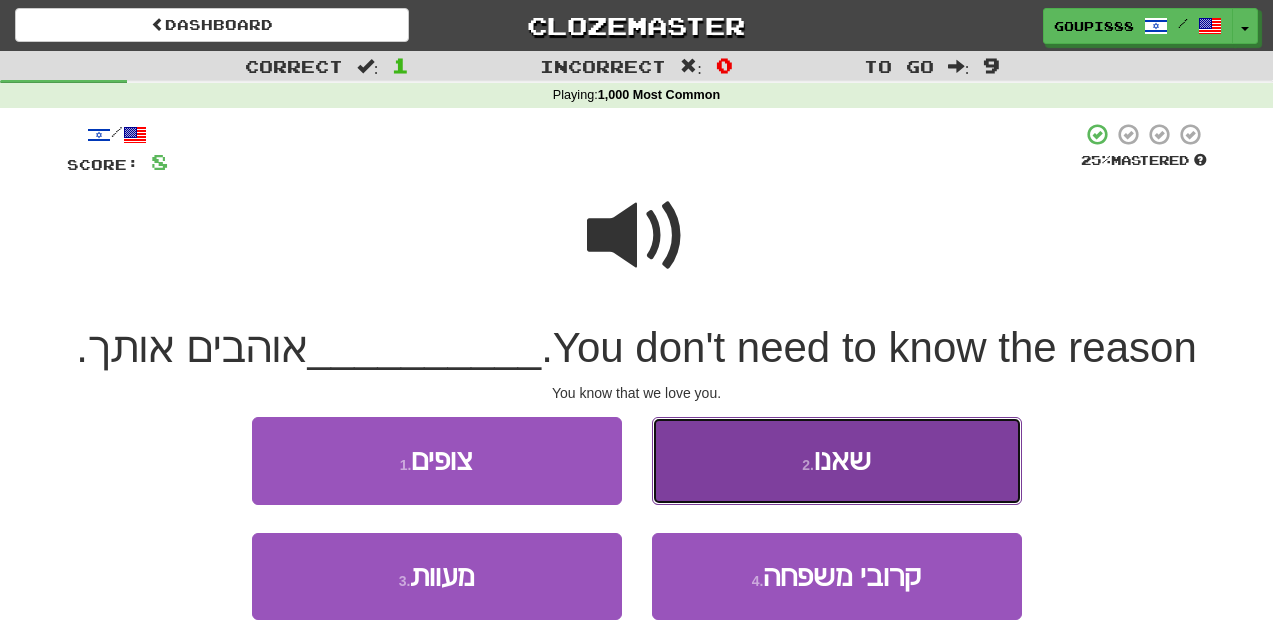 click on "2 .  שאנו" at bounding box center (837, 460) 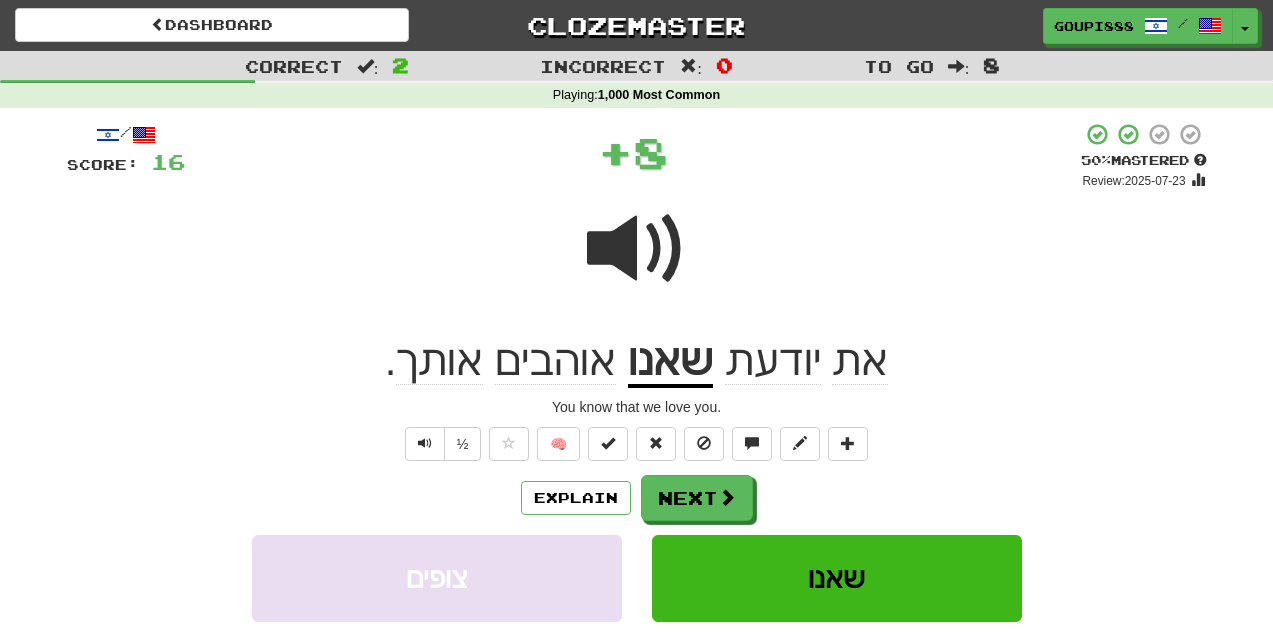 click at bounding box center [637, 249] 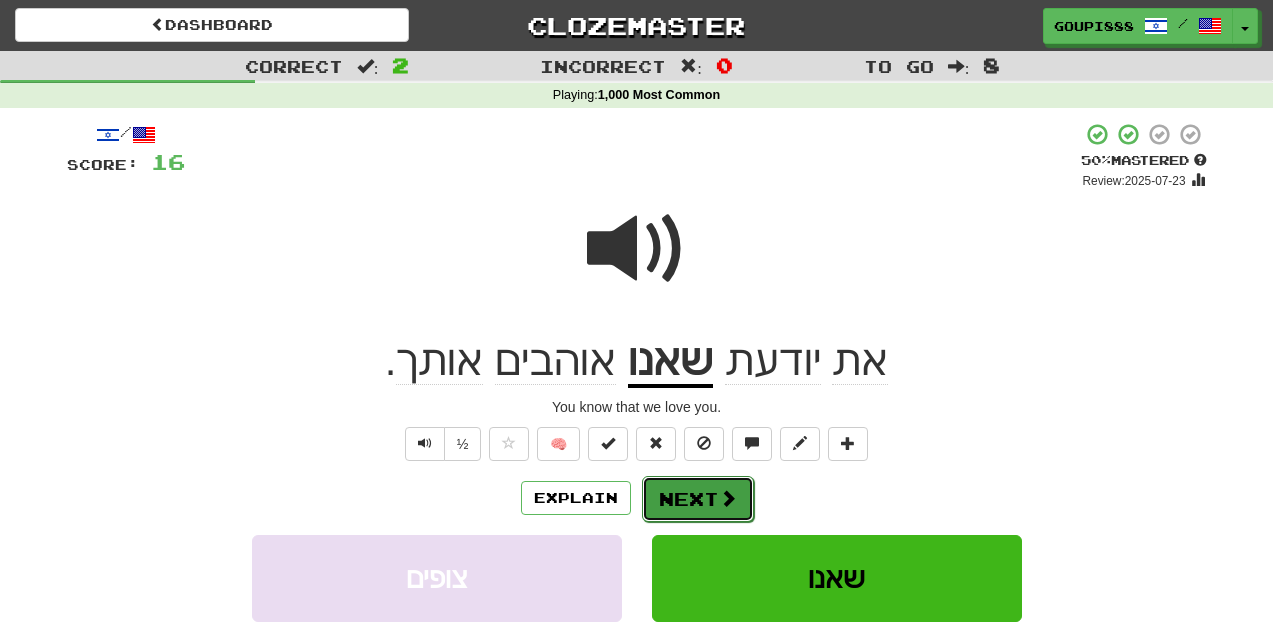 click on "Next" at bounding box center [698, 499] 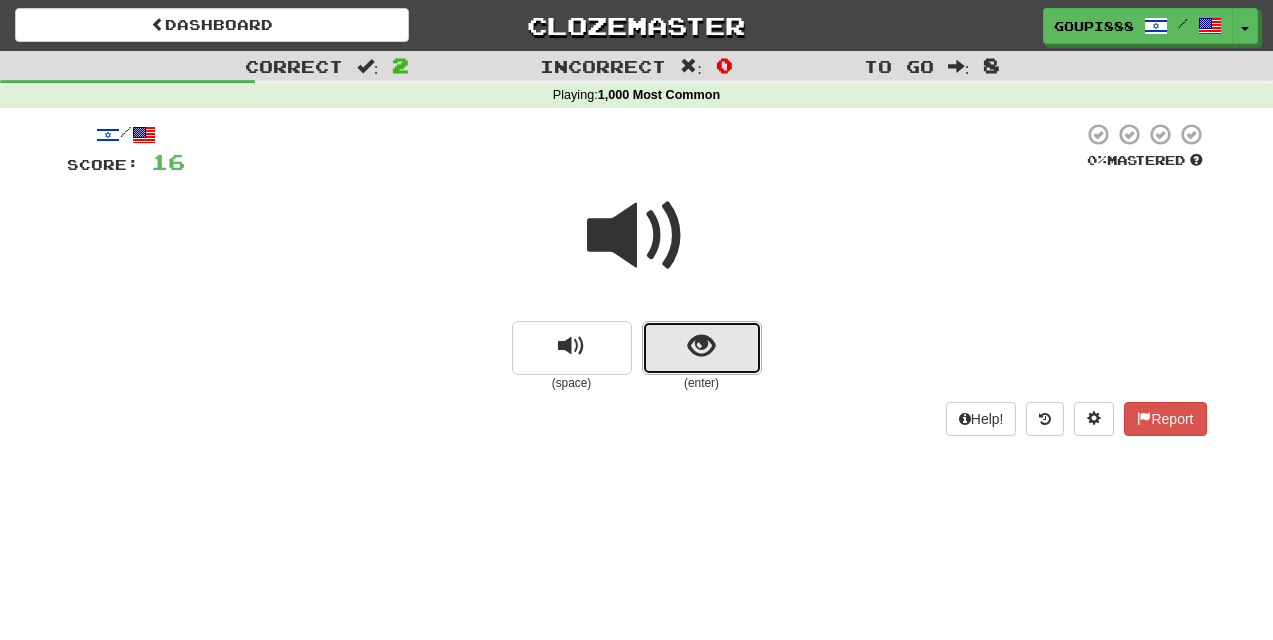 click at bounding box center [701, 346] 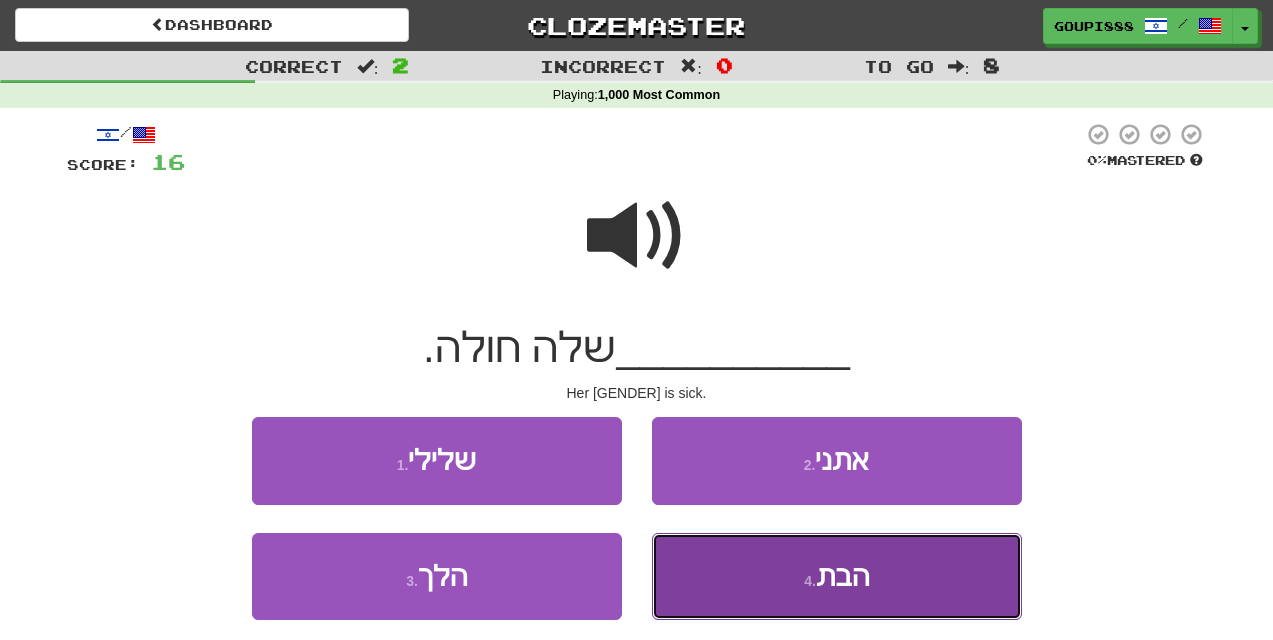click on "4 ." at bounding box center [810, 581] 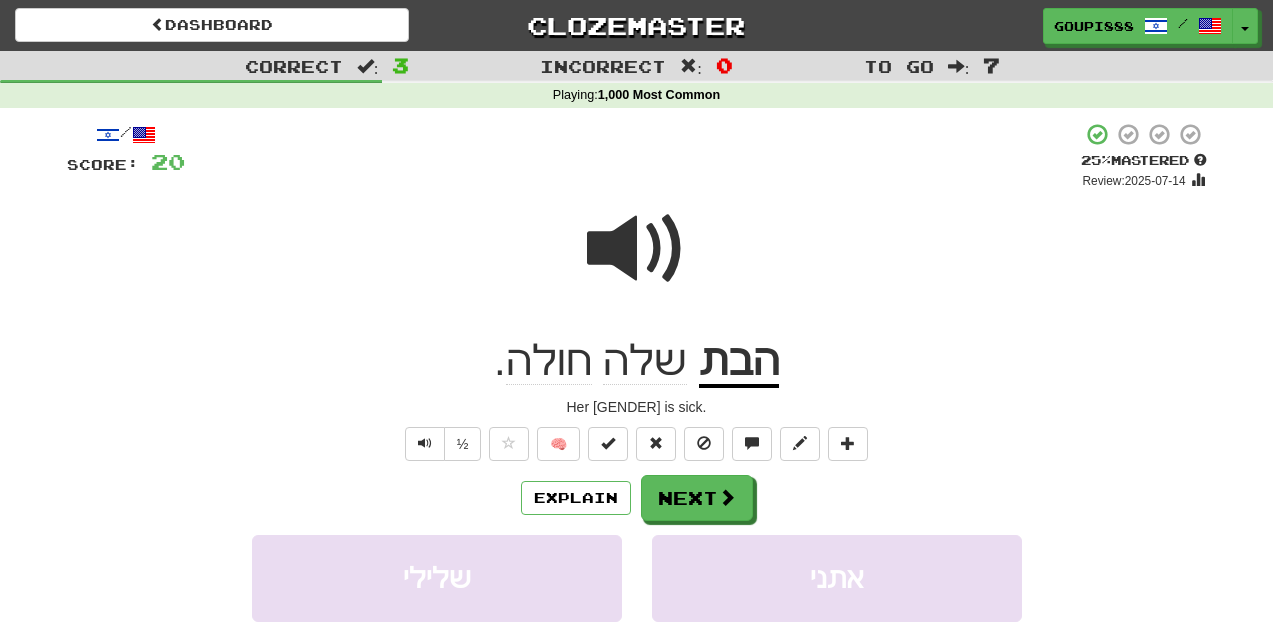 click at bounding box center [637, 249] 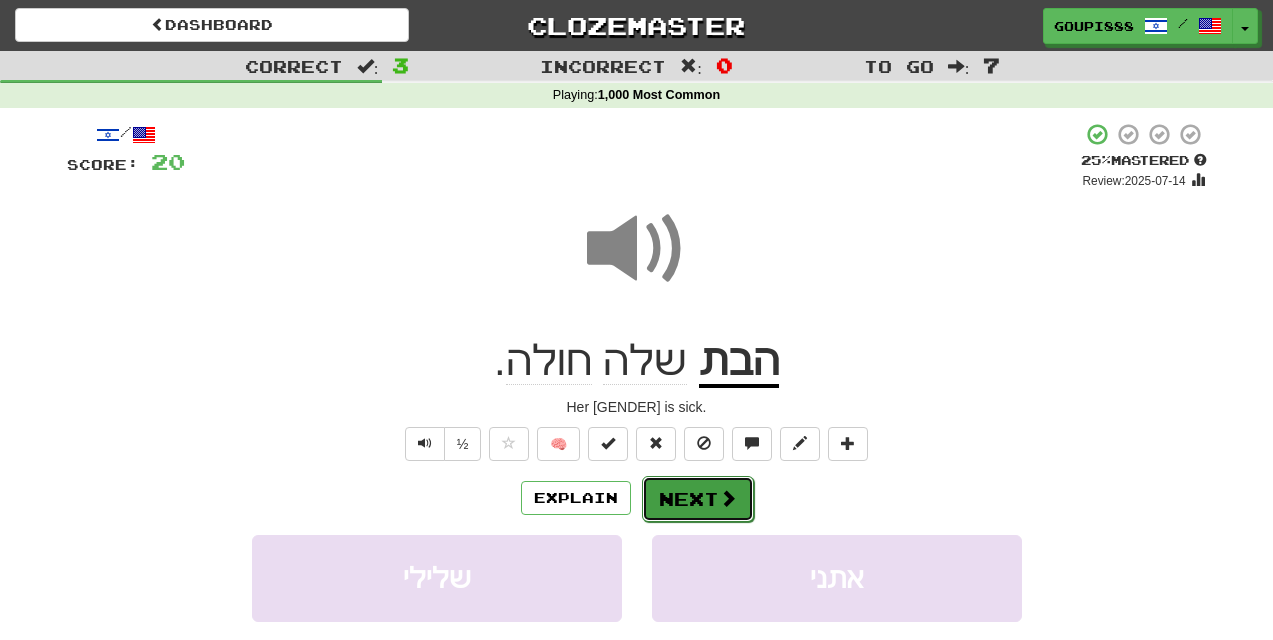 click on "Next" at bounding box center (698, 499) 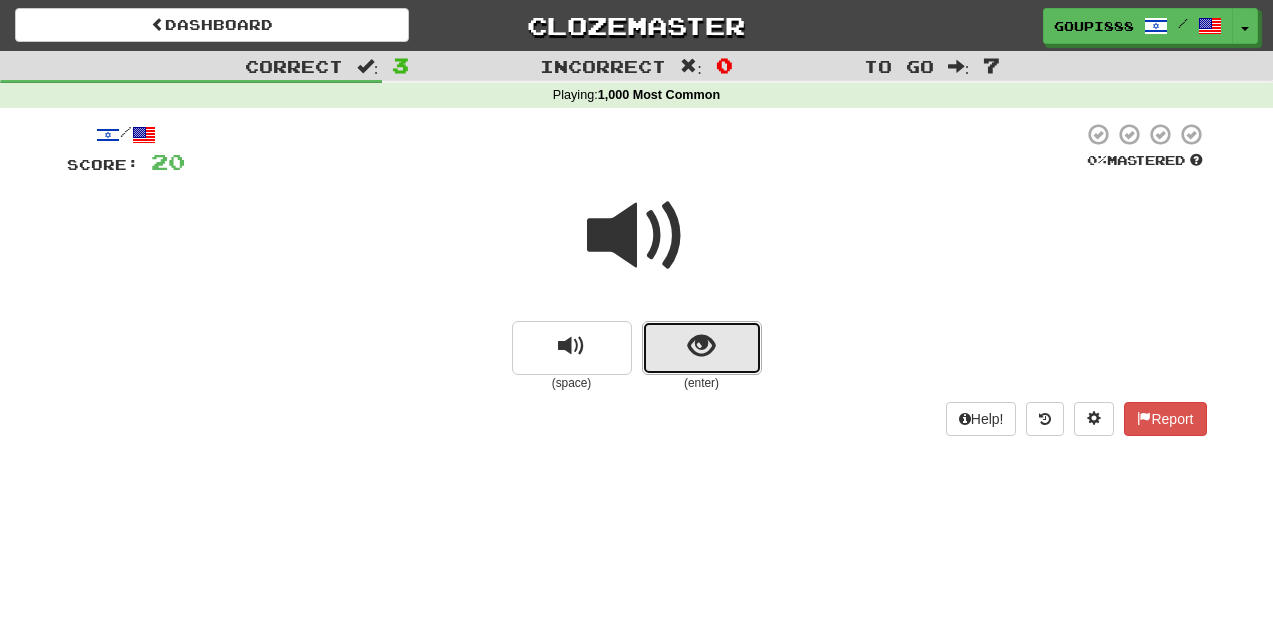 click at bounding box center [701, 346] 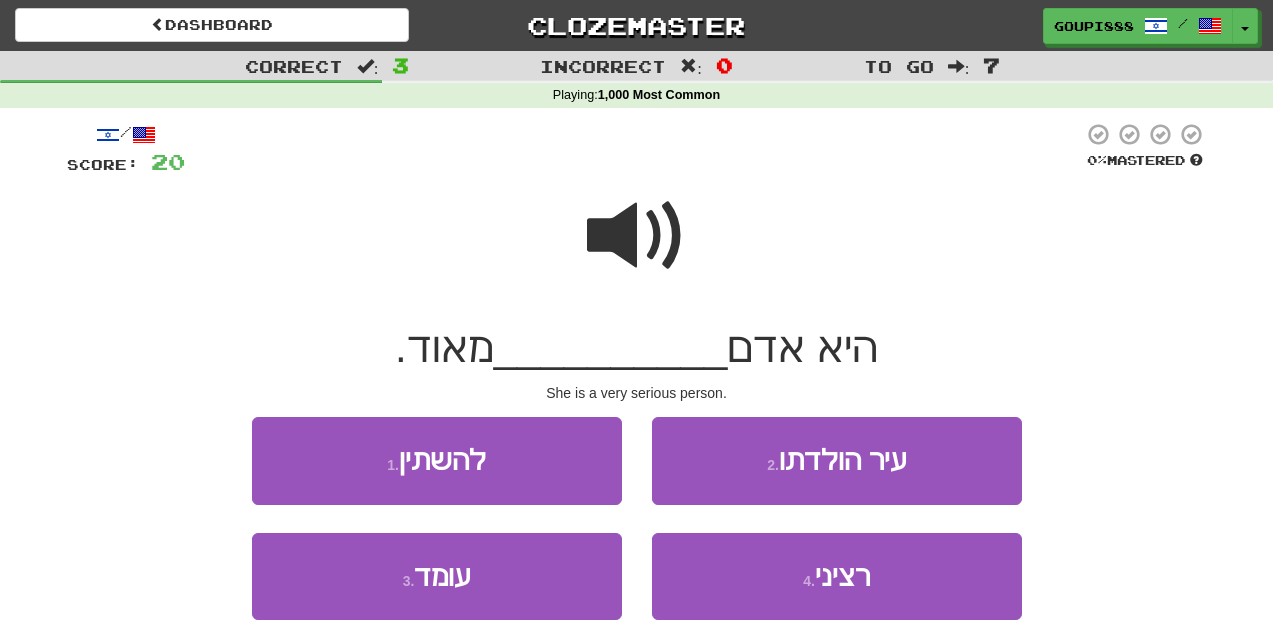 click at bounding box center (637, 236) 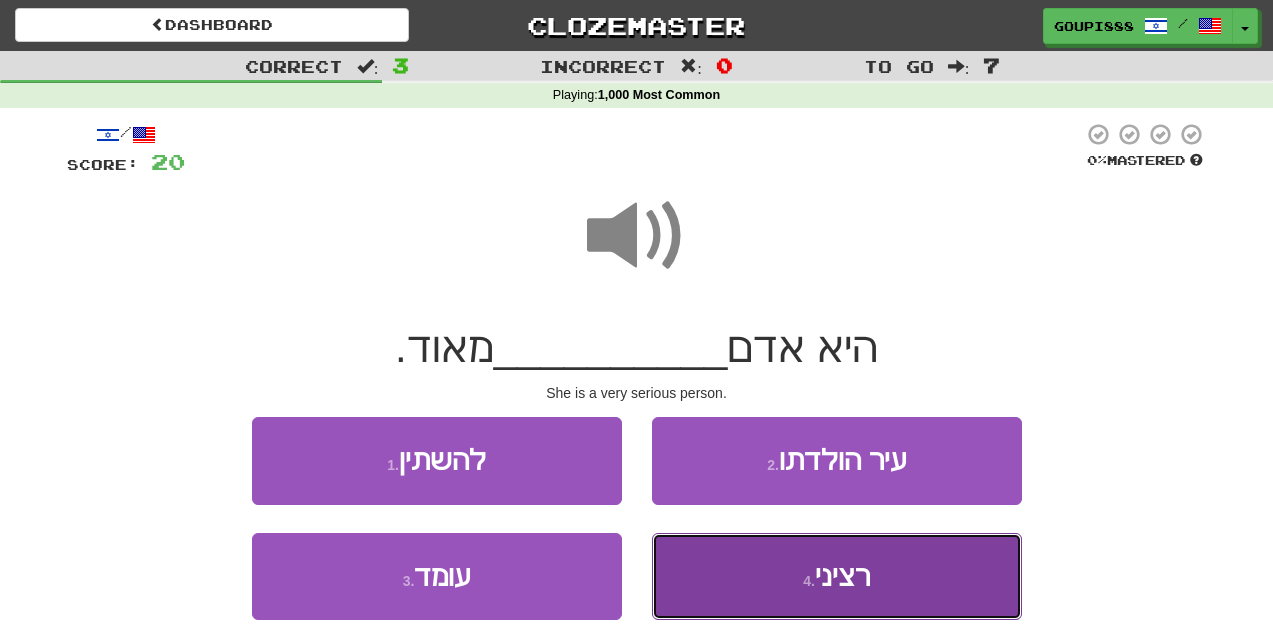 click on "רציני" at bounding box center [842, 576] 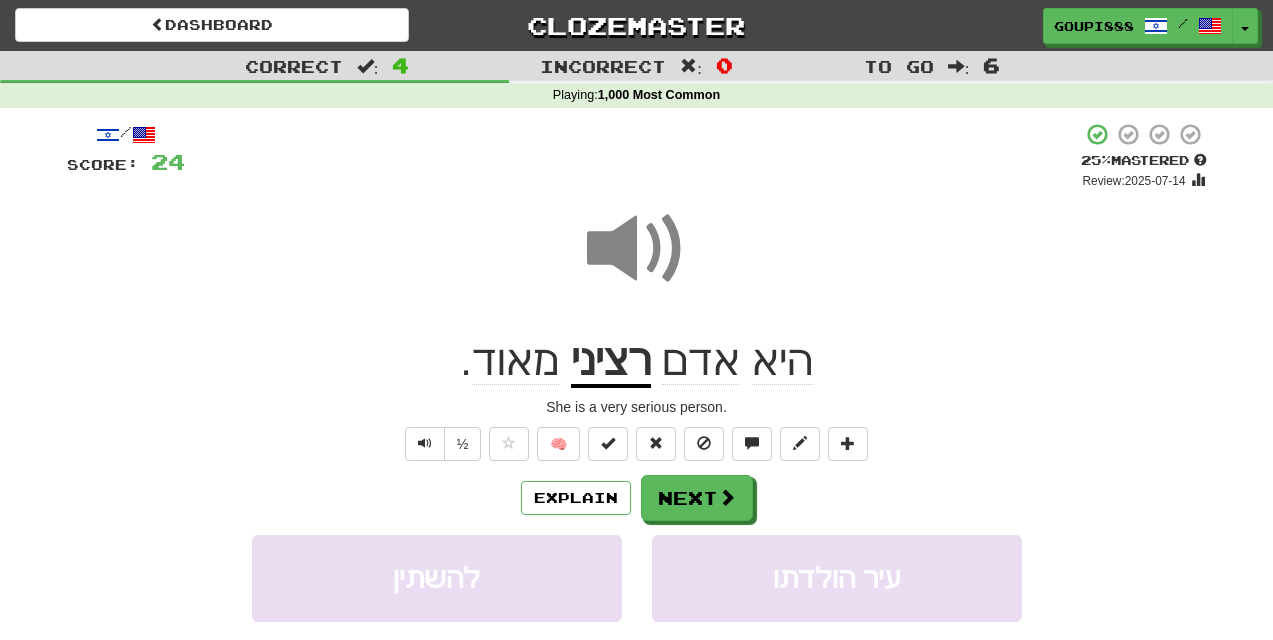 click on "רציני" at bounding box center (611, 362) 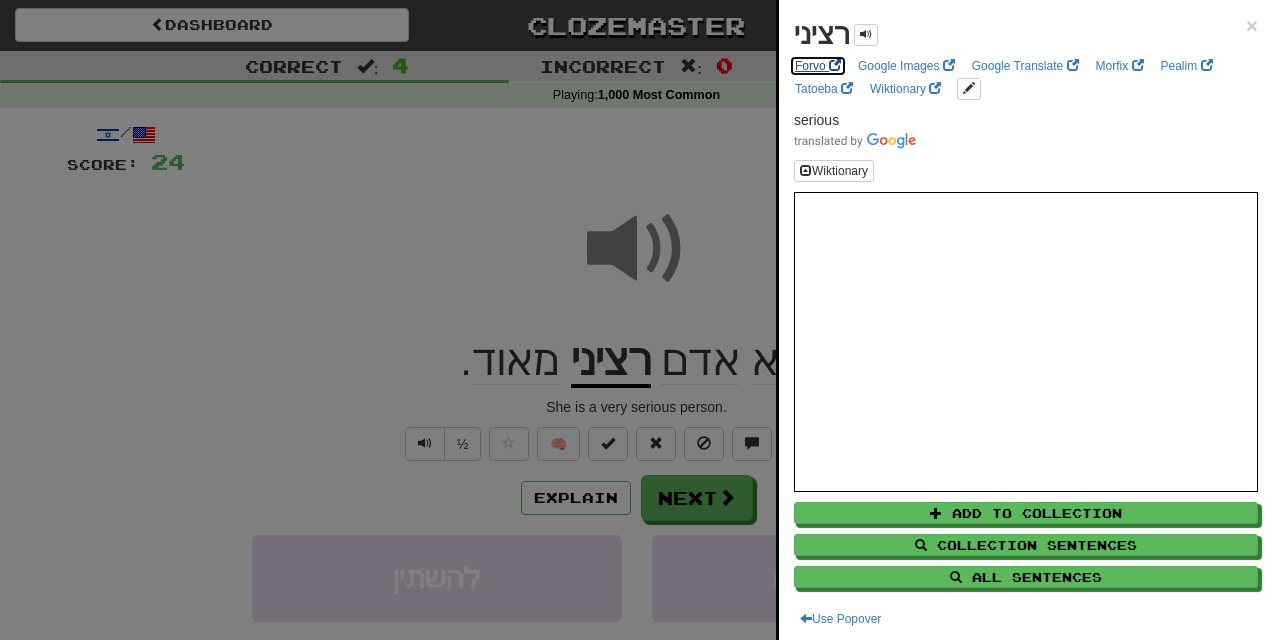 click on "Forvo" at bounding box center (818, 66) 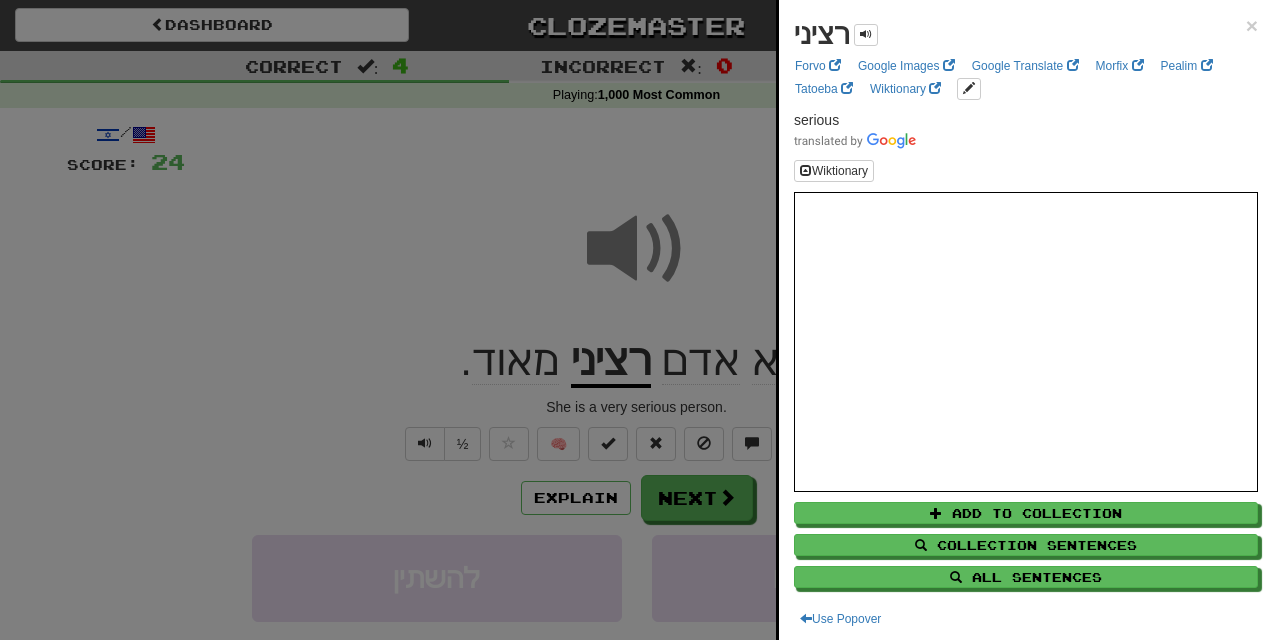 click at bounding box center (636, 320) 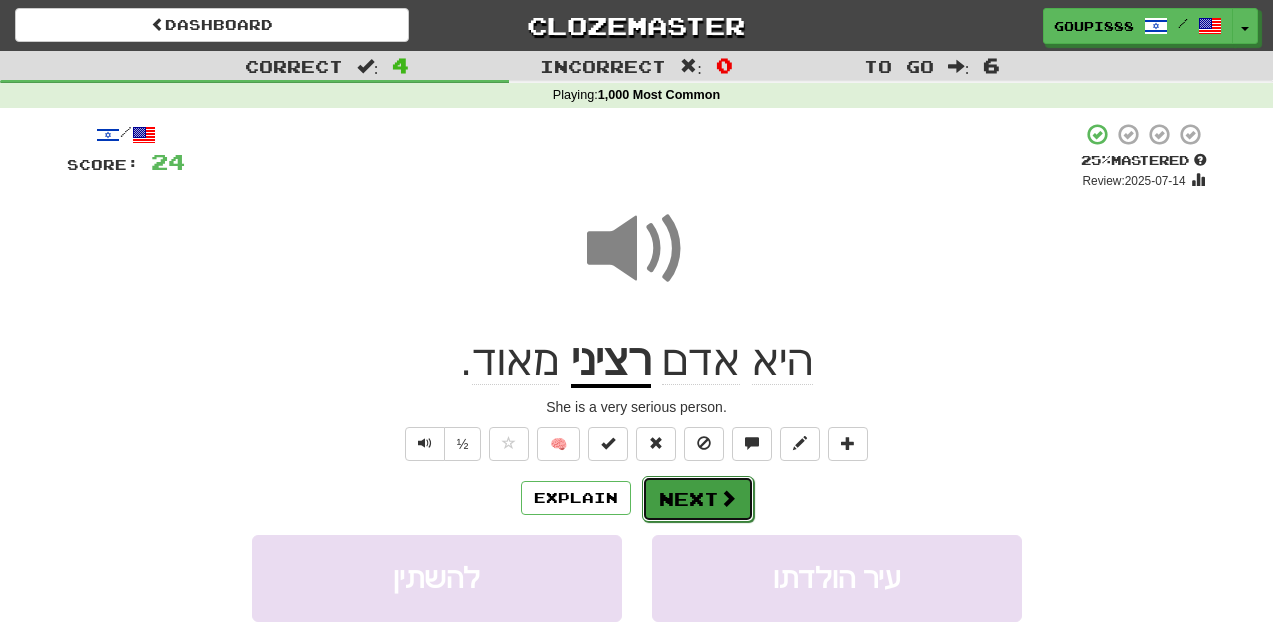 click on "Next" at bounding box center (698, 499) 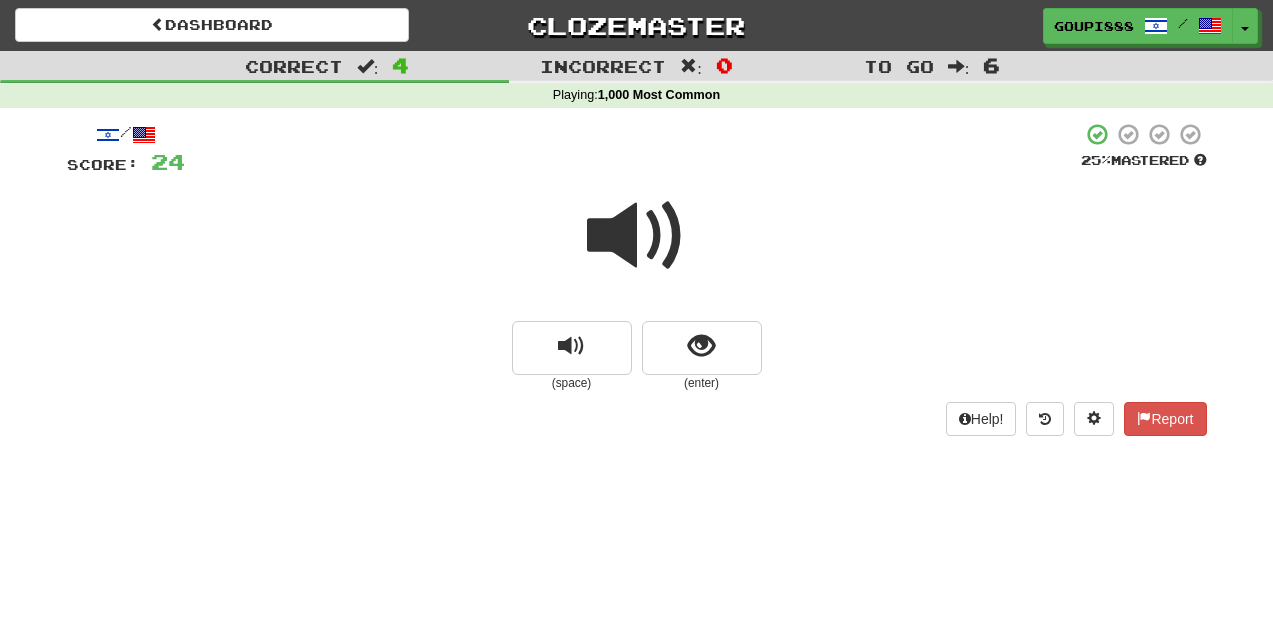 click at bounding box center (637, 236) 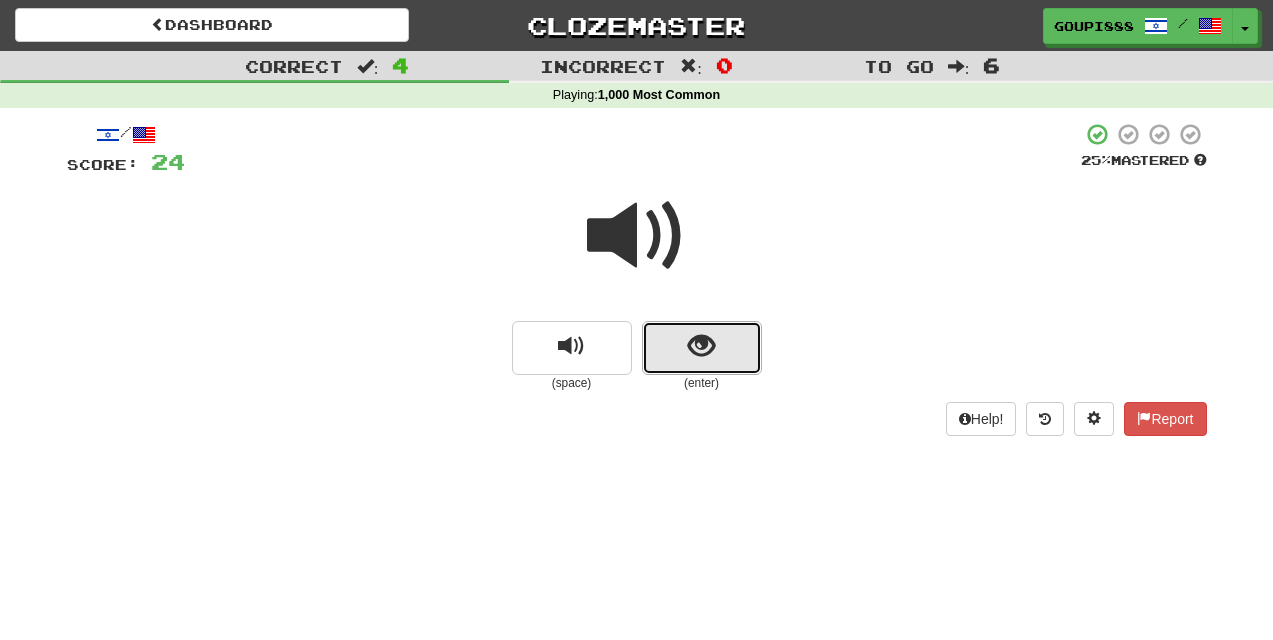 click at bounding box center (701, 346) 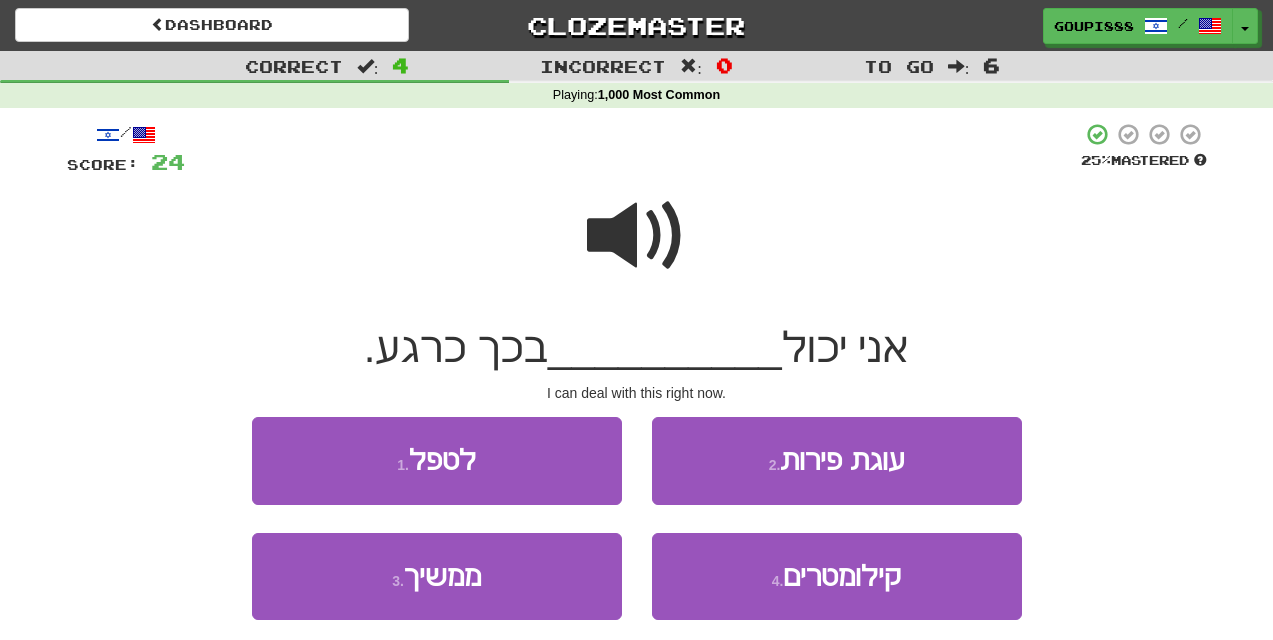 click at bounding box center (637, 236) 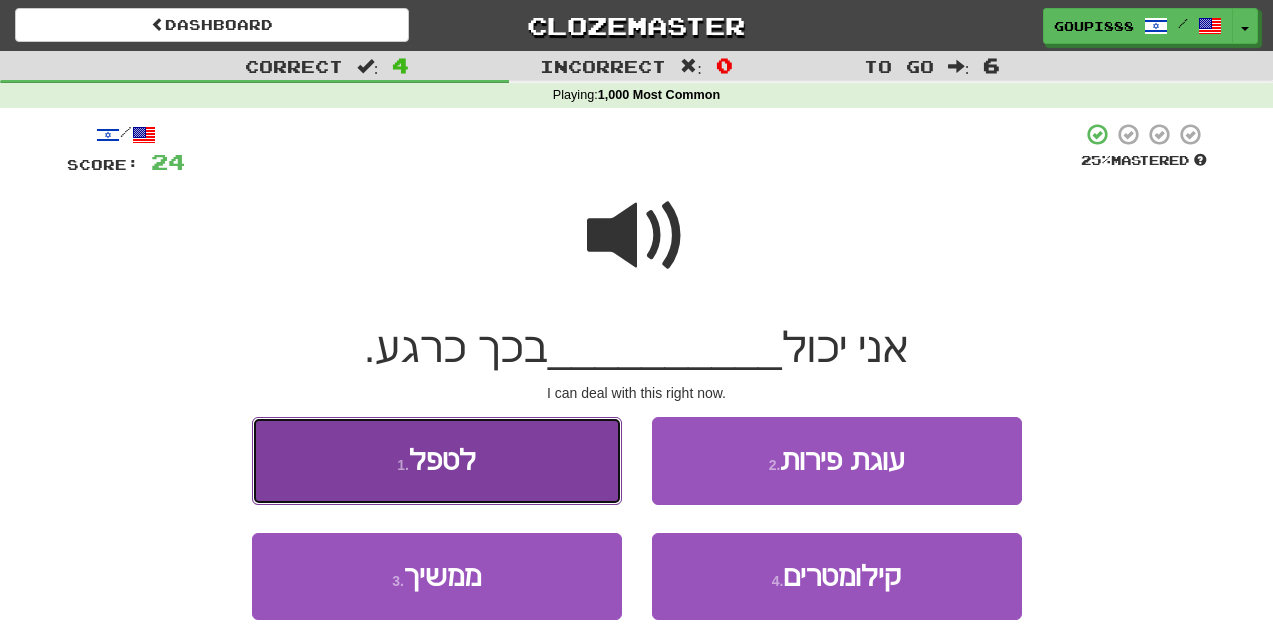 click on "1 .  לטפל" at bounding box center (437, 460) 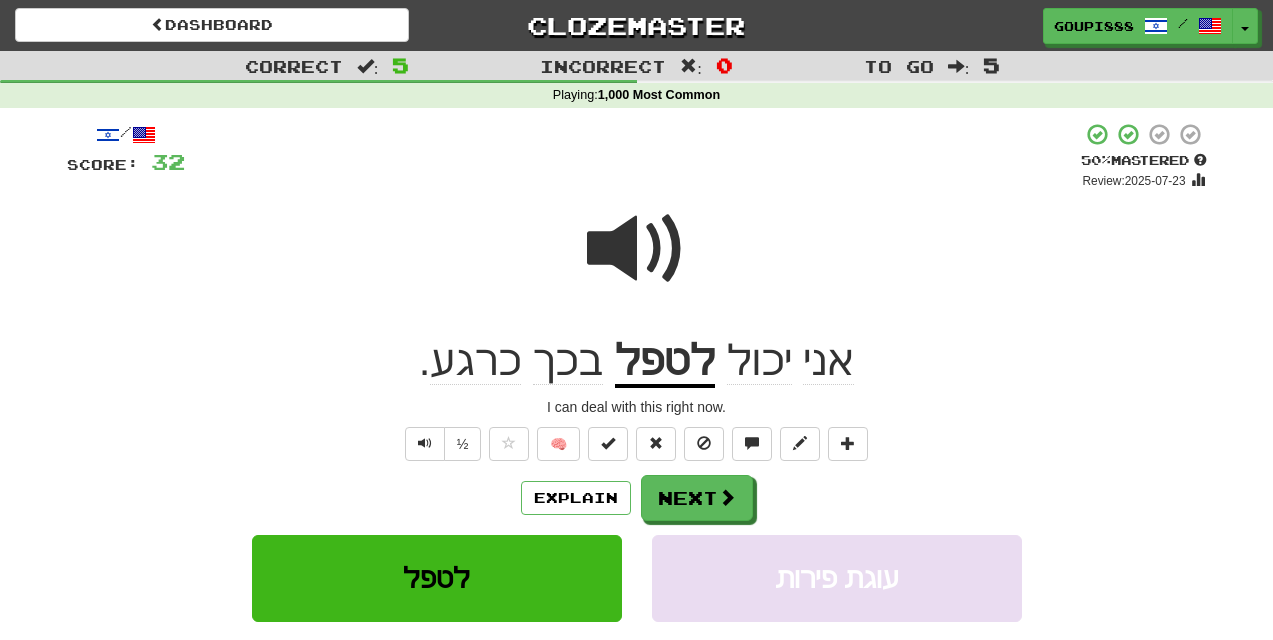 click at bounding box center (637, 249) 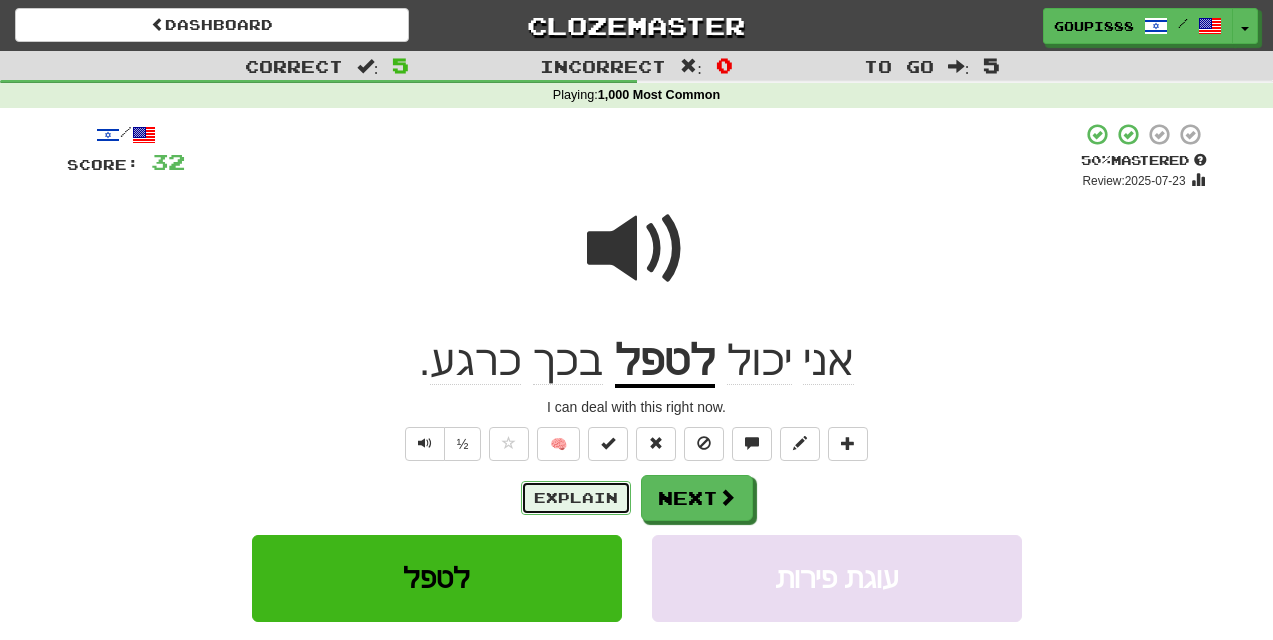 click on "Explain" at bounding box center (576, 498) 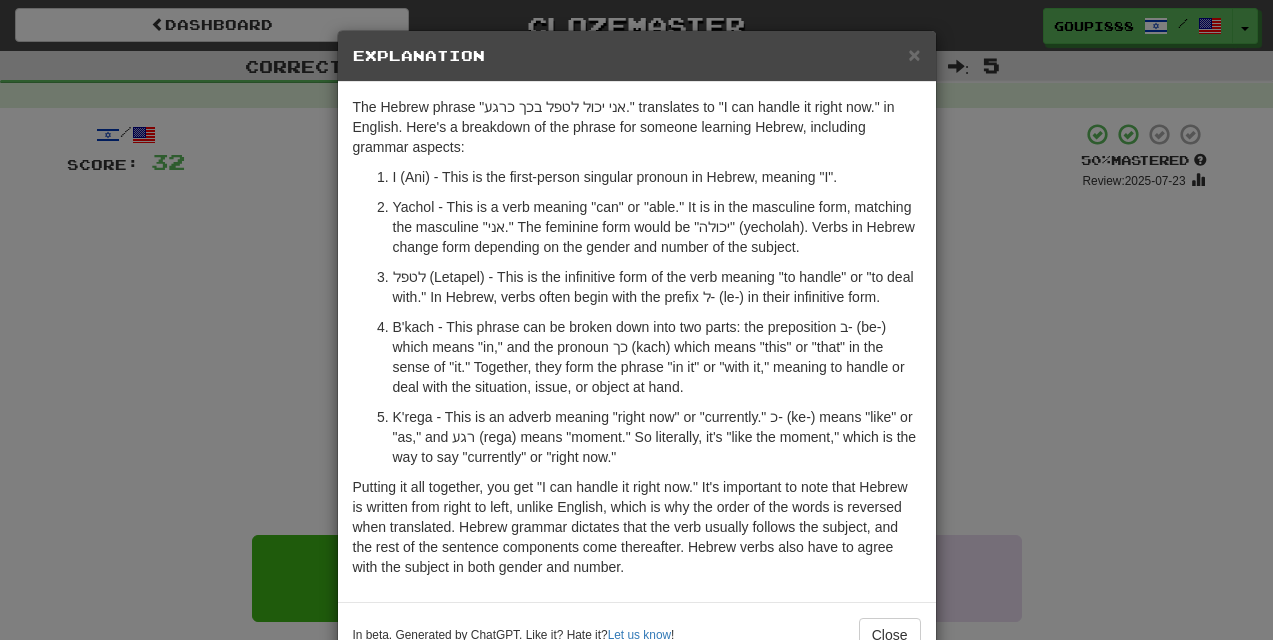 click on "× Explanation The Hebrew phrase "אני יכול לטפל בכך כרגע." translates to "I can handle it right now." in English. Here's a breakdown of the phrase for someone learning Hebrew, including grammar aspects:
אני (Ani) - This is the first-person singular pronoun in Hebrew, meaning "I".
יכול (Yachol) - This is a verb meaning "can" or "able." It is in the masculine form, matching the masculine "אני." The feminine form would be "יכולה" (yecholah). Verbs in Hebrew change form depending on the gender and number of the subject.
לטפל (Letapel) - This is the infinitive form of the verb meaning "to handle" or "to deal with." In Hebrew, verbs often begin with the prefix ל- (le-) in their infinitive form.
כרגע (K'rega) - This is an adverb meaning "right now" or "currently." כ- (ke-) means "like" or "as," and רגע (rega) means "moment." So literally, it's "like the moment," which is the way to say "currently" or "right now."
Let us know ! Close" at bounding box center [636, 320] 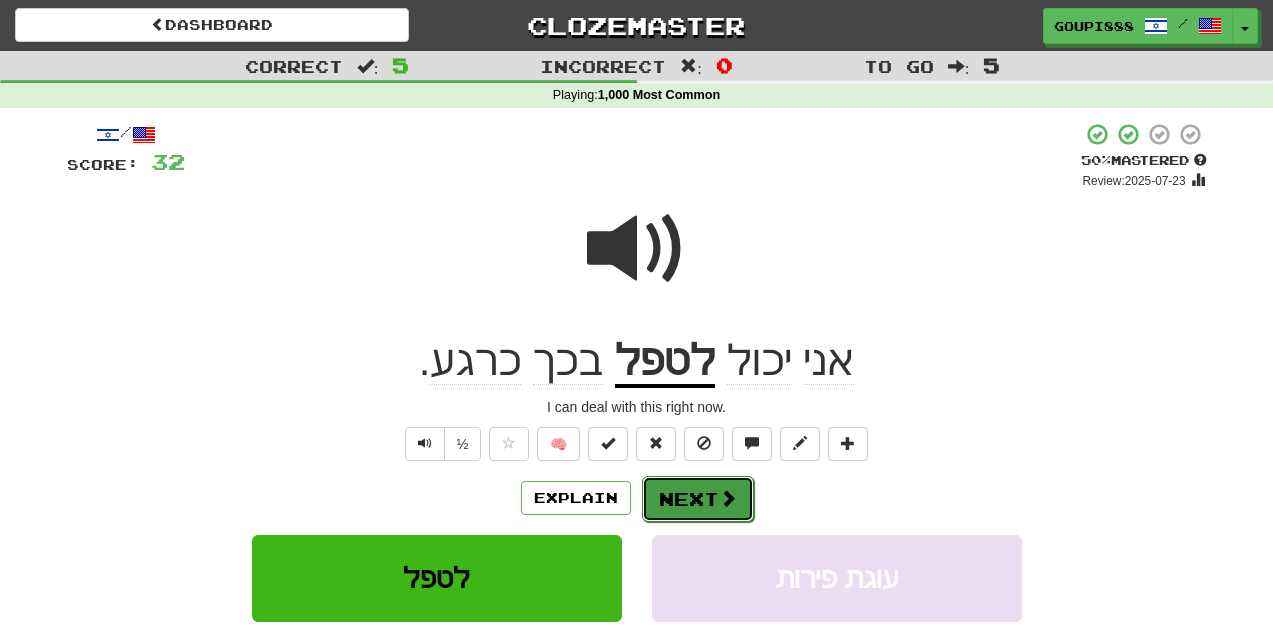 click on "Next" at bounding box center (698, 499) 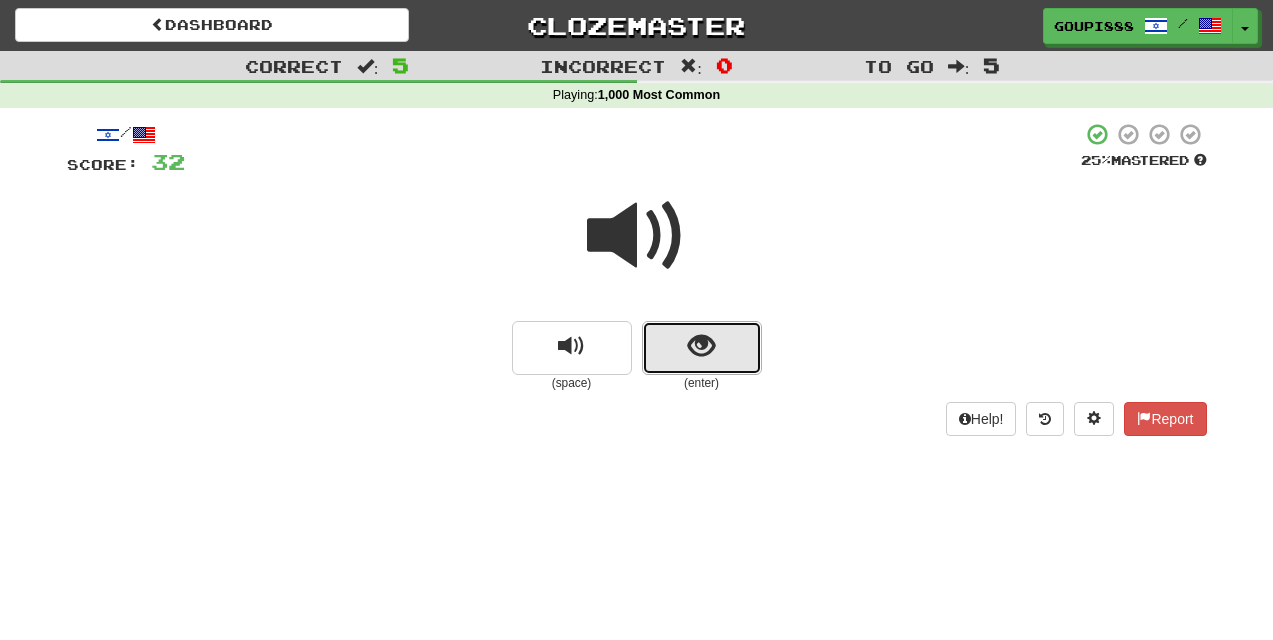 click at bounding box center (701, 346) 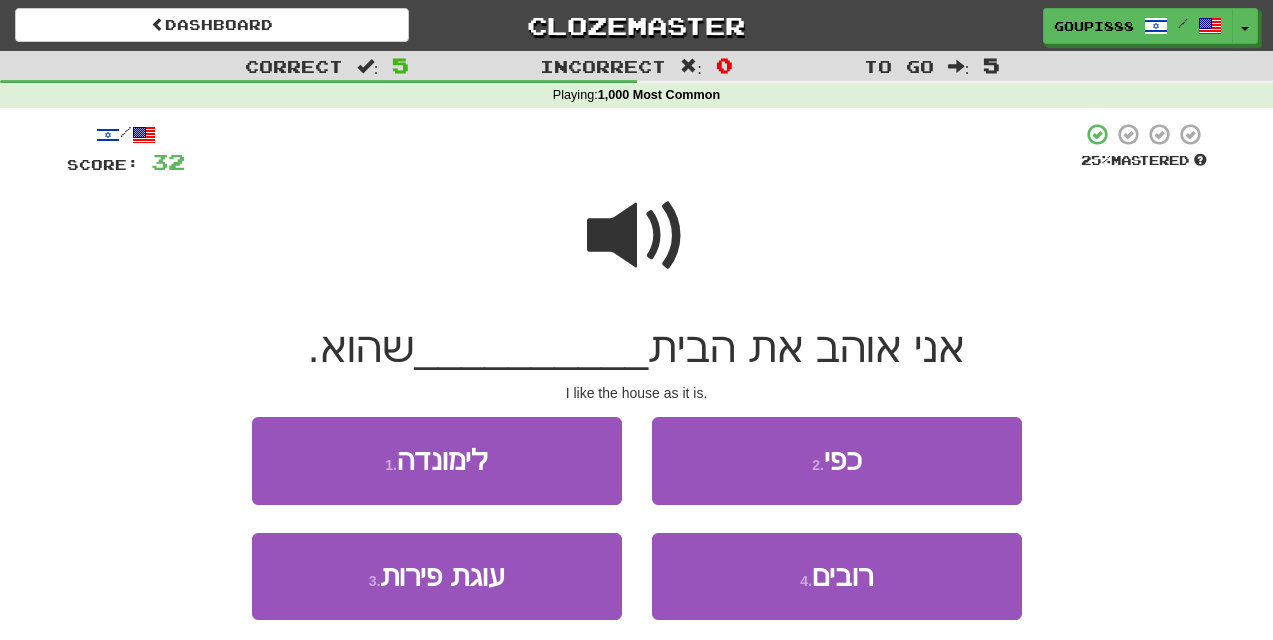 click at bounding box center (637, 236) 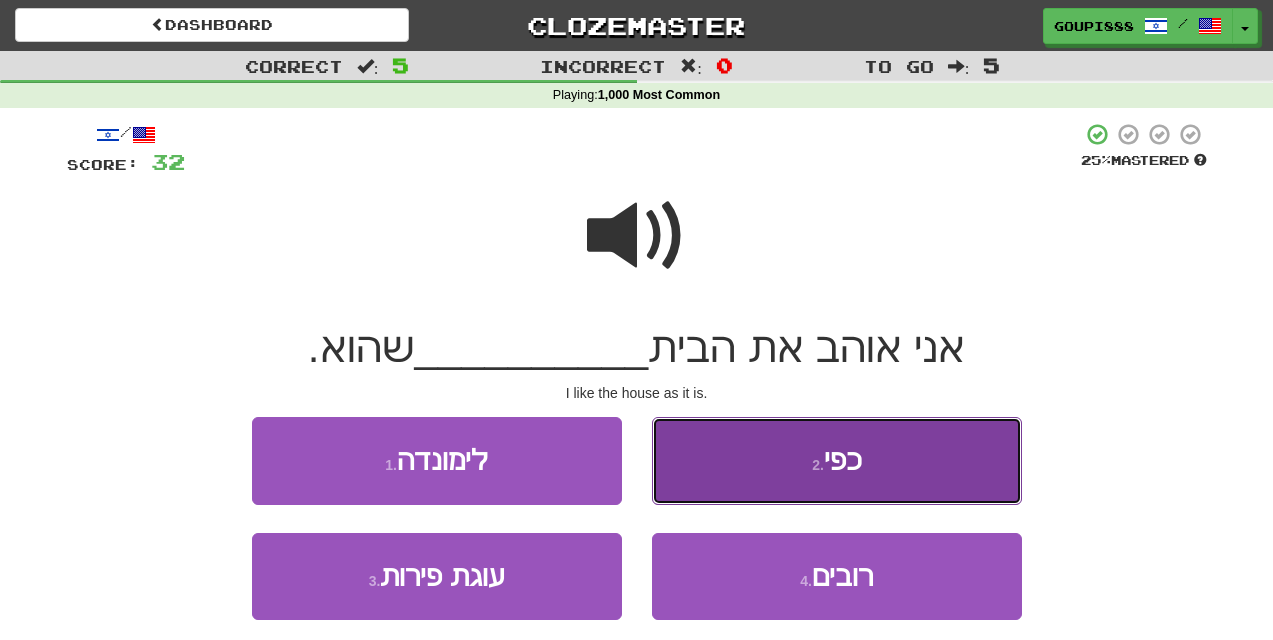 click on "2 .  כפי" at bounding box center [837, 460] 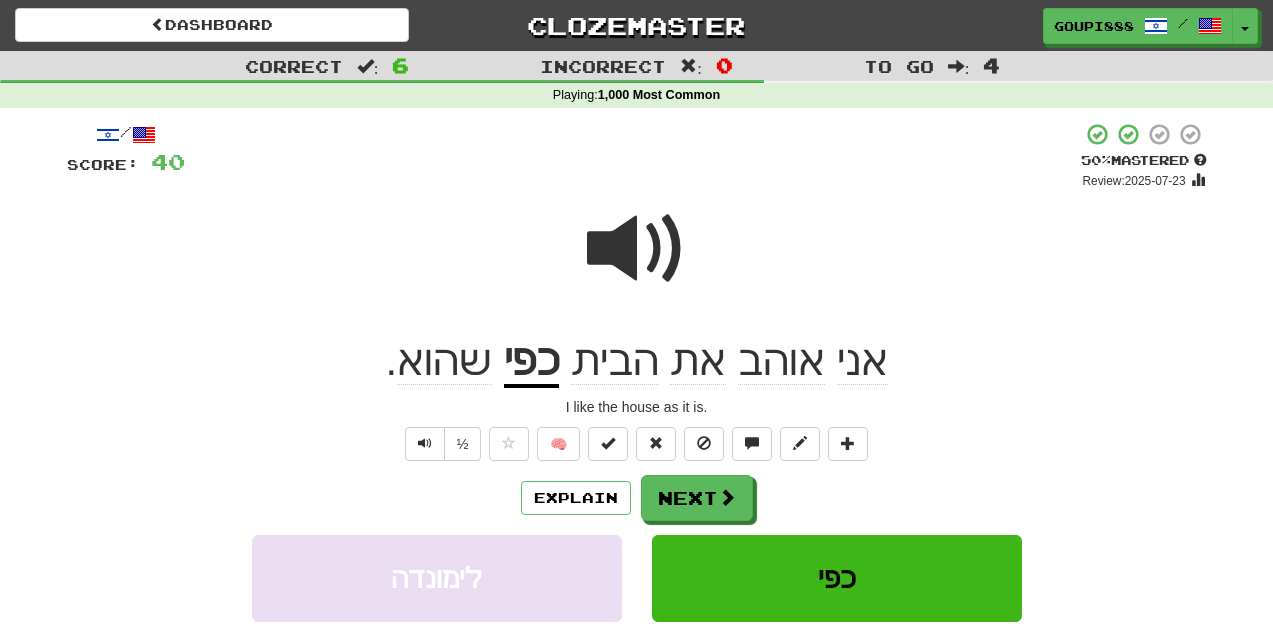 click on "Explain Next לימונדה כפי עוגת פירות רובים Learn more: לימונדה כפי עוגת פירות רובים" at bounding box center (637, 635) 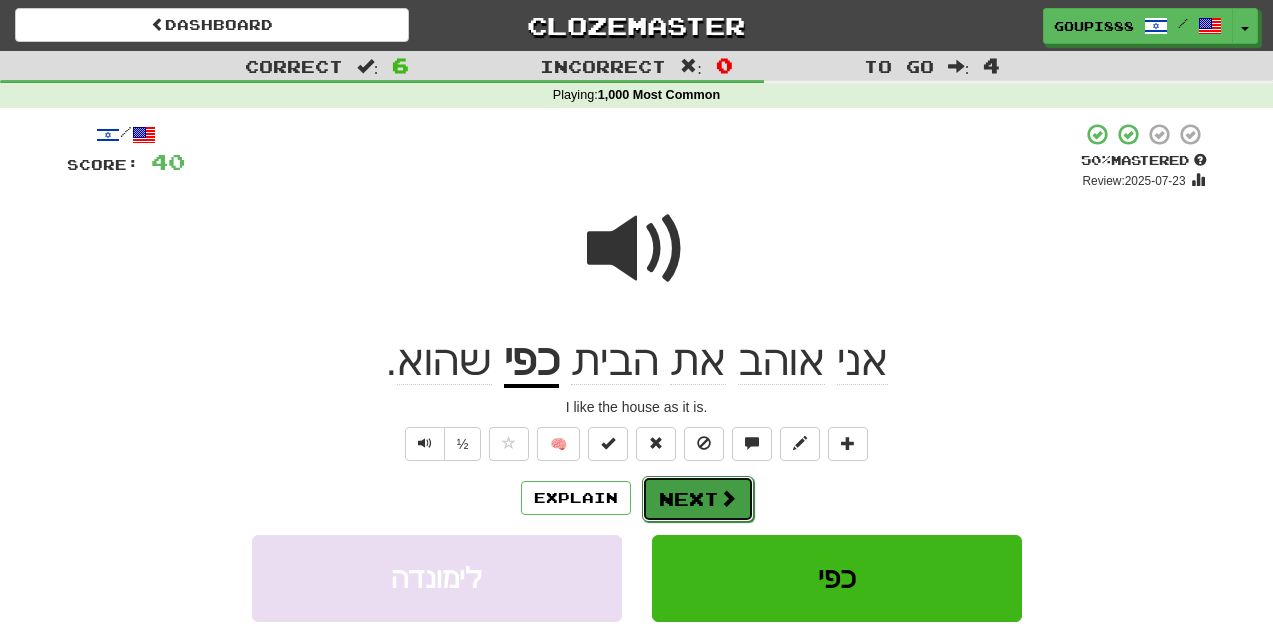 click on "Next" at bounding box center [698, 499] 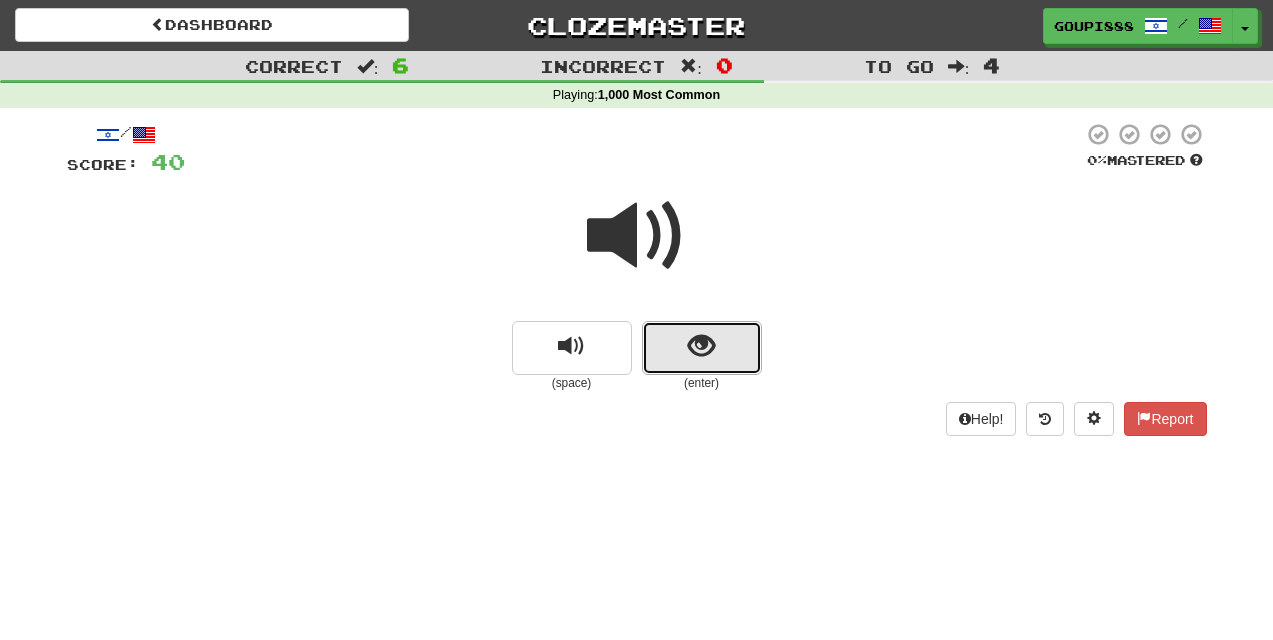 click at bounding box center [701, 346] 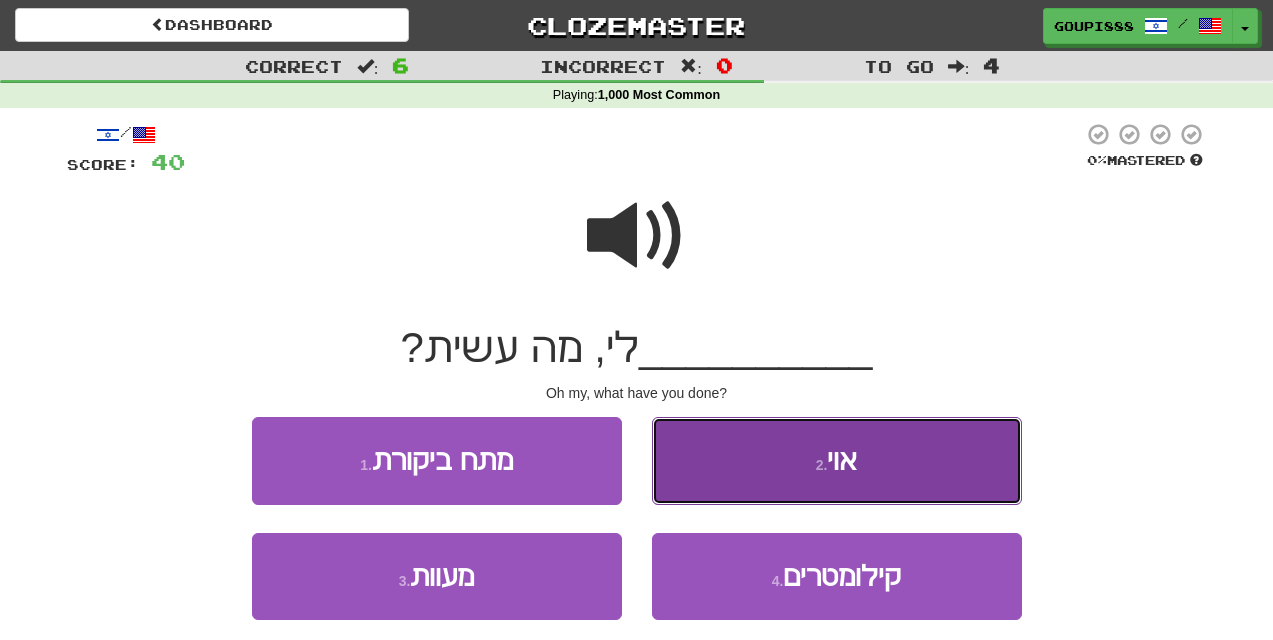 click on "2 .  אוי" at bounding box center (837, 460) 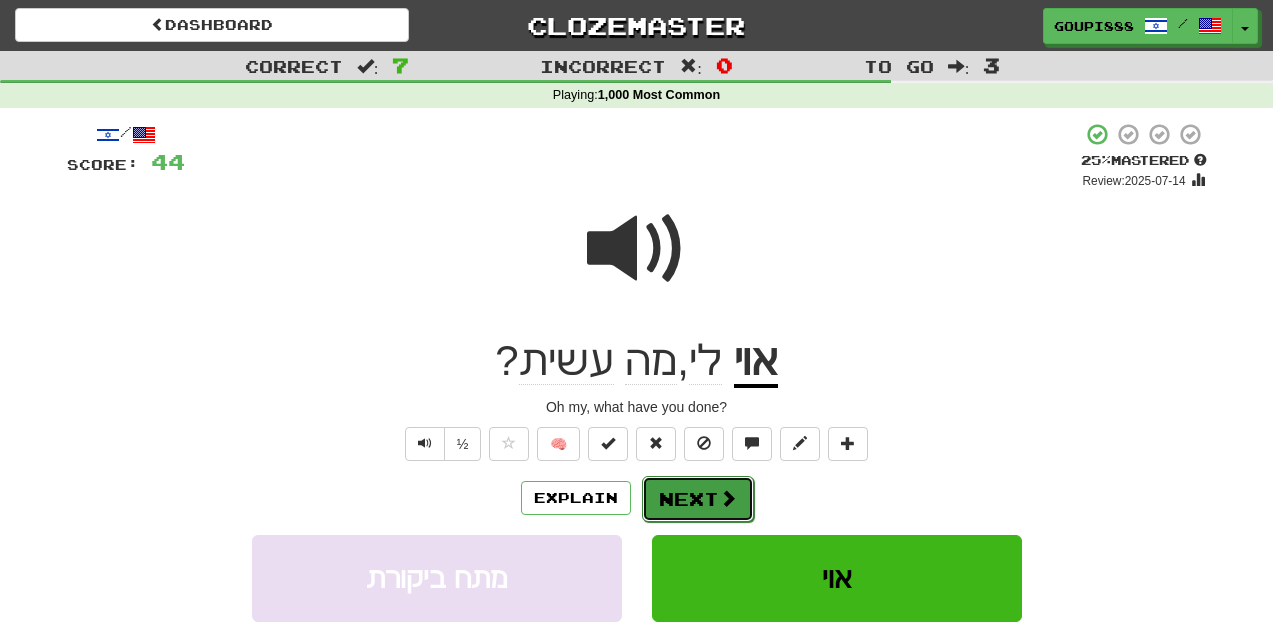 click on "Next" at bounding box center [698, 499] 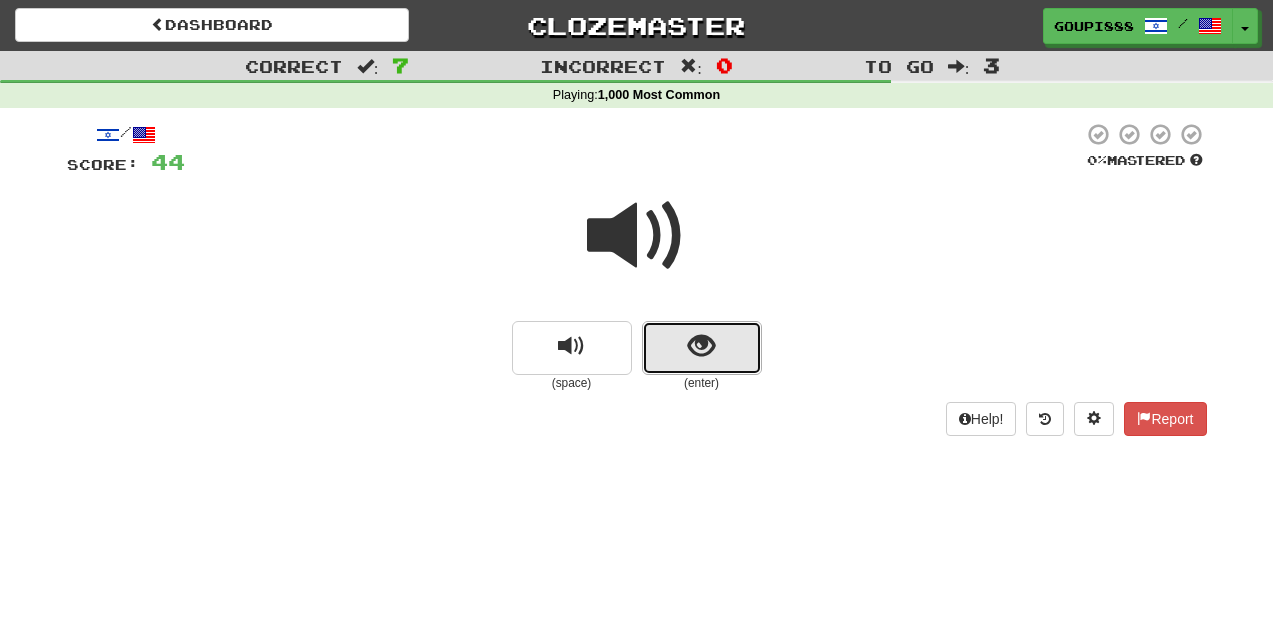 click at bounding box center (701, 346) 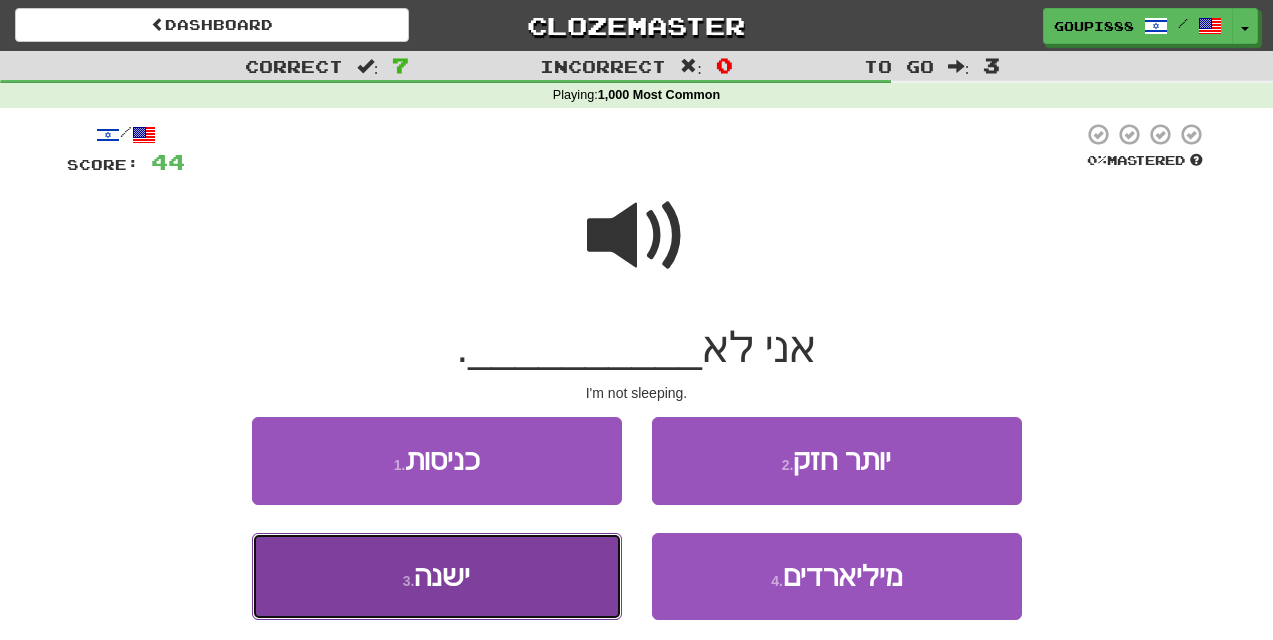 click on "3 .  ישנה" at bounding box center [437, 576] 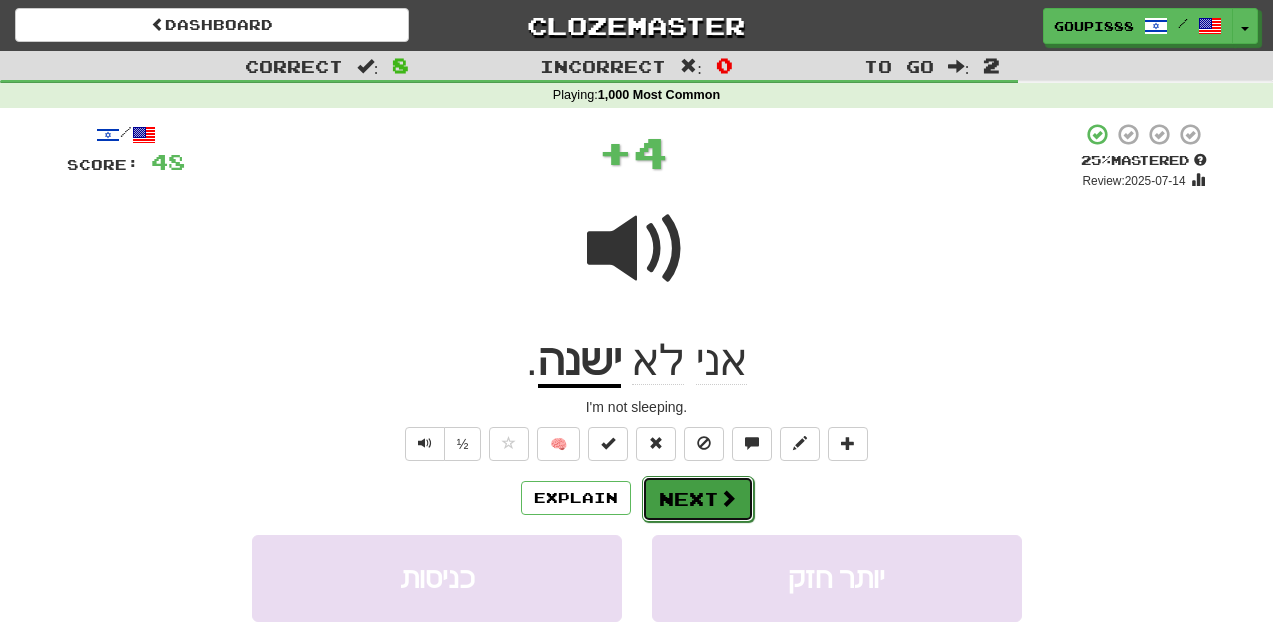 click on "Next" at bounding box center [698, 499] 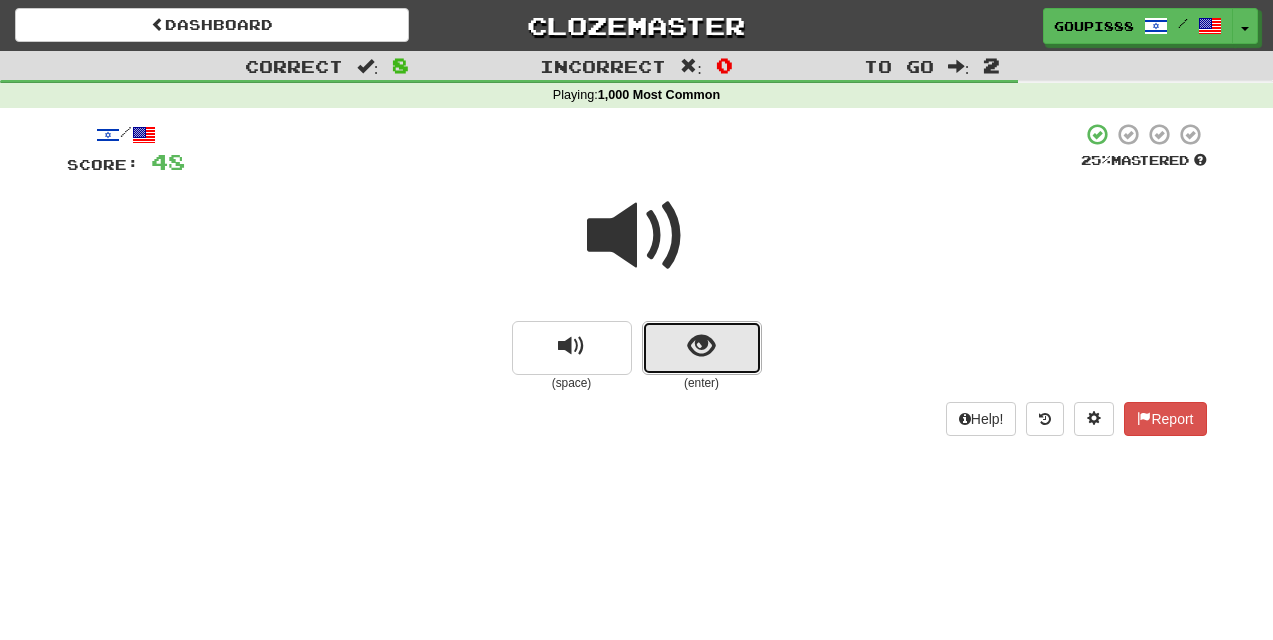 click at bounding box center (701, 346) 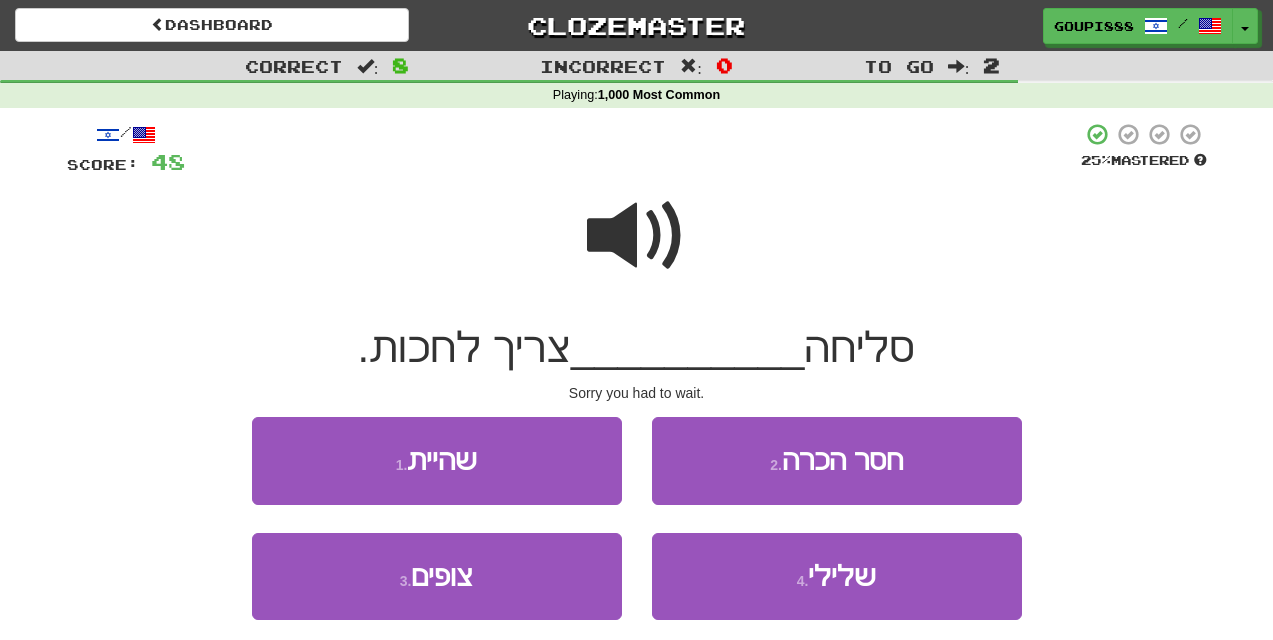 click at bounding box center (637, 236) 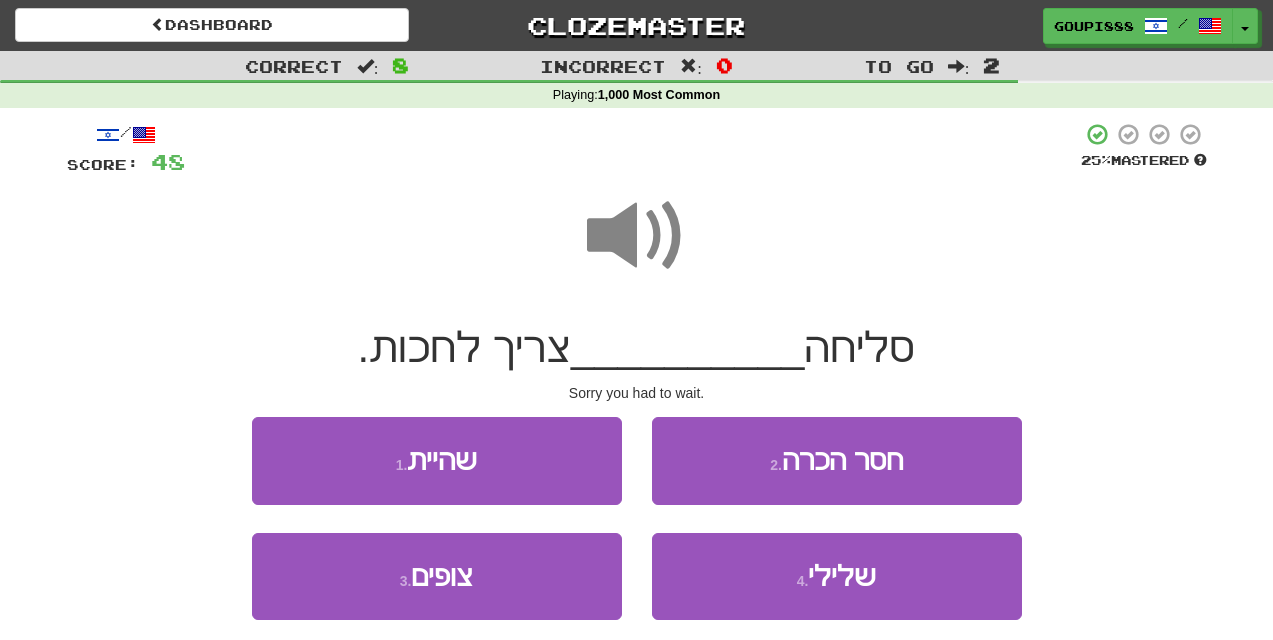 click at bounding box center (637, 236) 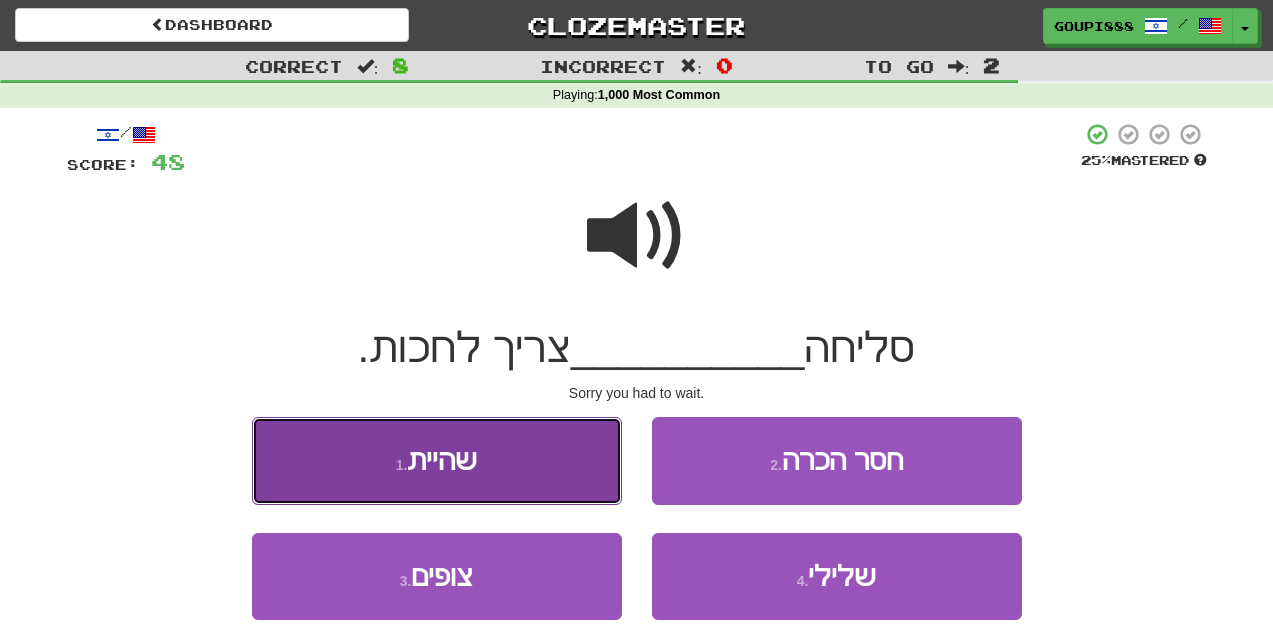 click on "1 .  שהיית" at bounding box center [437, 460] 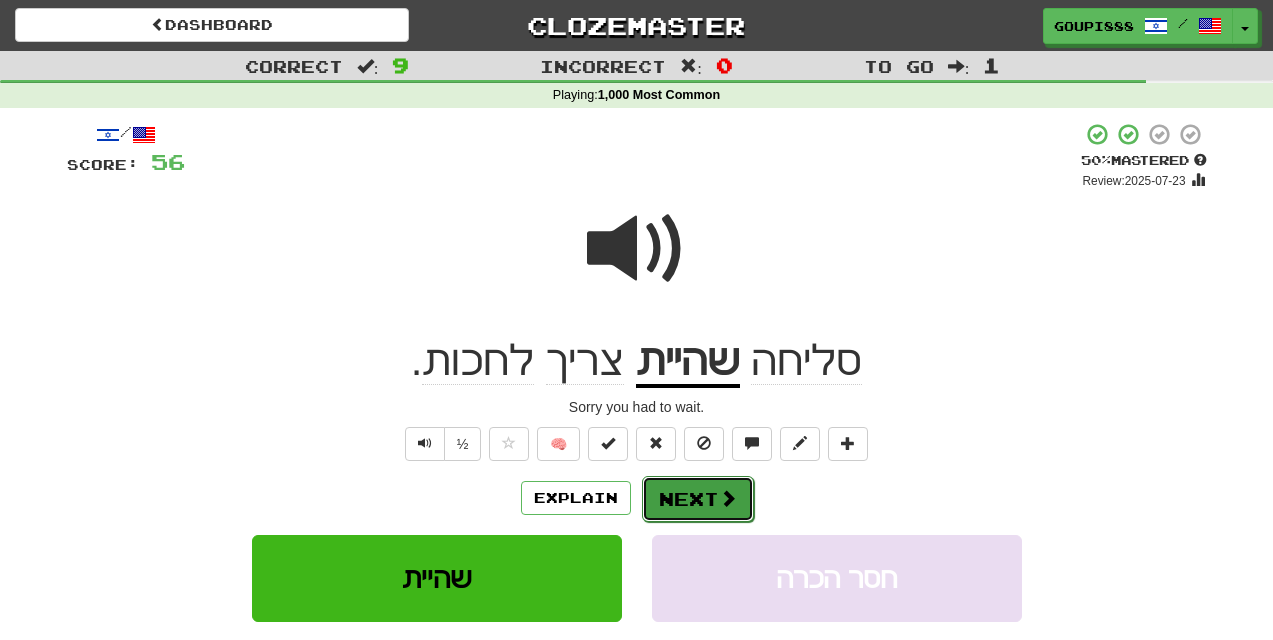 click on "Next" at bounding box center (698, 499) 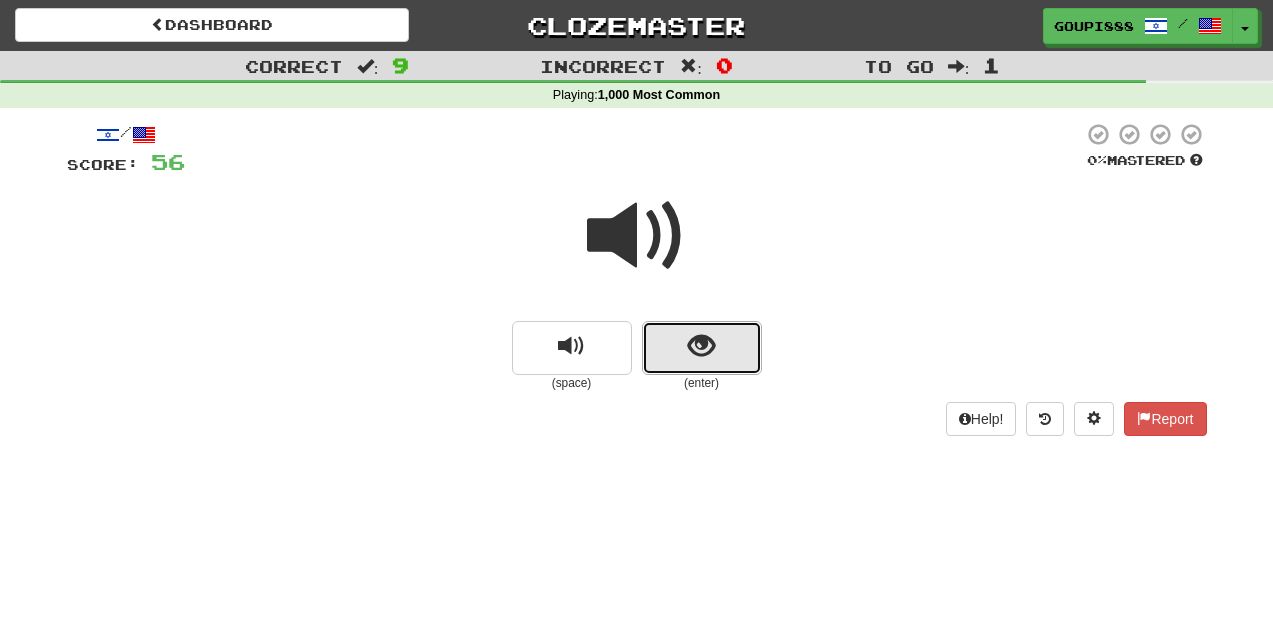 click at bounding box center (701, 346) 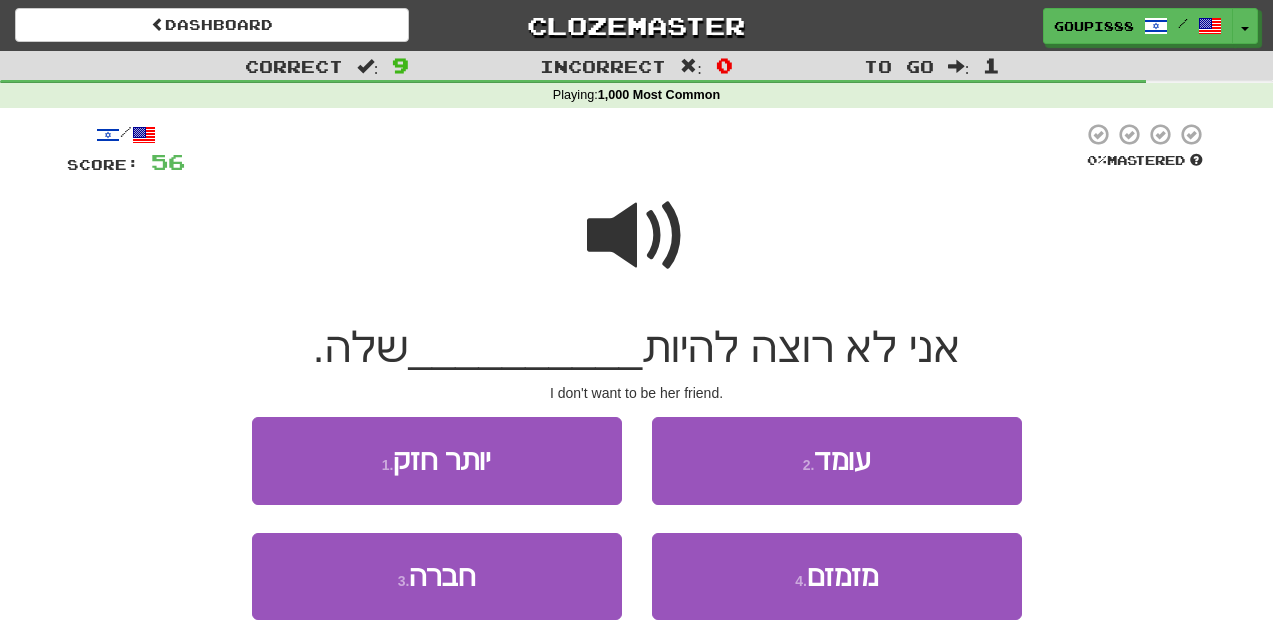 click at bounding box center (637, 236) 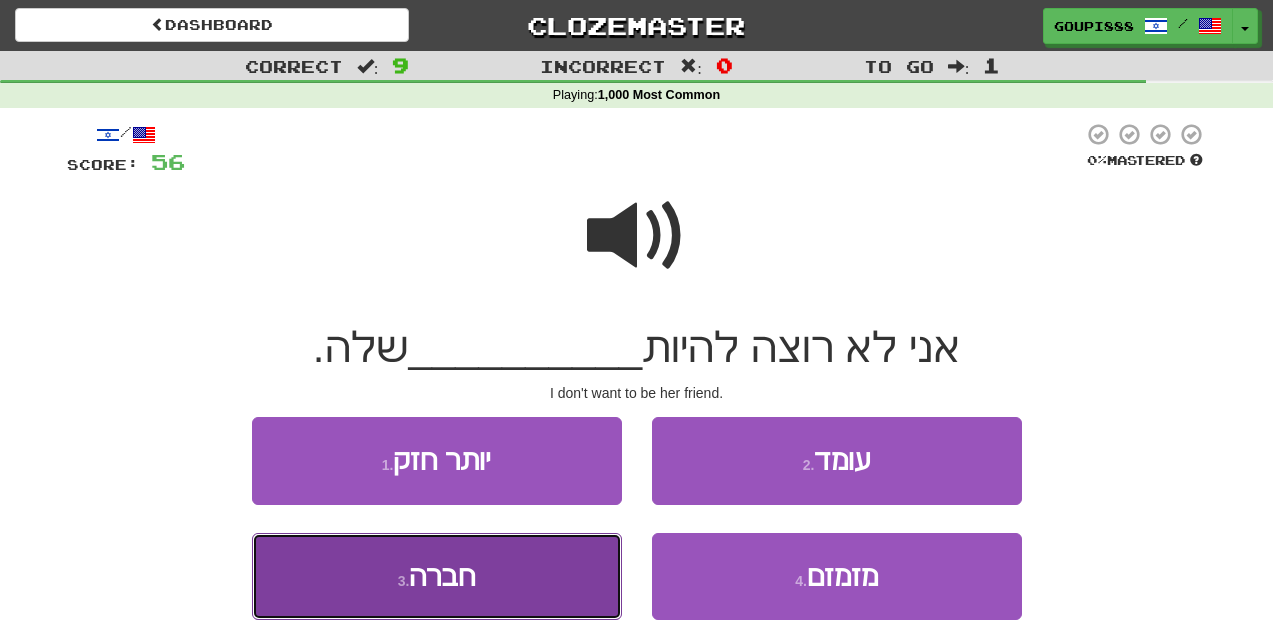 click on "3 .  חברה" at bounding box center (437, 576) 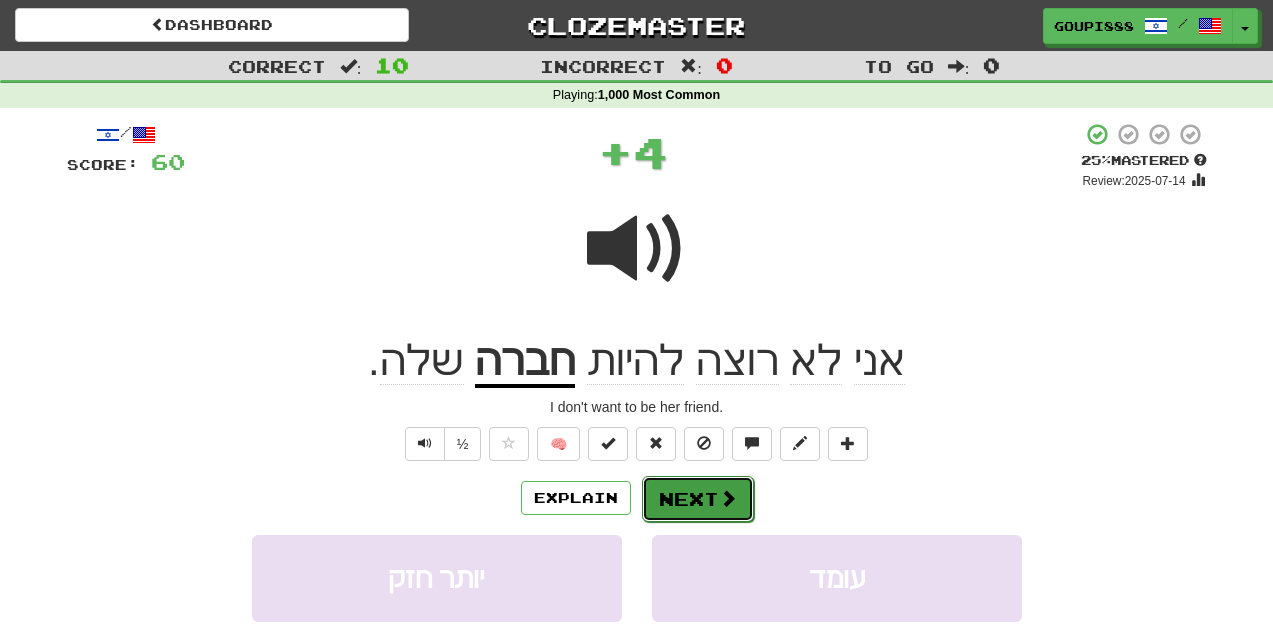 click on "Next" at bounding box center [698, 499] 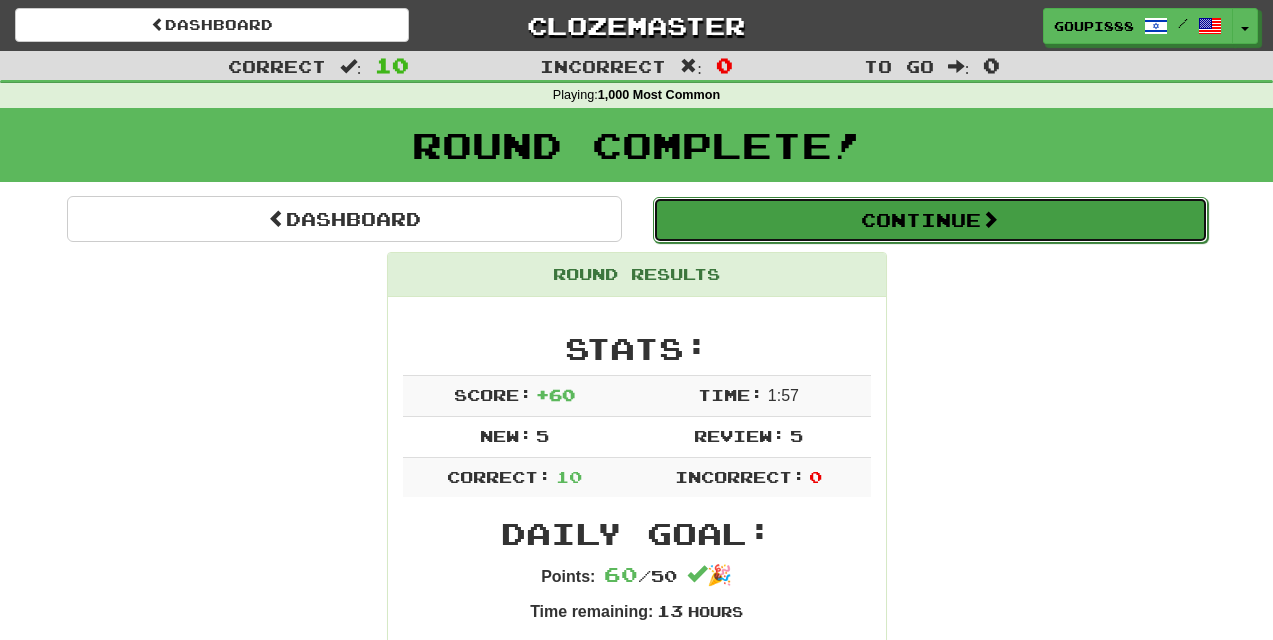 click on "Continue" at bounding box center (930, 220) 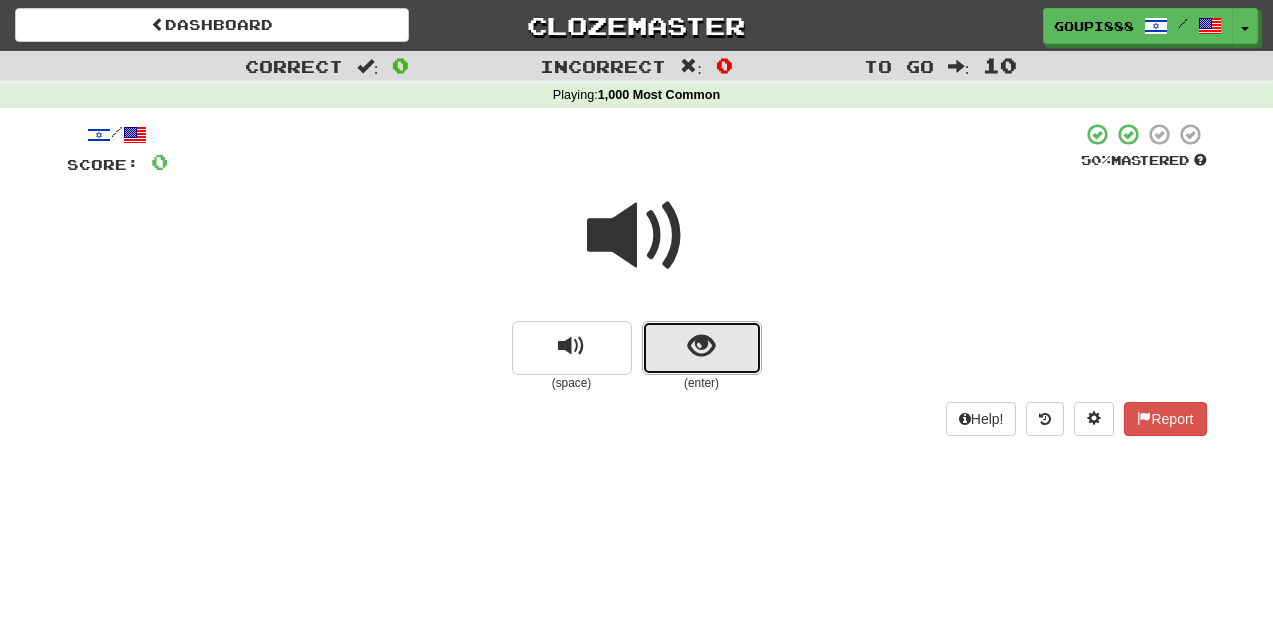 click at bounding box center [702, 348] 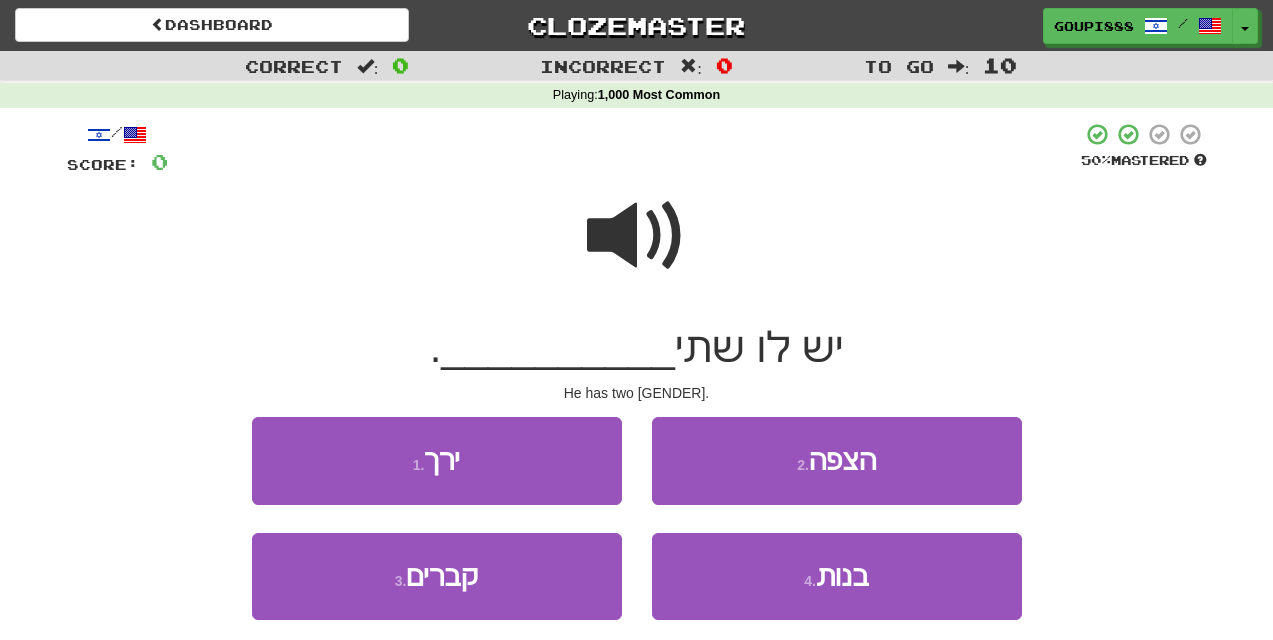 click at bounding box center (637, 236) 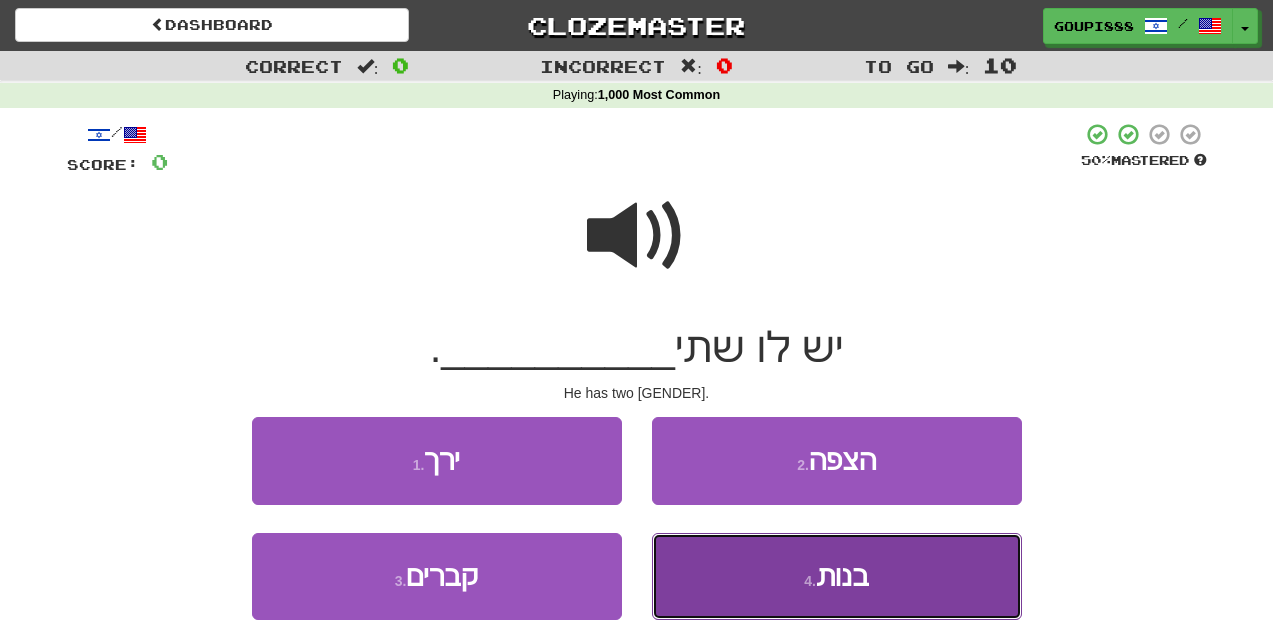 click on "בנות" at bounding box center (842, 576) 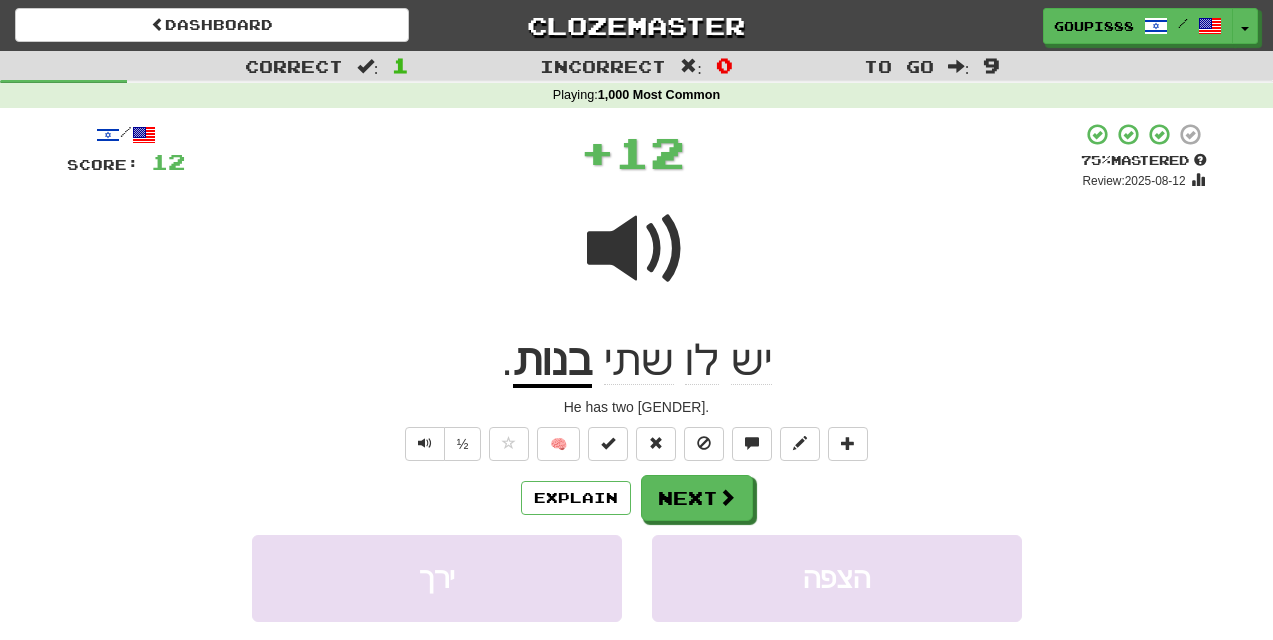 click at bounding box center (637, 249) 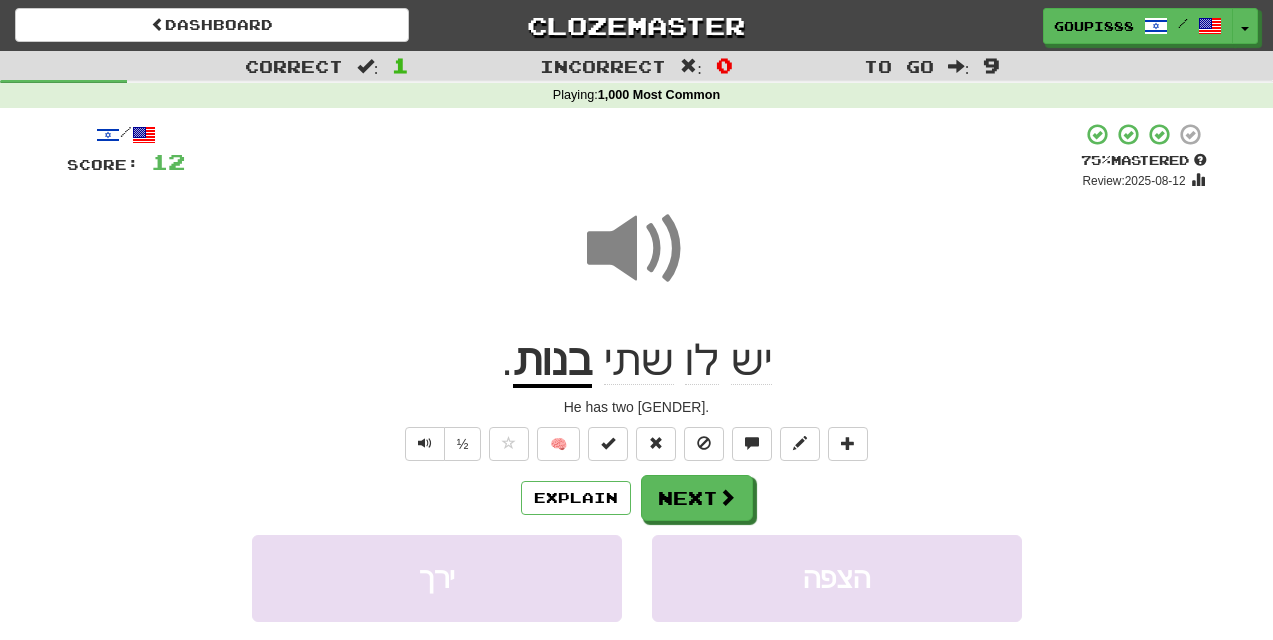 click at bounding box center [637, 249] 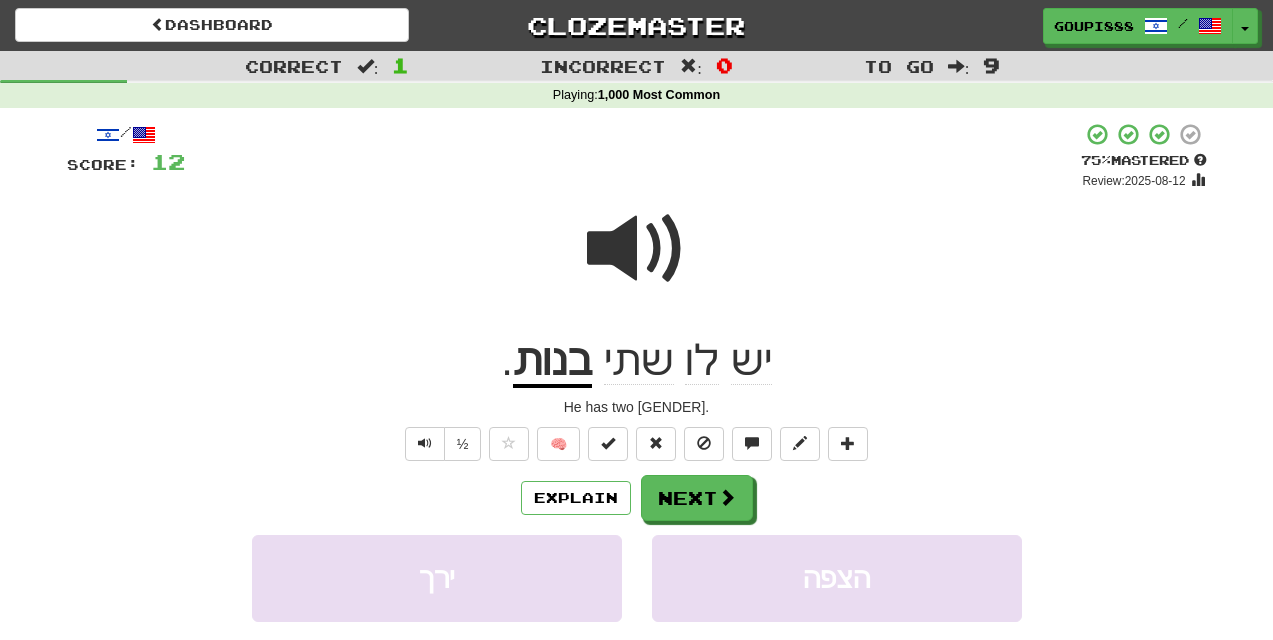 click at bounding box center [637, 249] 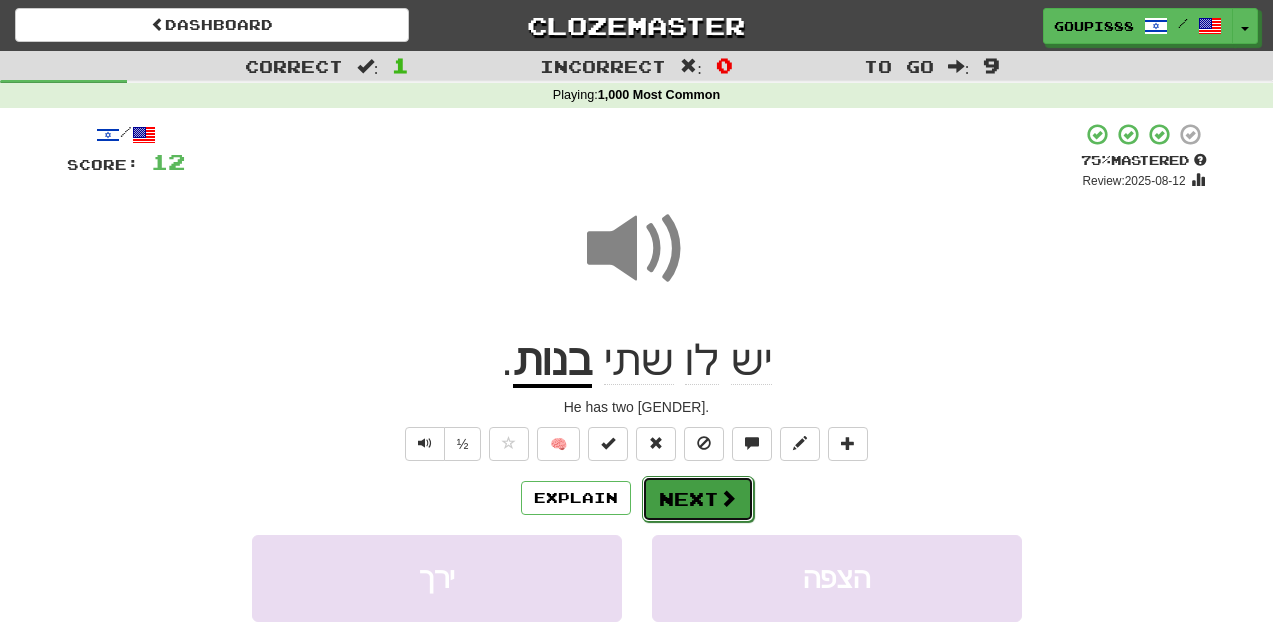 click on "Next" at bounding box center (698, 499) 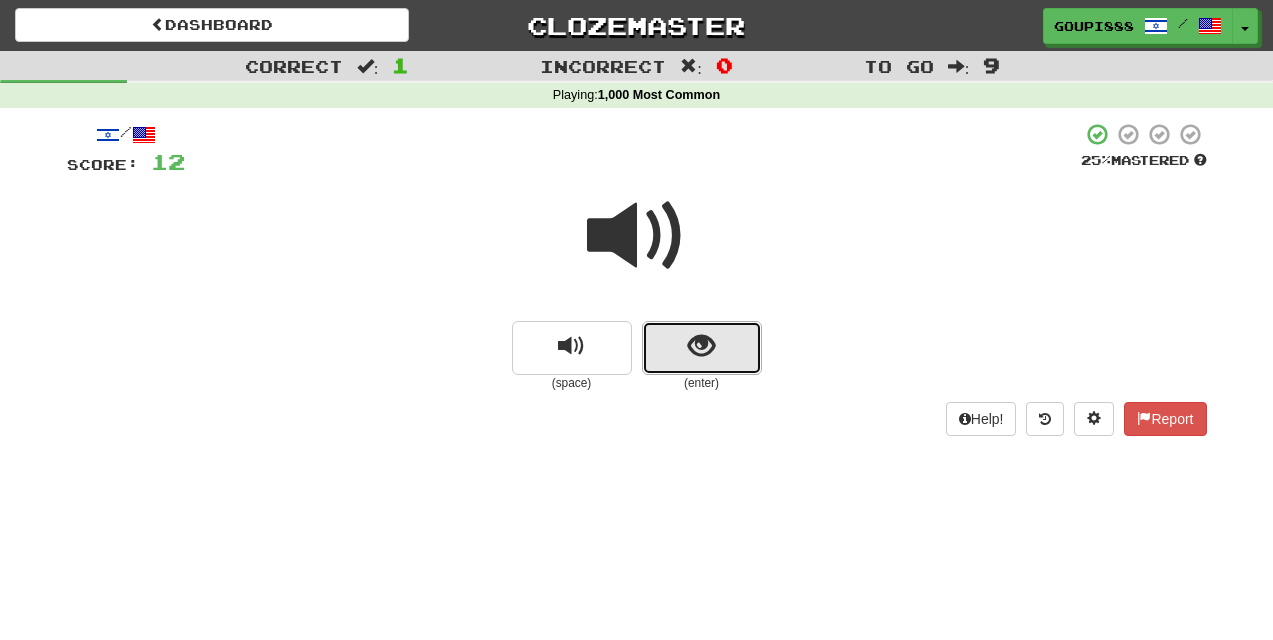 click at bounding box center [701, 346] 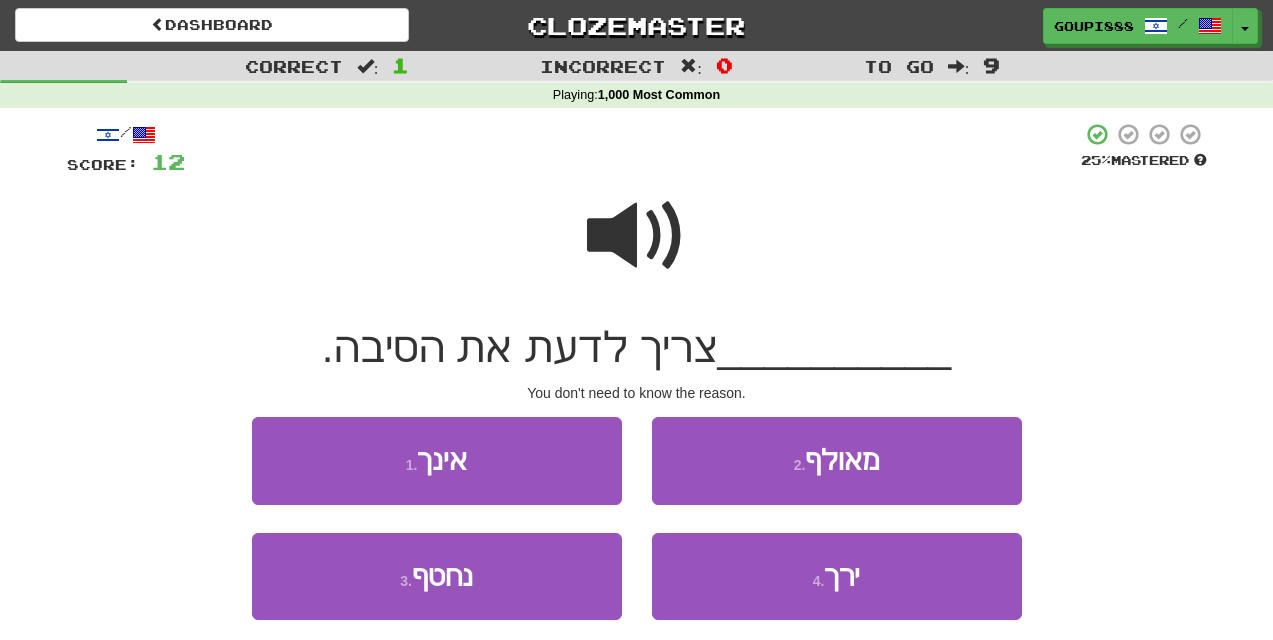 click at bounding box center [637, 236] 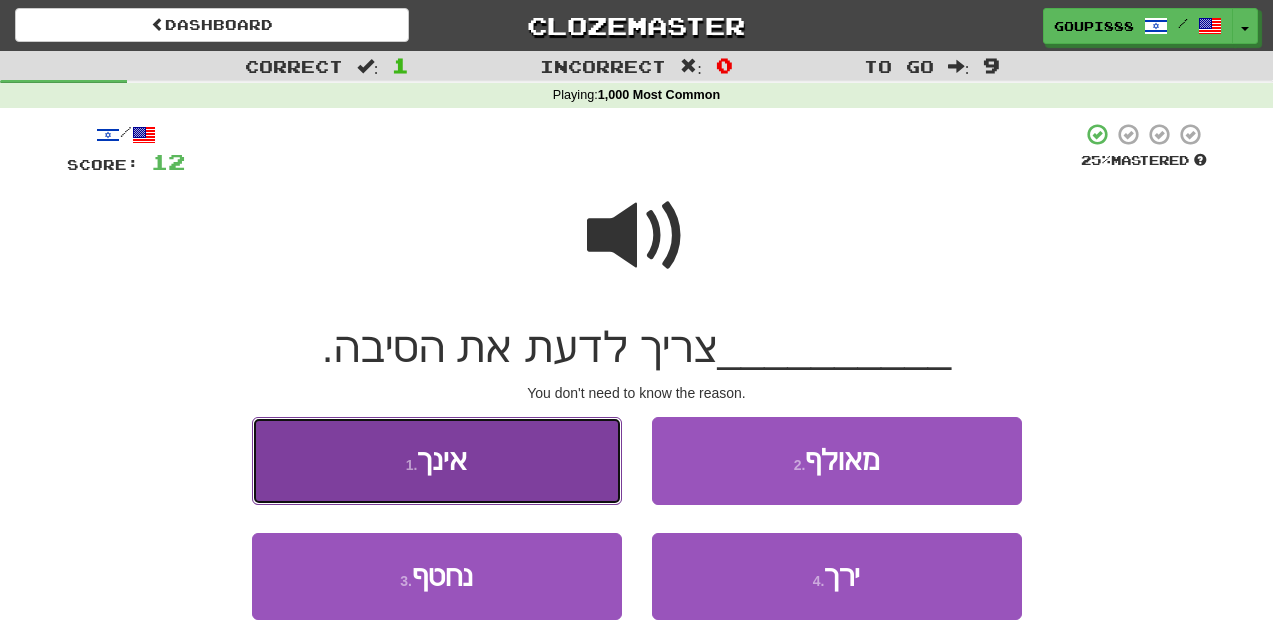 click on "1 .  אינך" at bounding box center (437, 460) 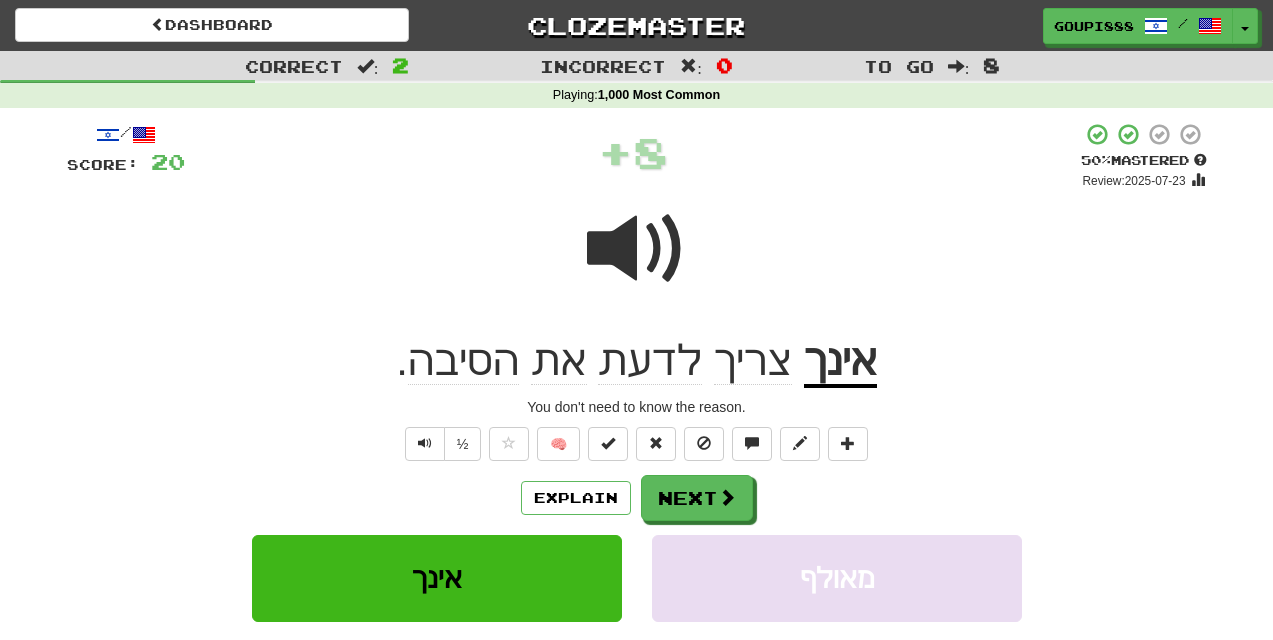 click at bounding box center [637, 249] 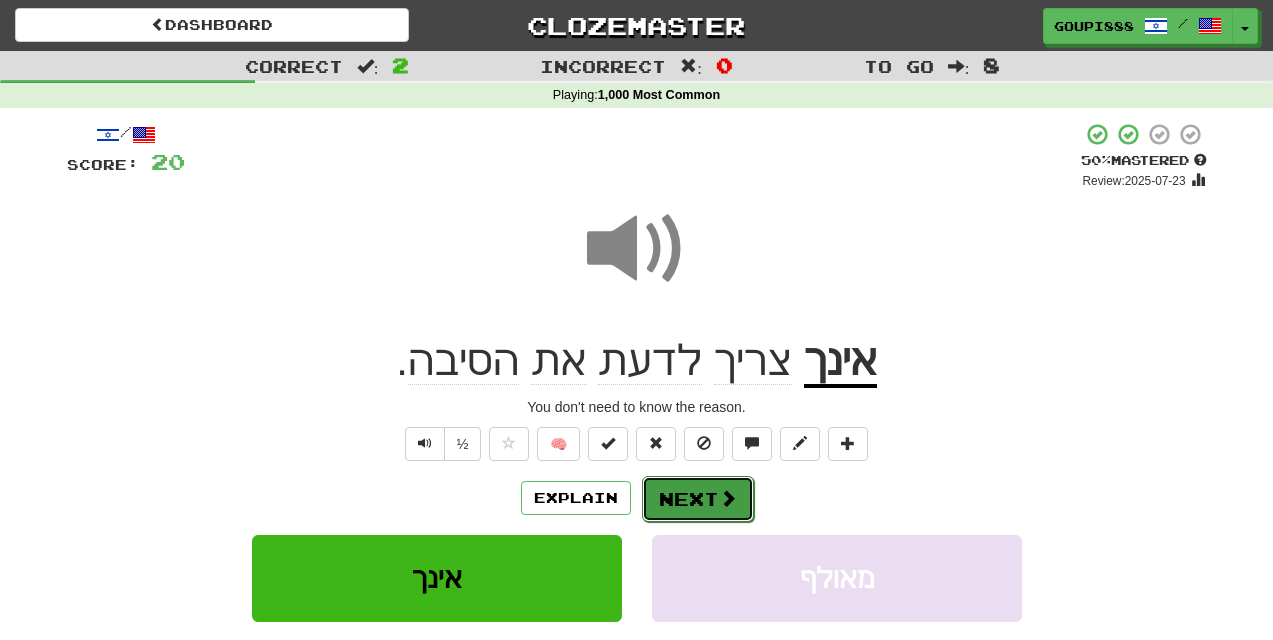 click on "Next" at bounding box center (698, 499) 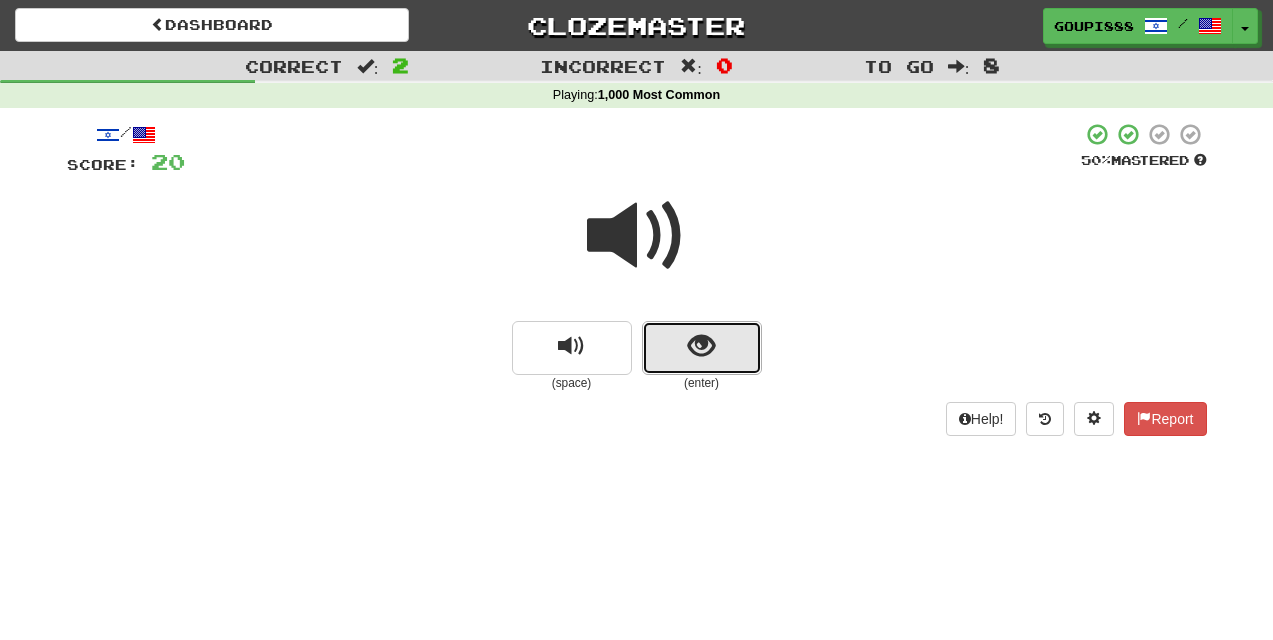 click at bounding box center [701, 346] 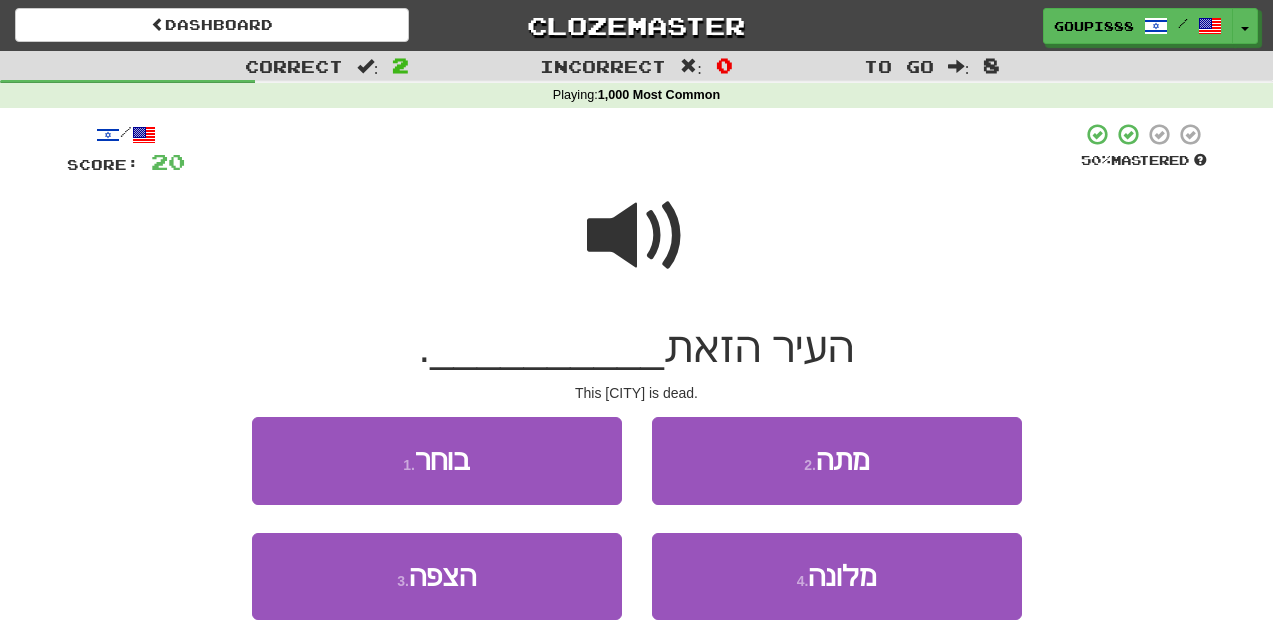 click at bounding box center (637, 236) 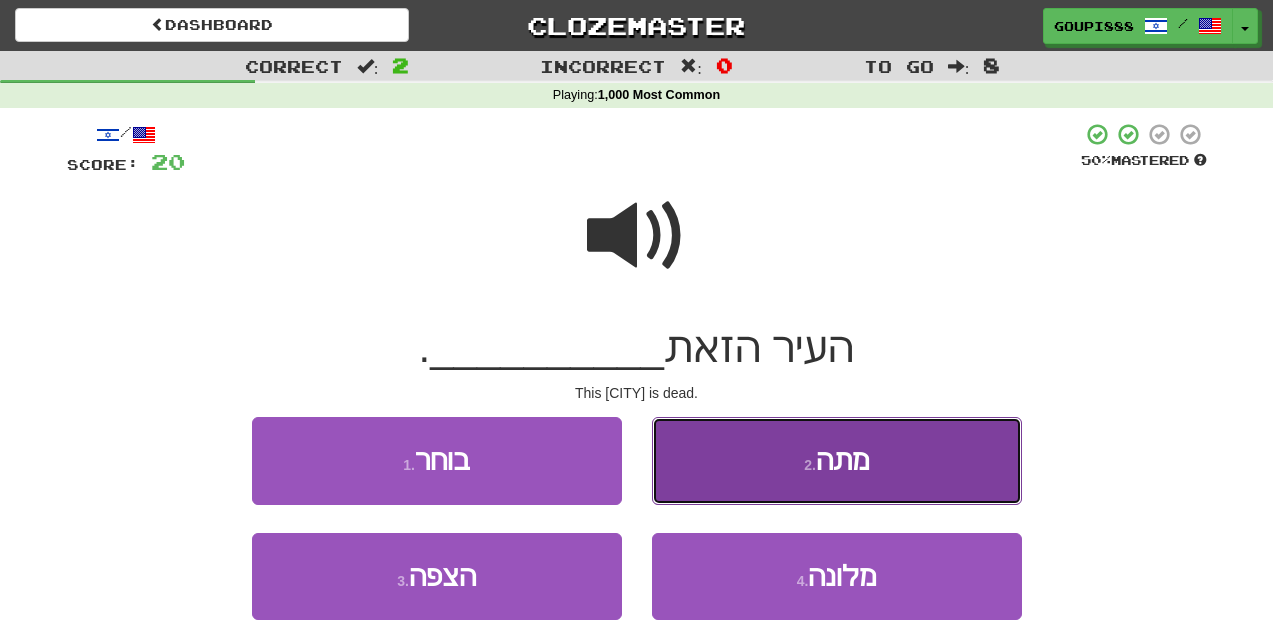 click on "2 .  מתה" at bounding box center [837, 460] 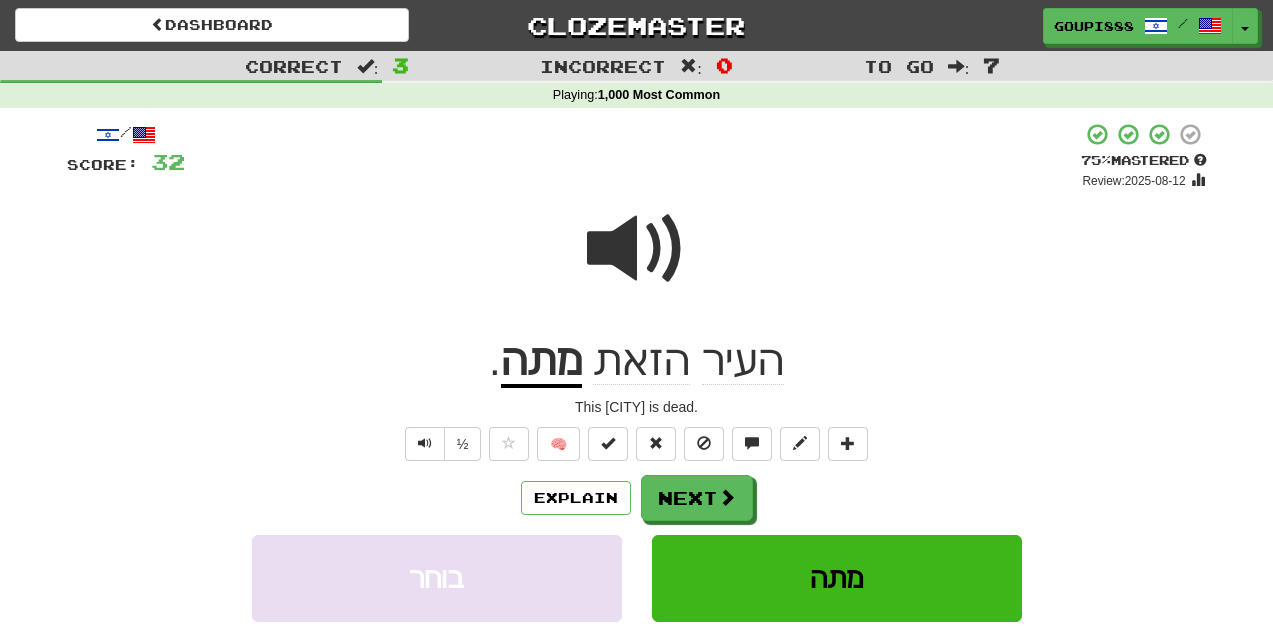 click on "הזאת" 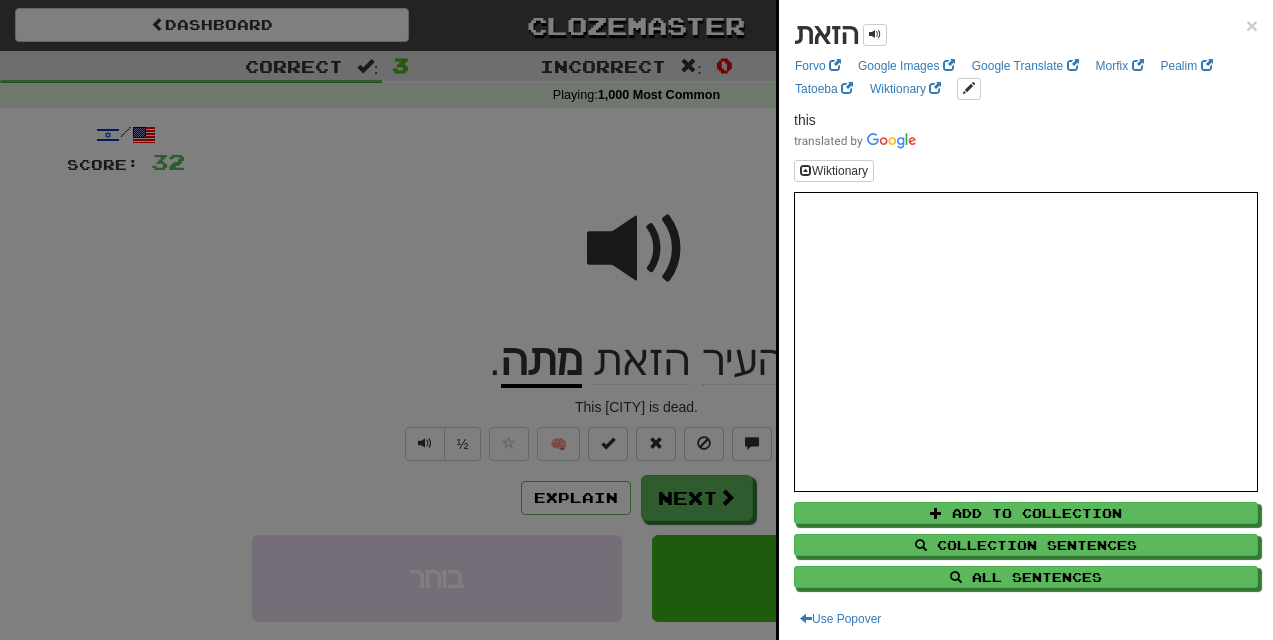 click at bounding box center (636, 320) 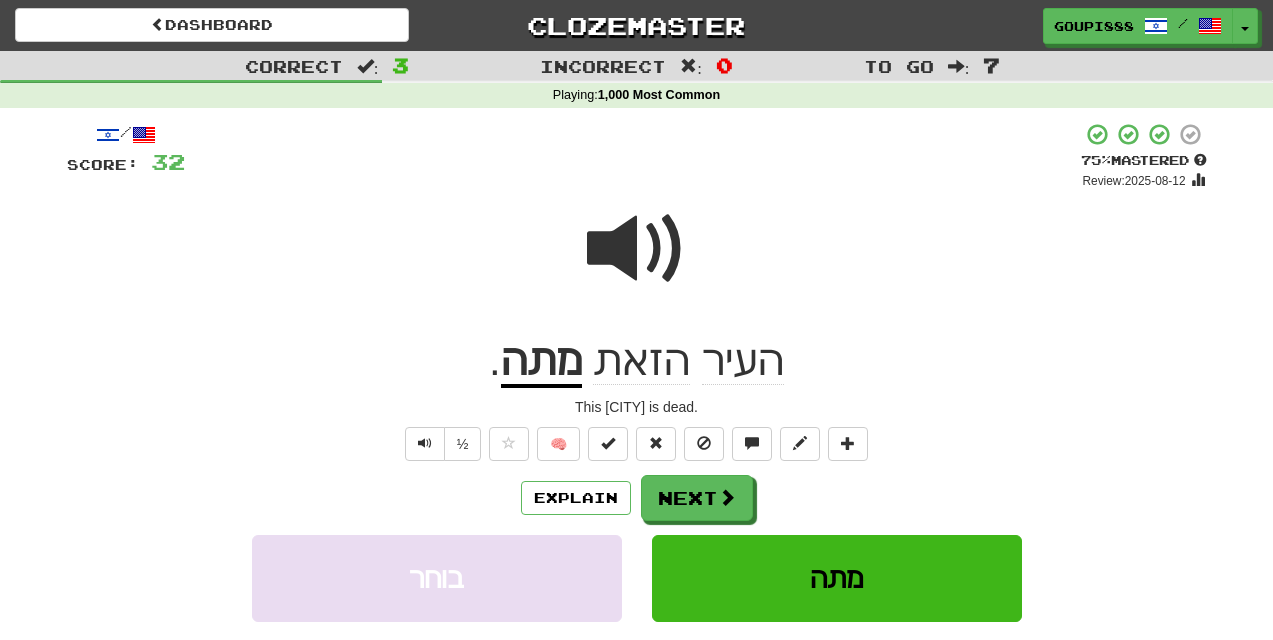 click on "העיר" 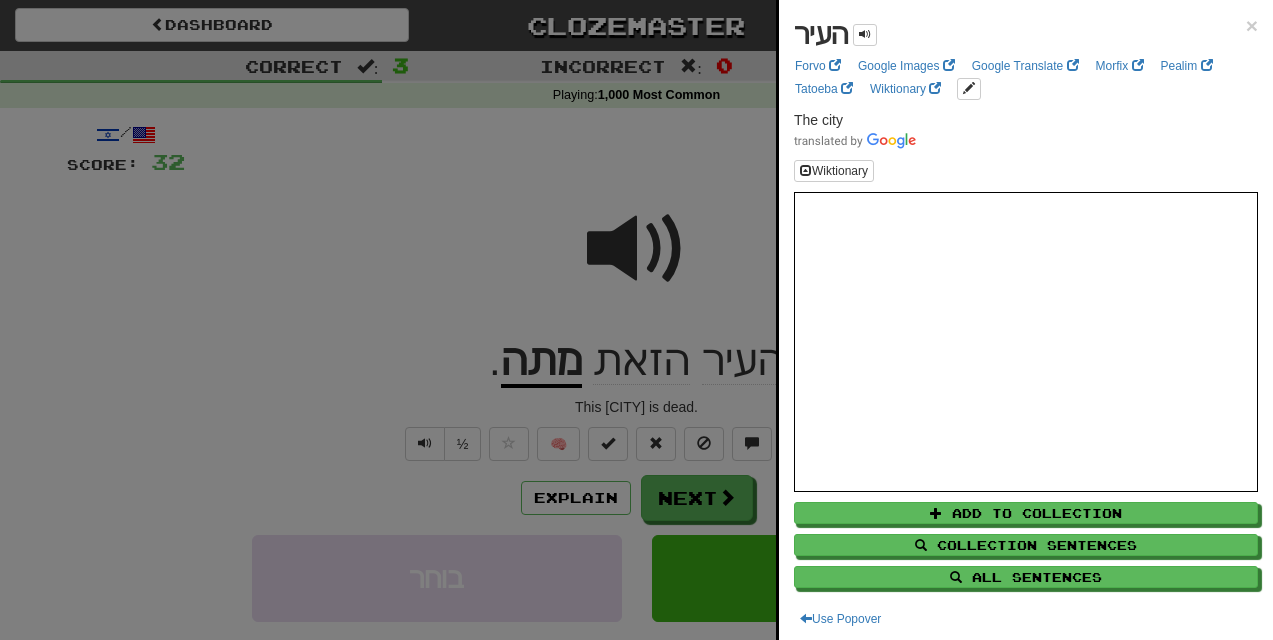 click at bounding box center (636, 320) 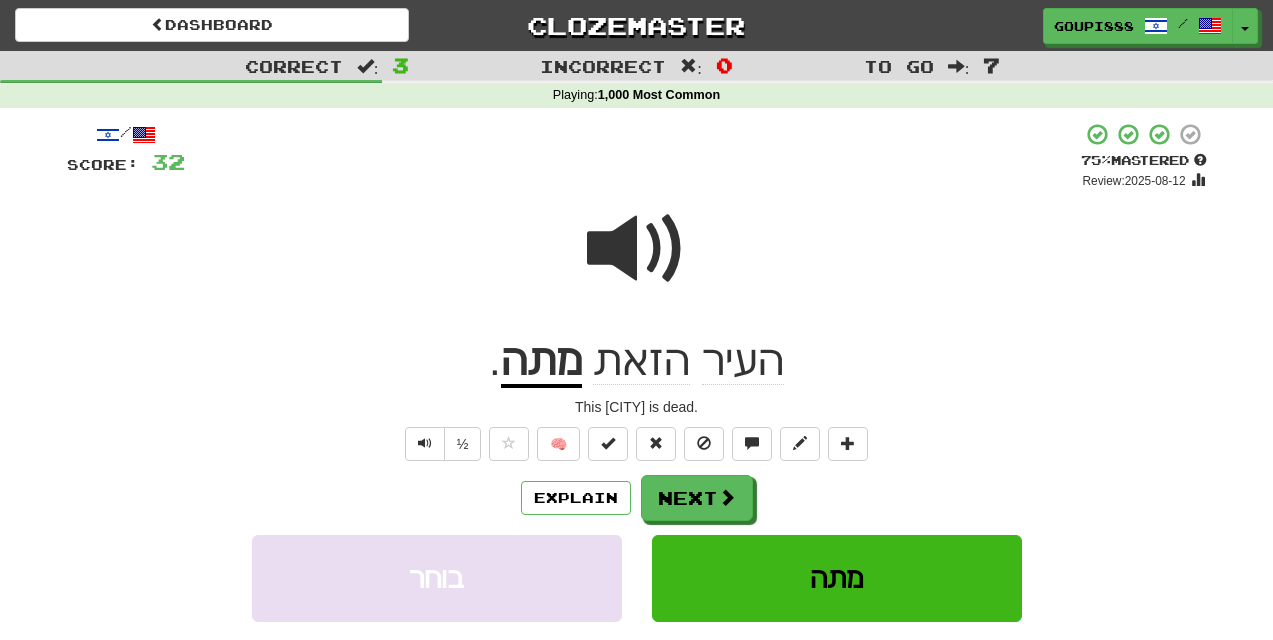 click at bounding box center (637, 249) 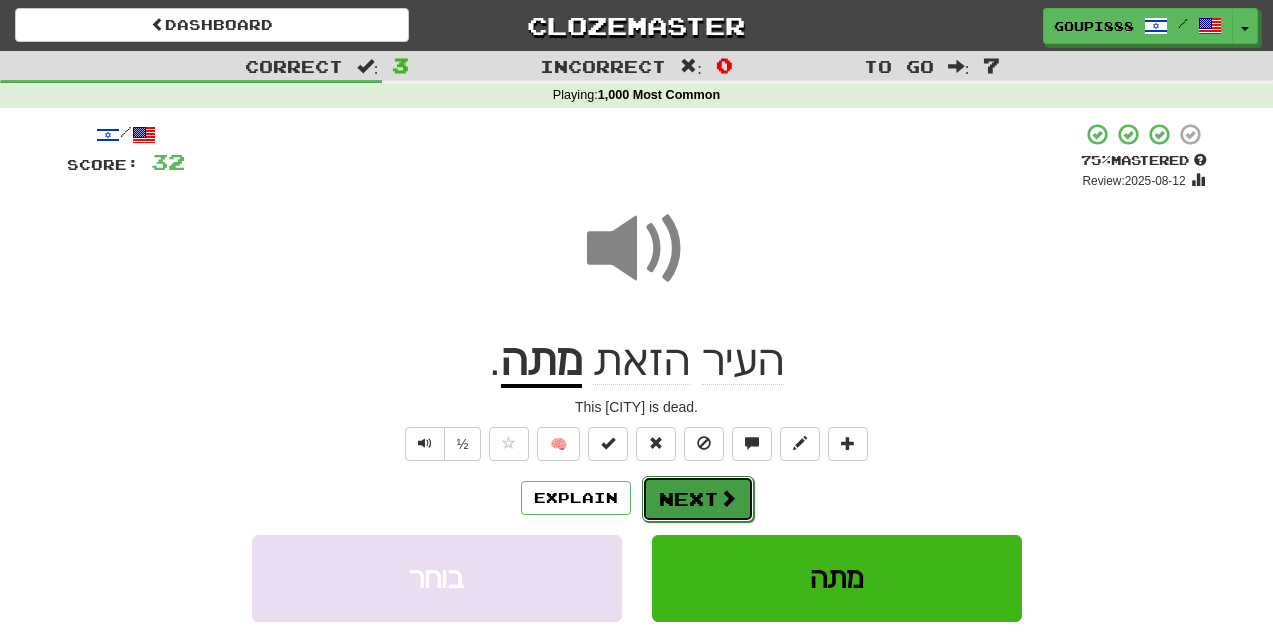 click on "Next" at bounding box center [698, 499] 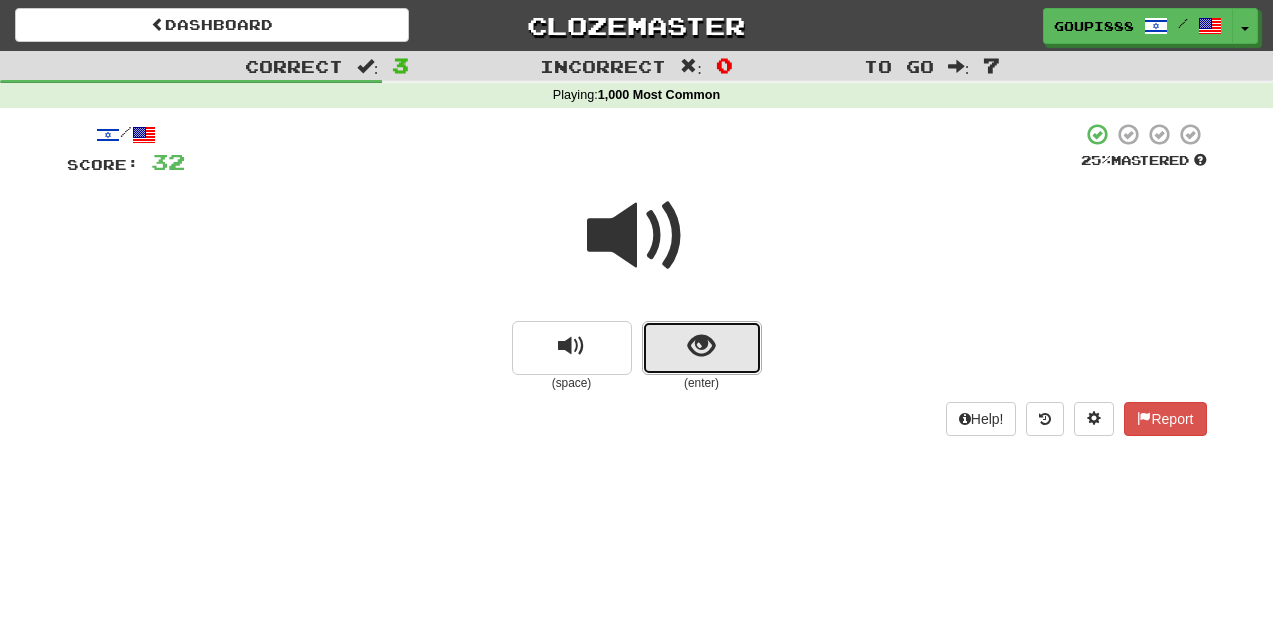 click at bounding box center (701, 346) 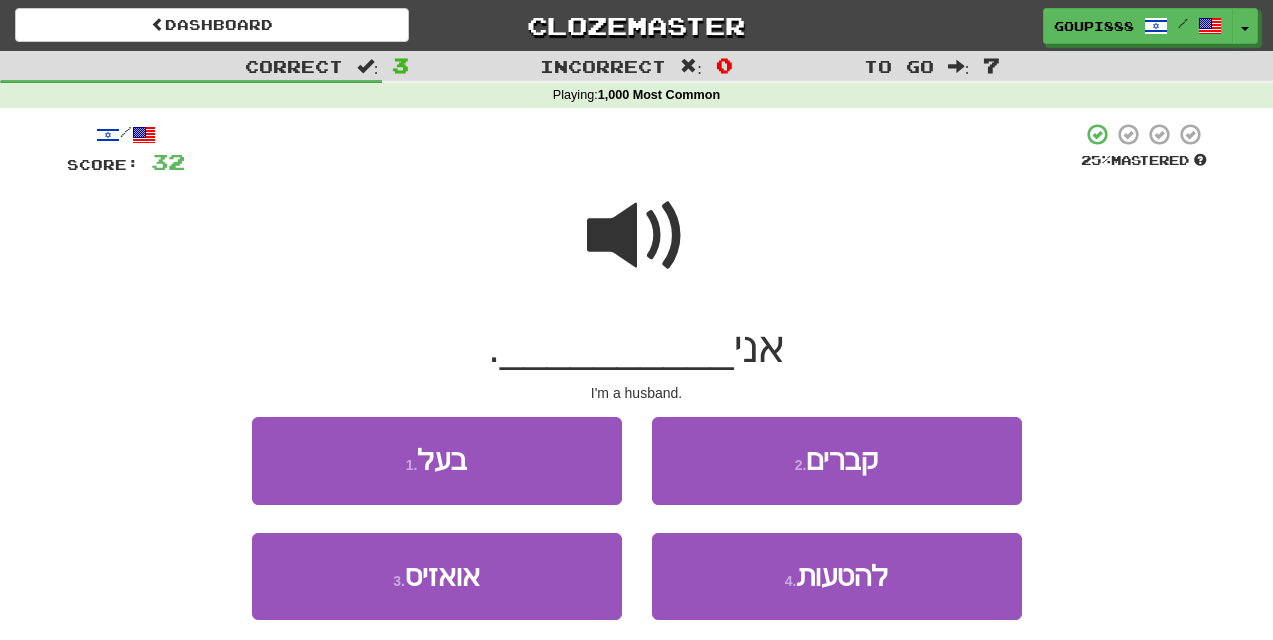 click at bounding box center (637, 236) 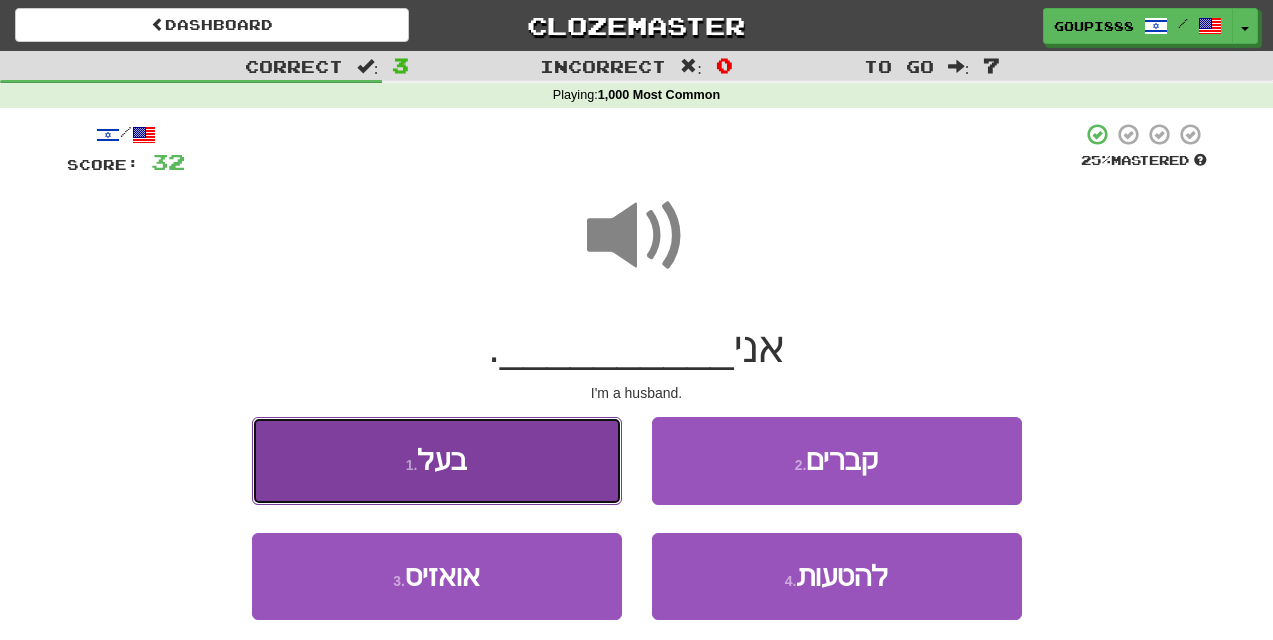 click on "1 .  בעל" at bounding box center (437, 460) 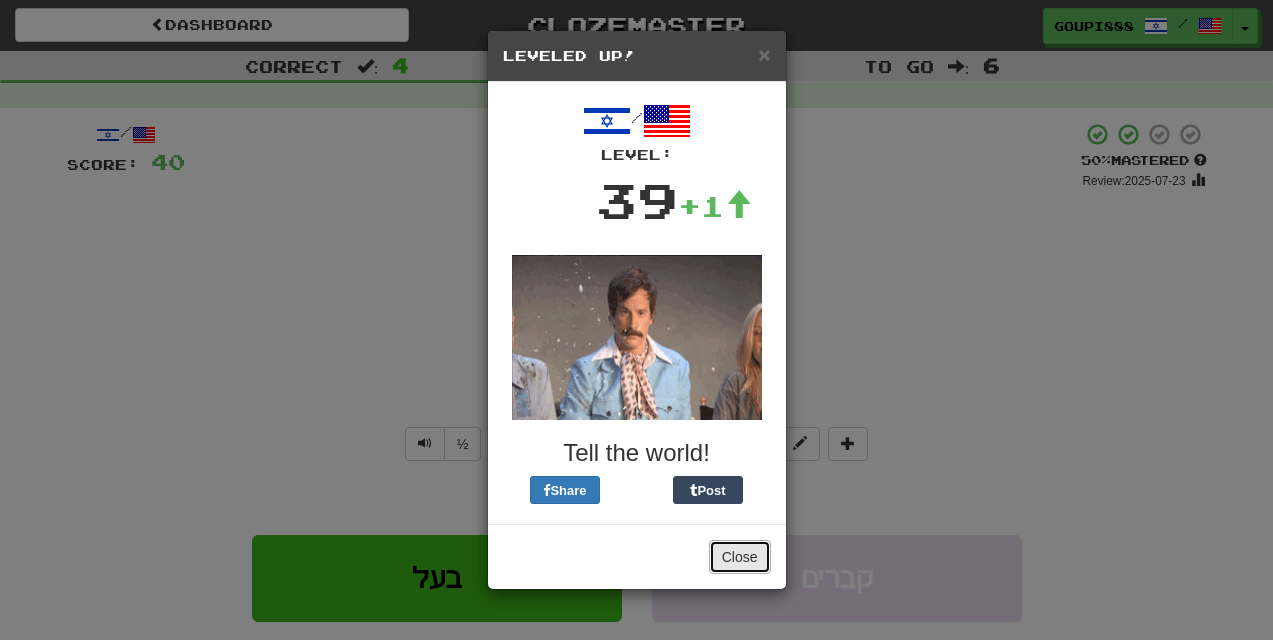click on "Close" at bounding box center [740, 557] 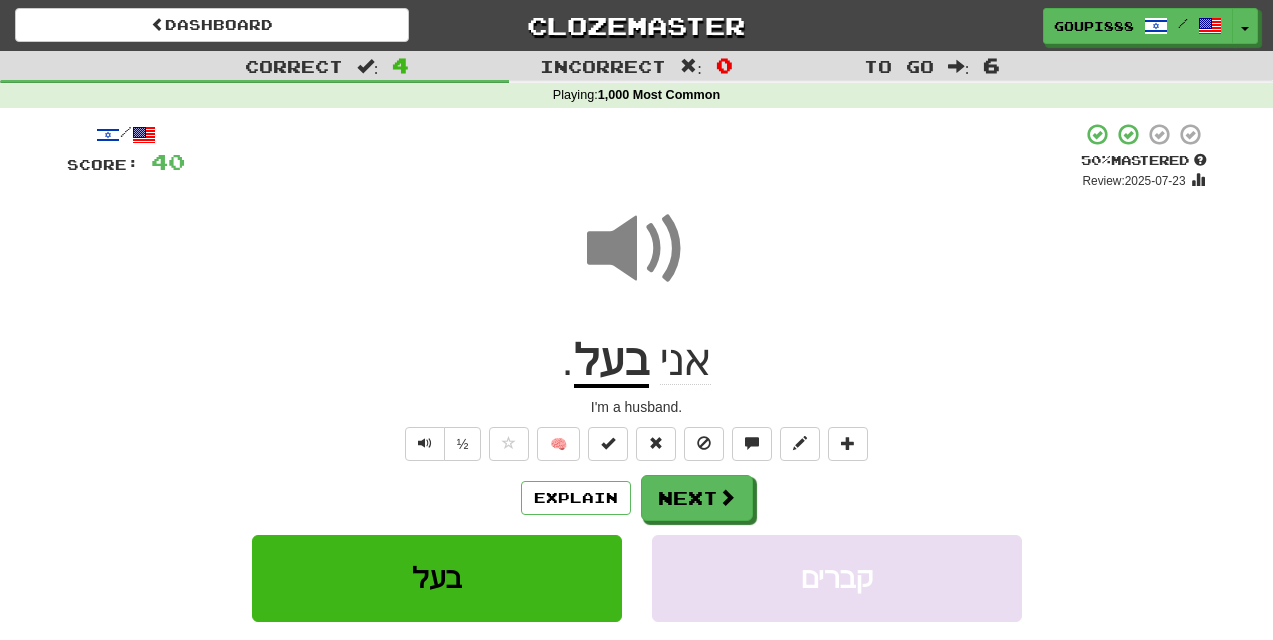 click on "בעל" at bounding box center [611, 362] 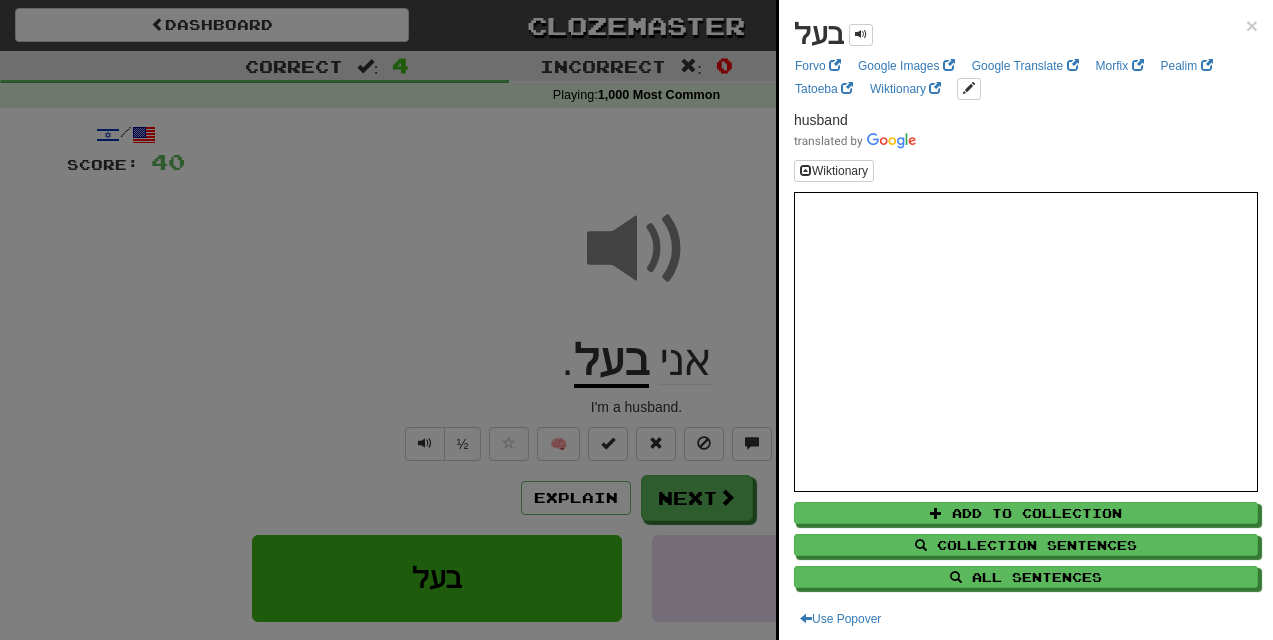 click at bounding box center [636, 320] 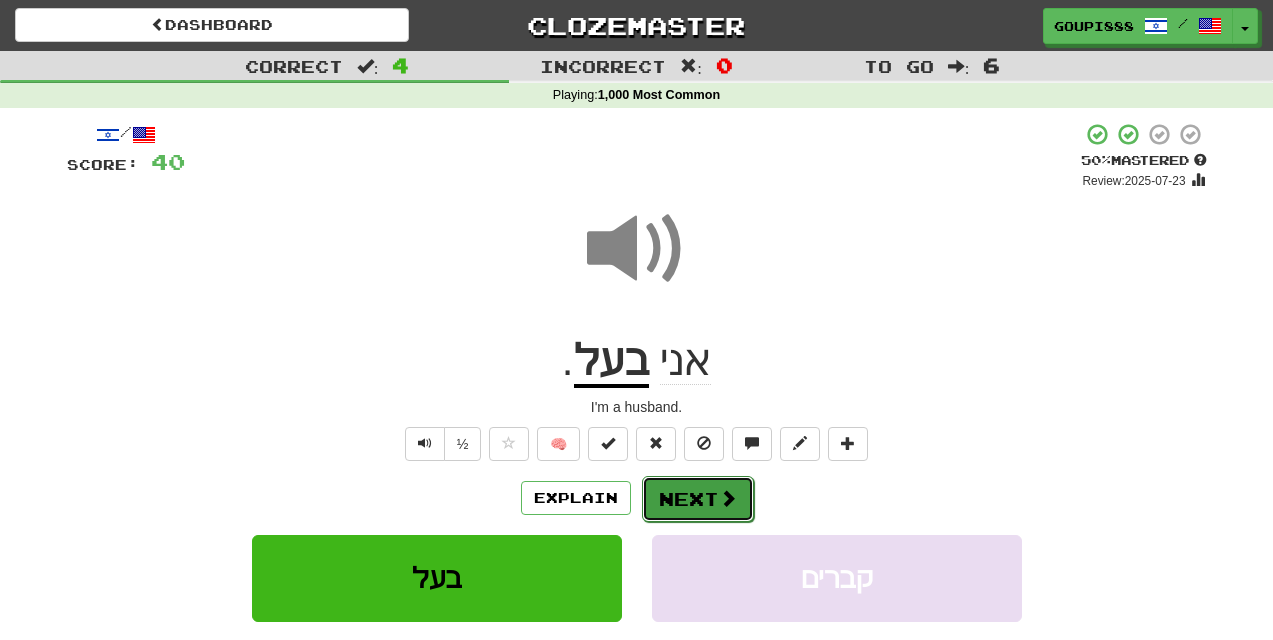 click on "Next" at bounding box center [698, 499] 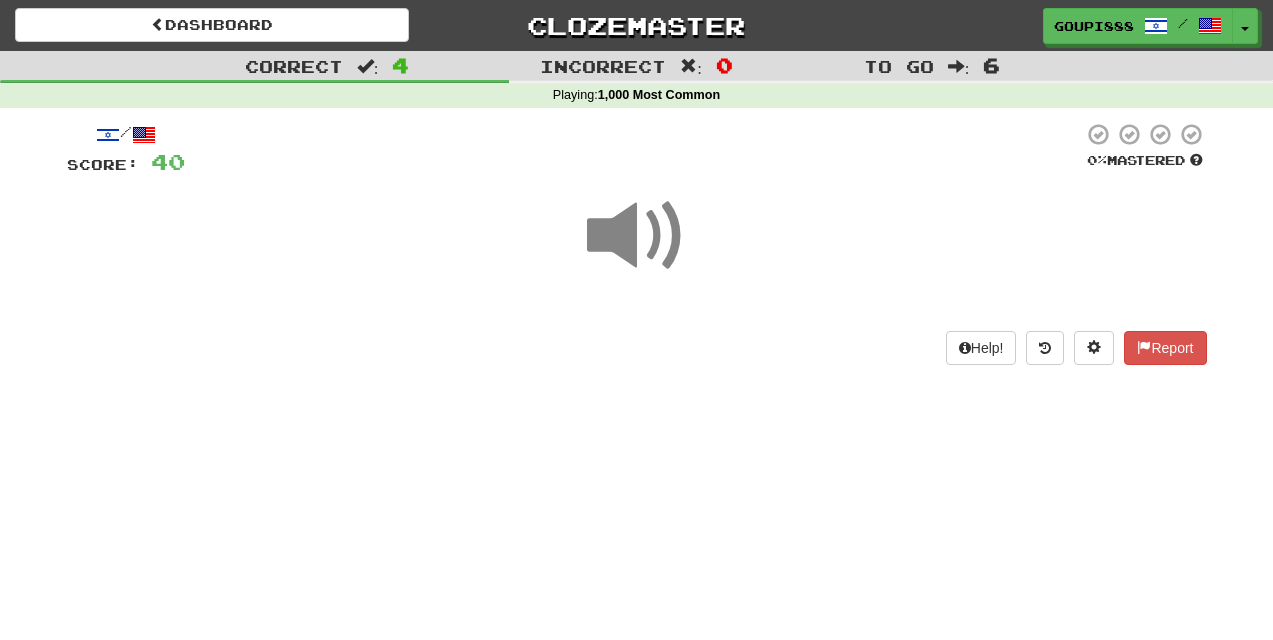 click at bounding box center [637, 236] 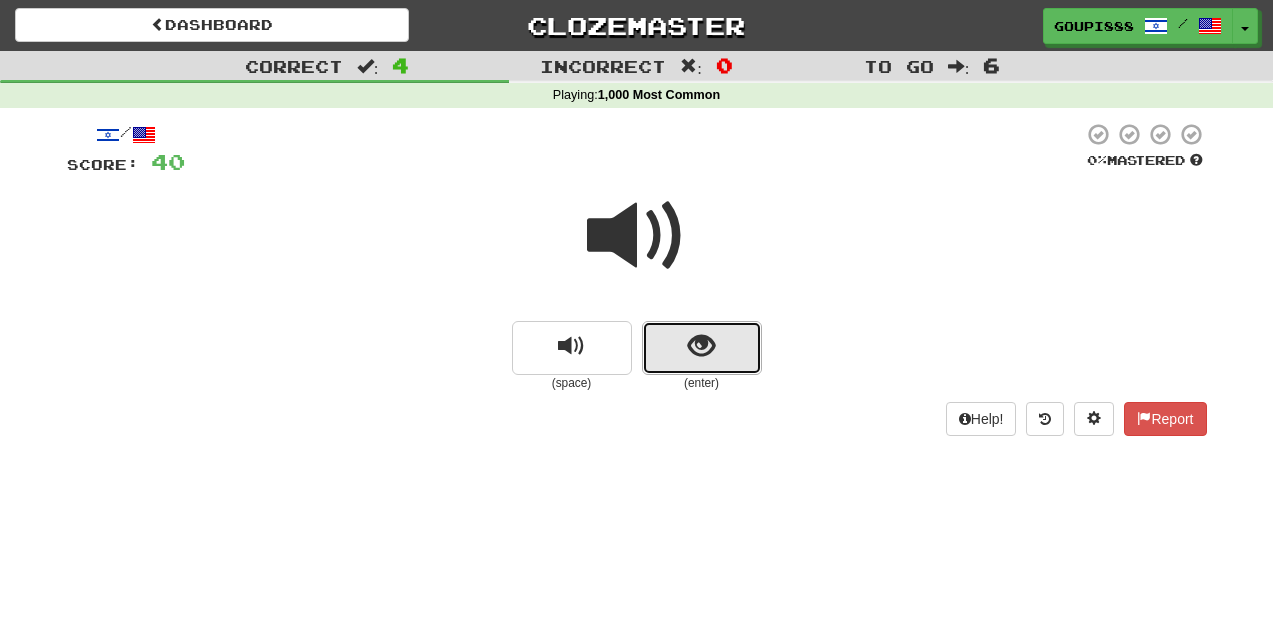 click at bounding box center (702, 348) 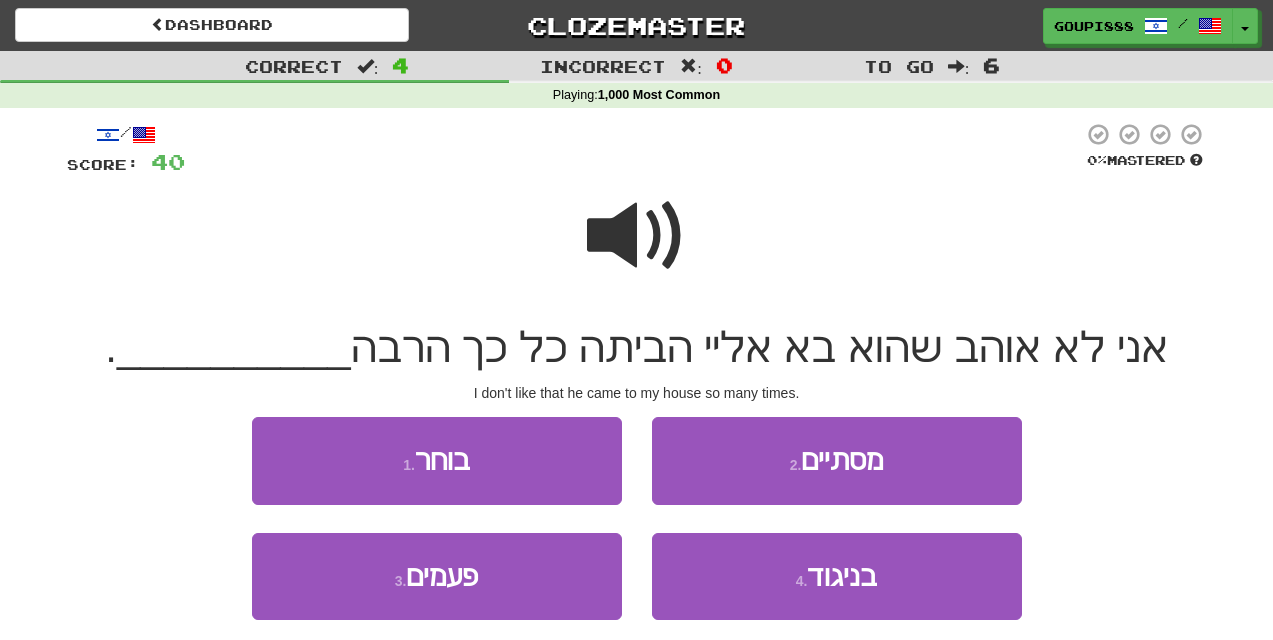 click at bounding box center [637, 236] 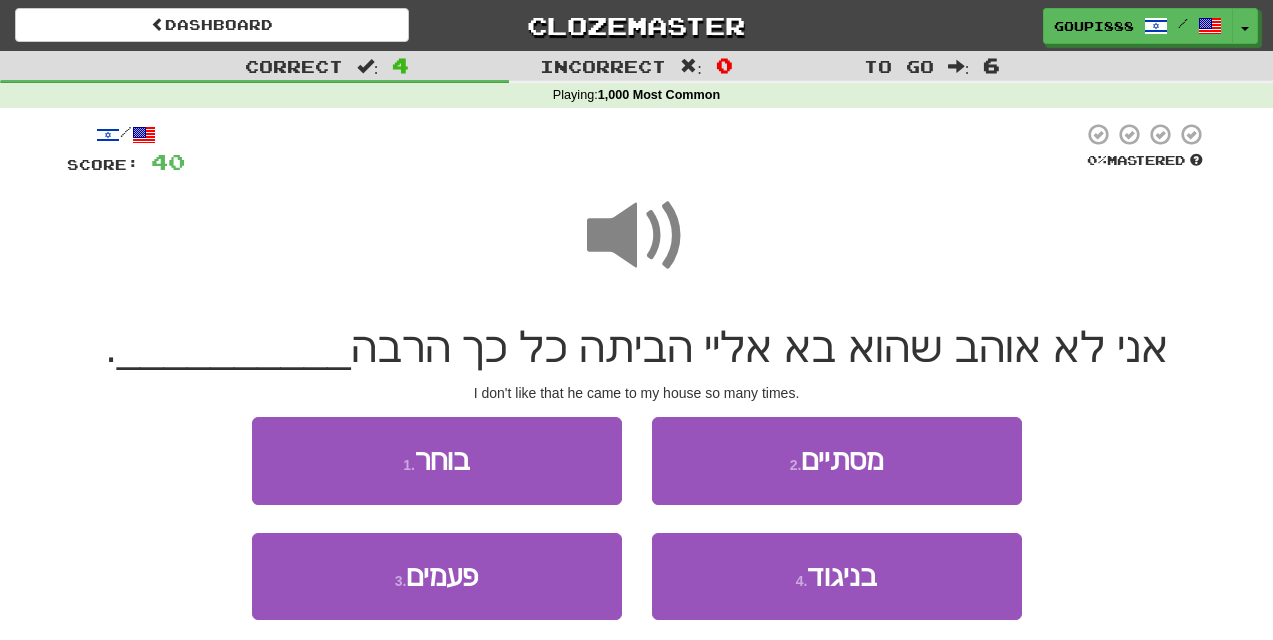 click at bounding box center (637, 236) 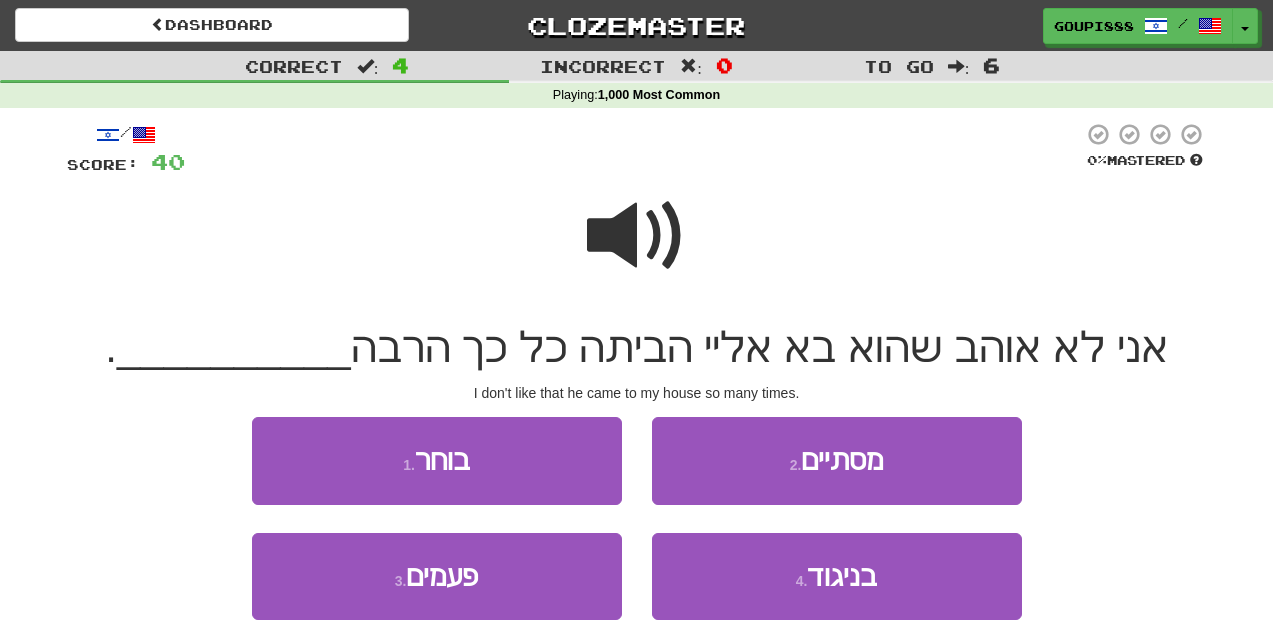 click at bounding box center [637, 236] 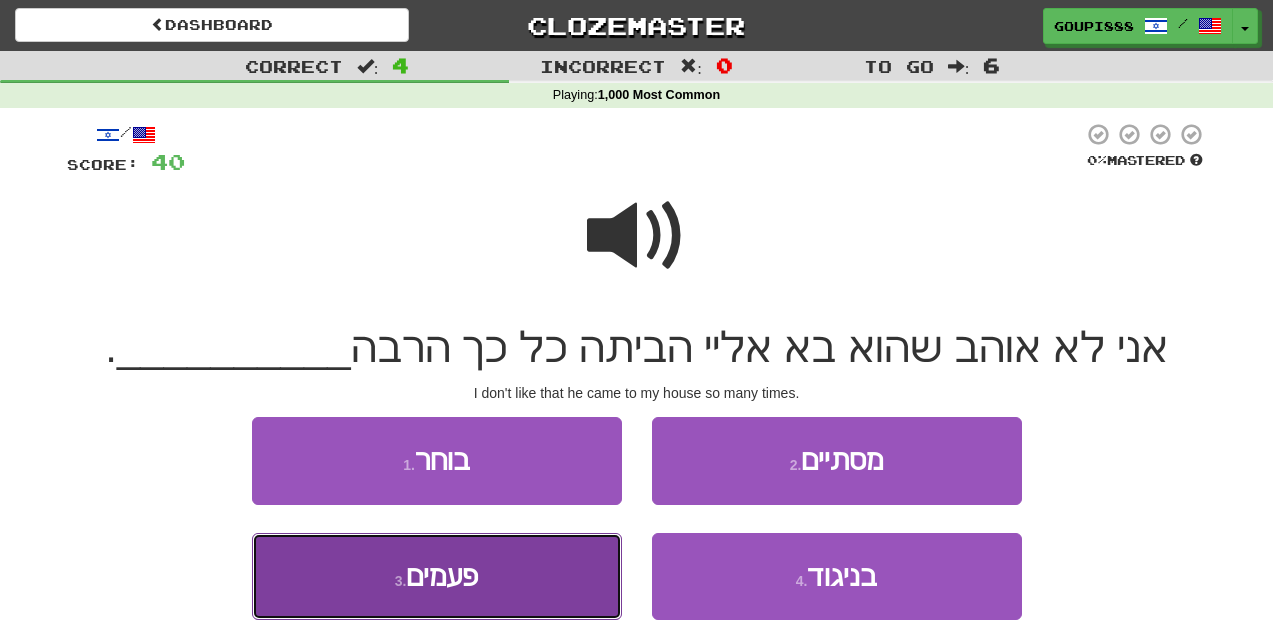 click on "3 .  פעמים" at bounding box center (437, 576) 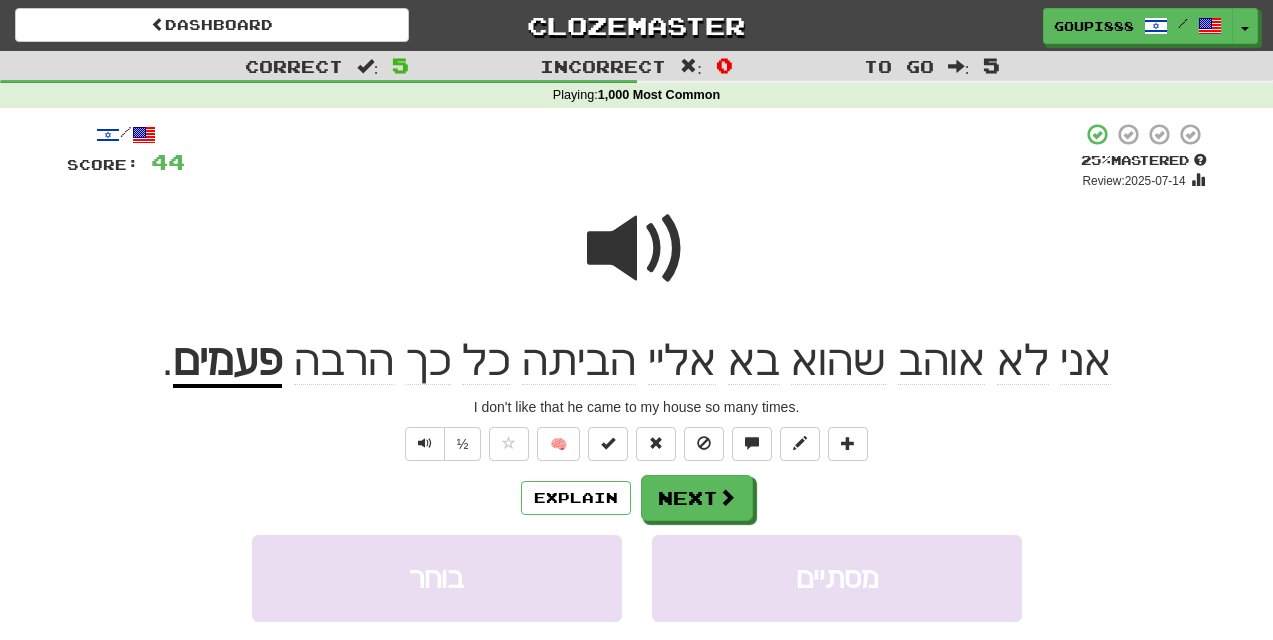 click at bounding box center (637, 249) 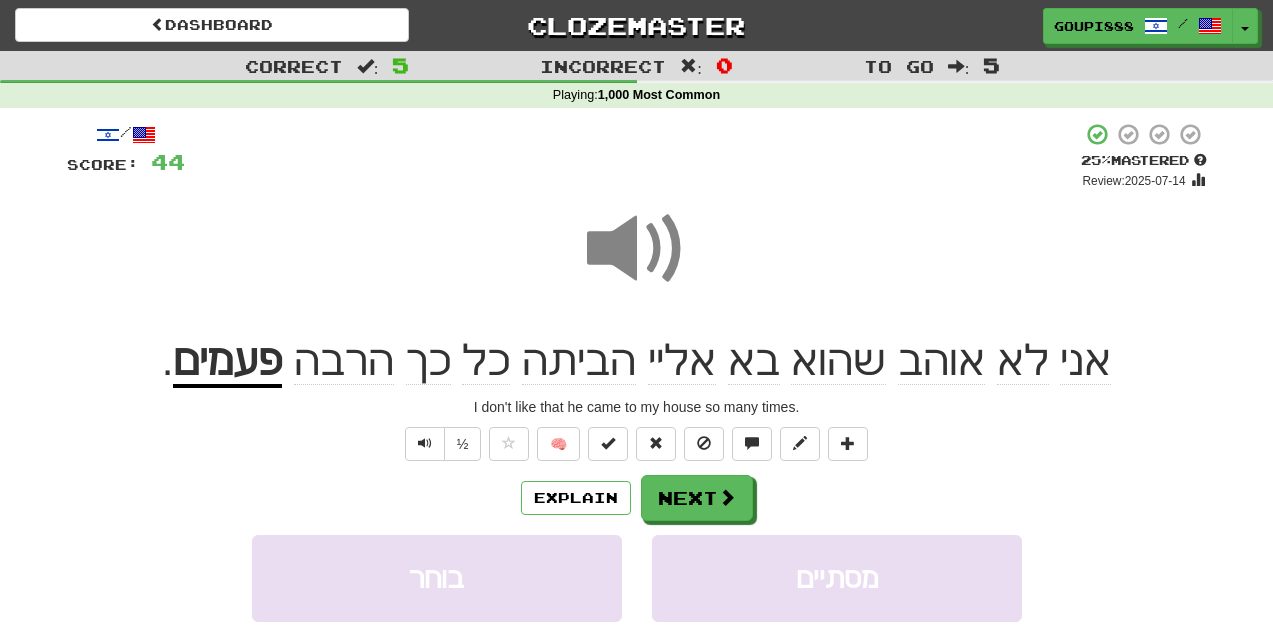 click at bounding box center (637, 249) 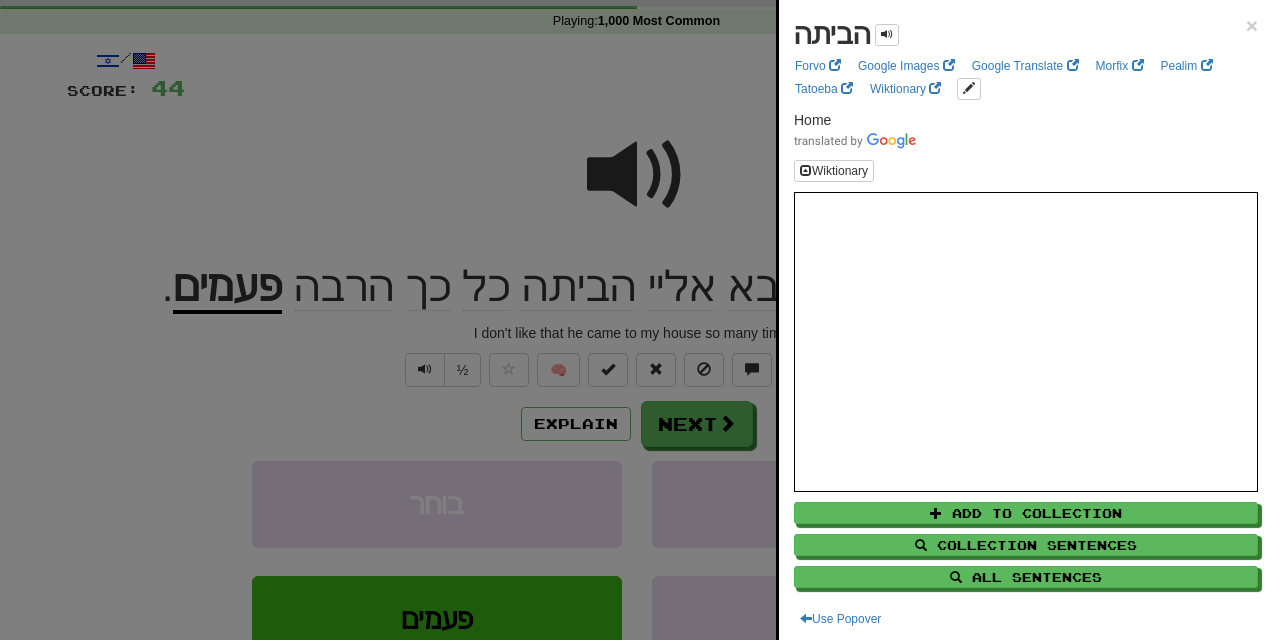 scroll, scrollTop: 76, scrollLeft: 0, axis: vertical 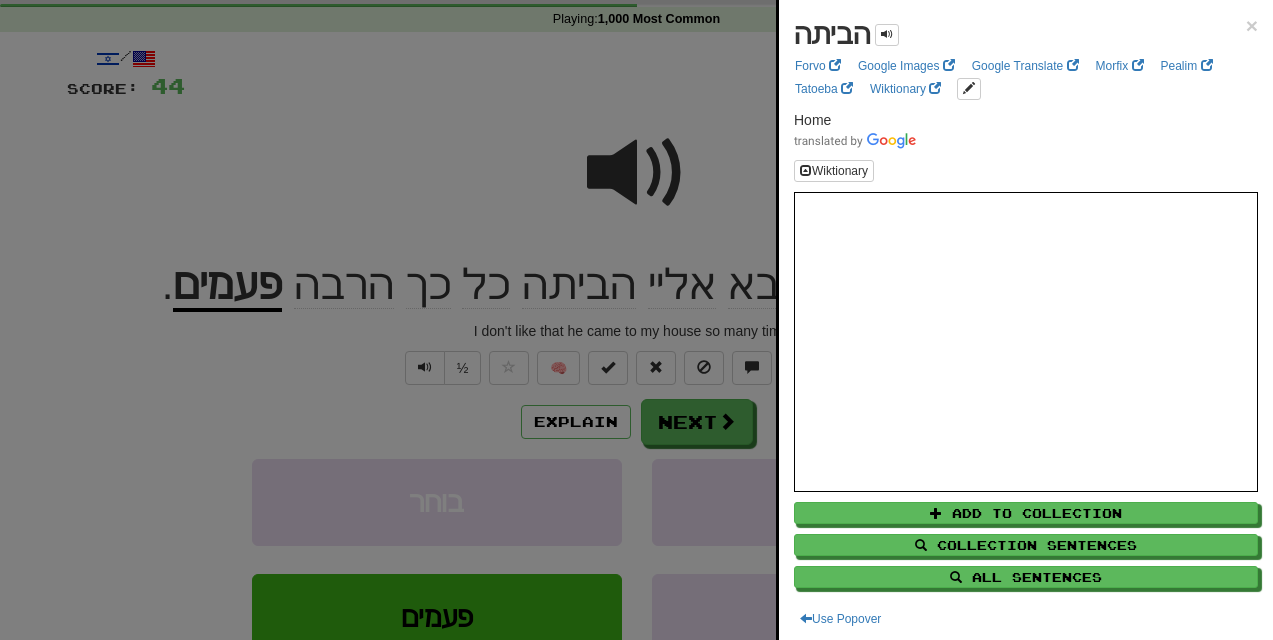 click at bounding box center (636, 320) 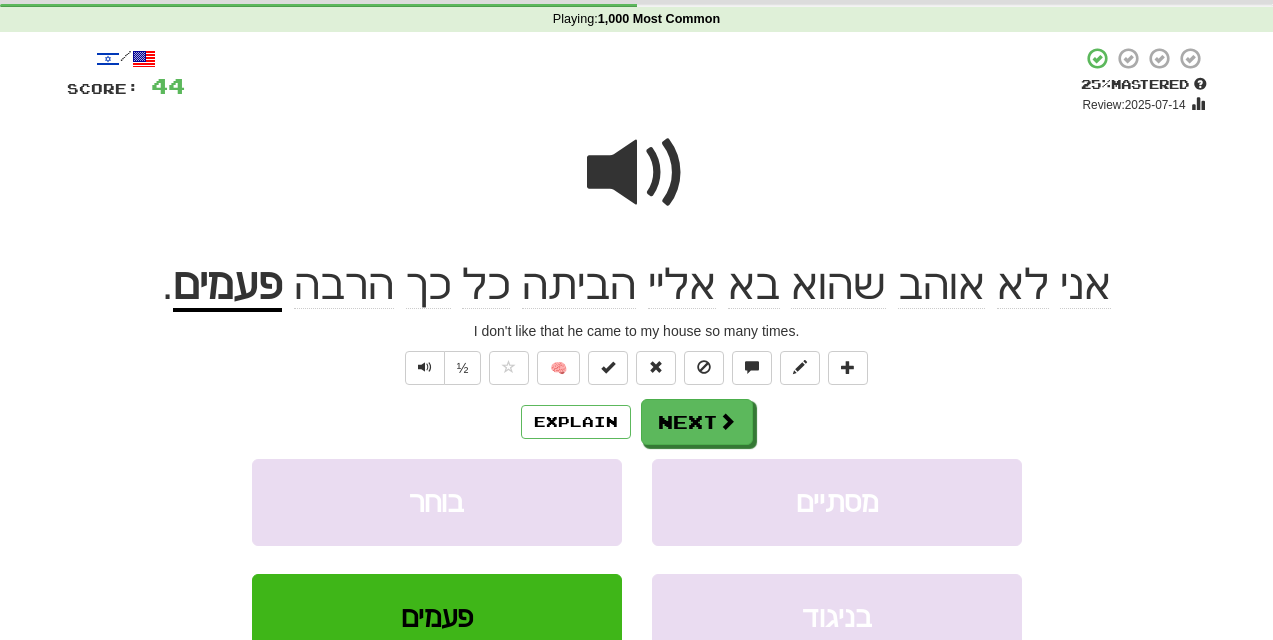 click on "הביתה" 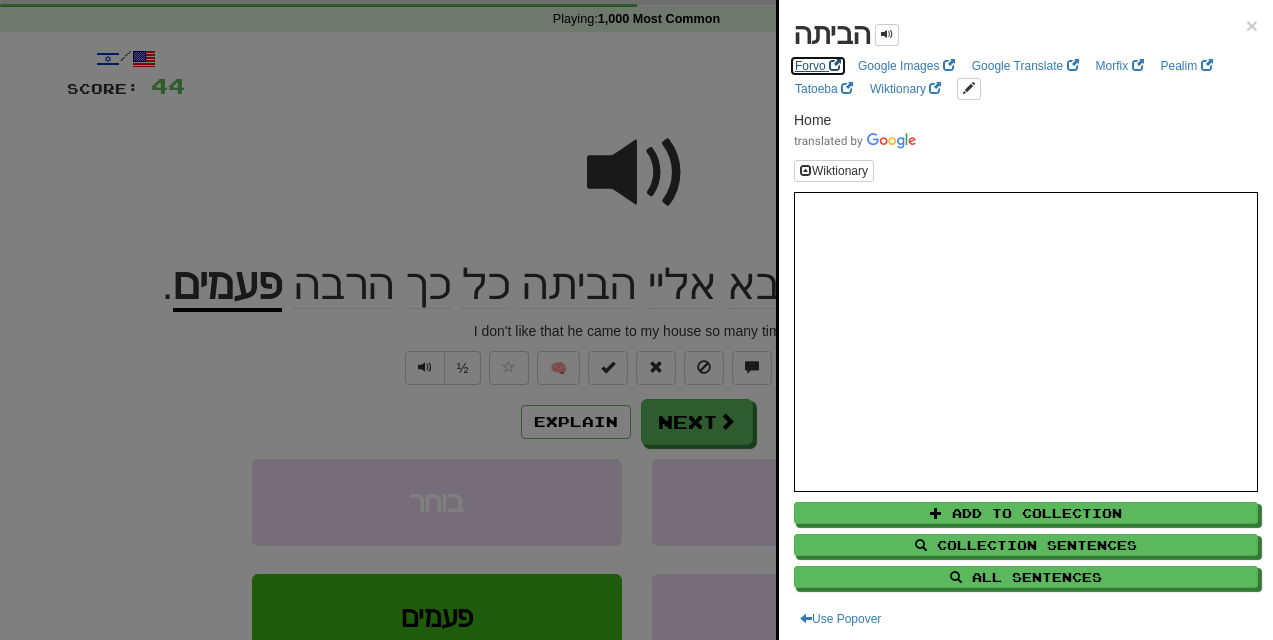 click on "Forvo" at bounding box center (818, 66) 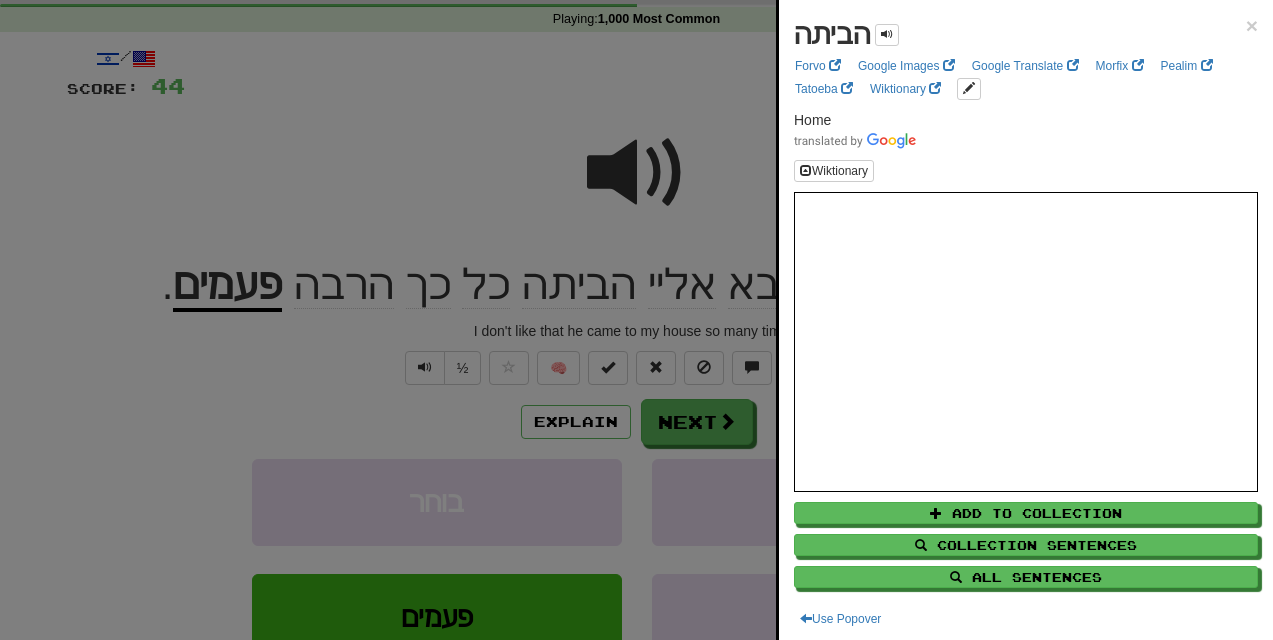 click at bounding box center [636, 320] 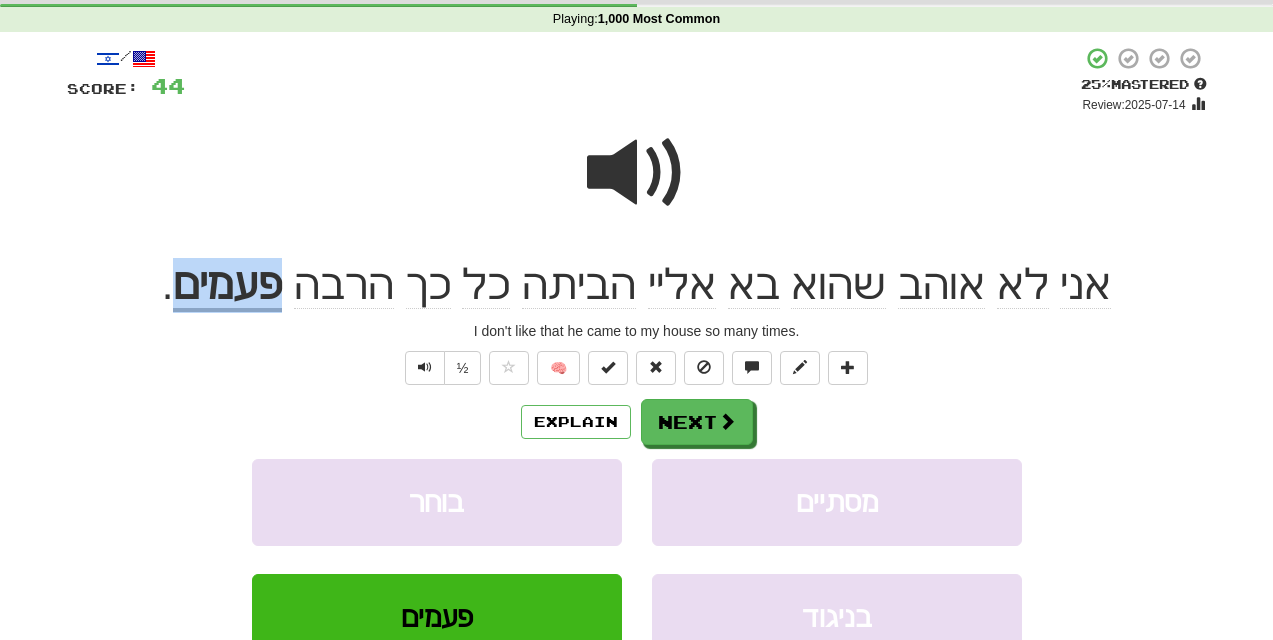 drag, startPoint x: 285, startPoint y: 305, endPoint x: 225, endPoint y: 281, distance: 64.62198 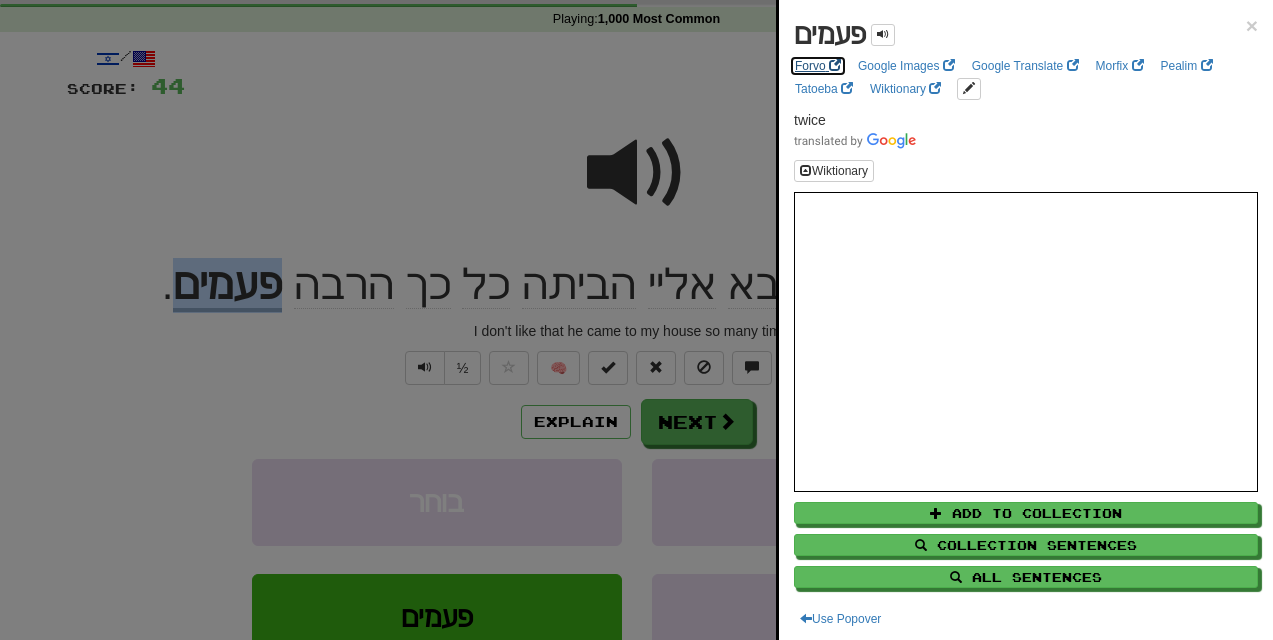 click on "Forvo" at bounding box center [818, 66] 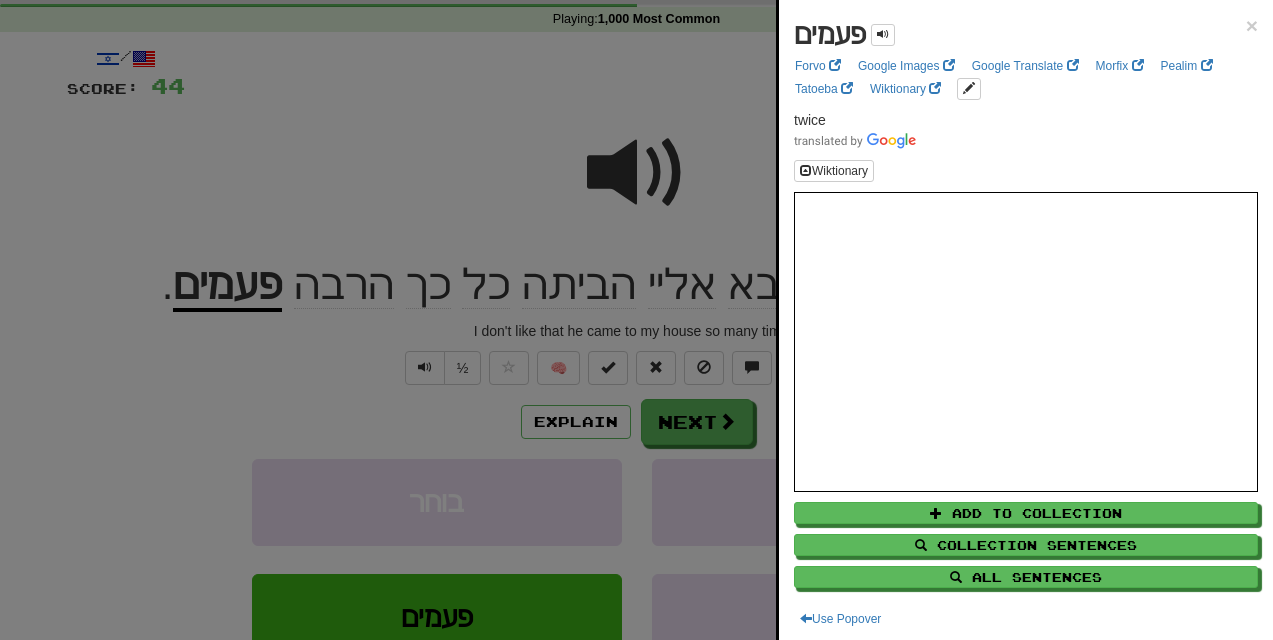 click at bounding box center (636, 320) 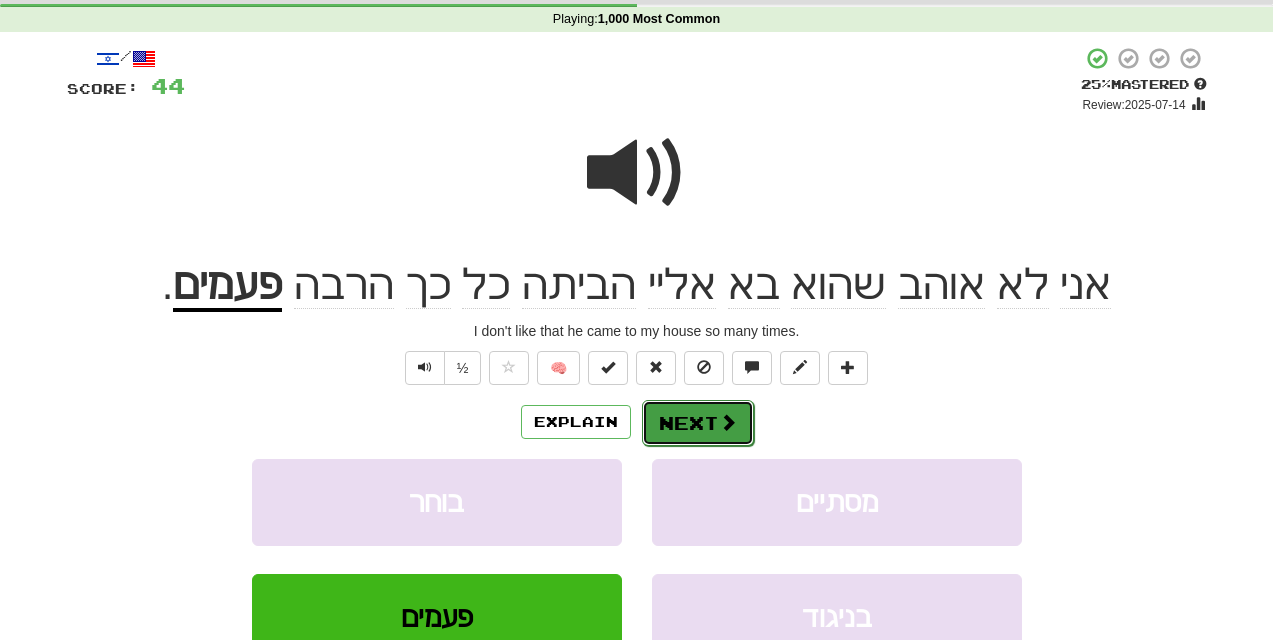click on "Next" at bounding box center (698, 423) 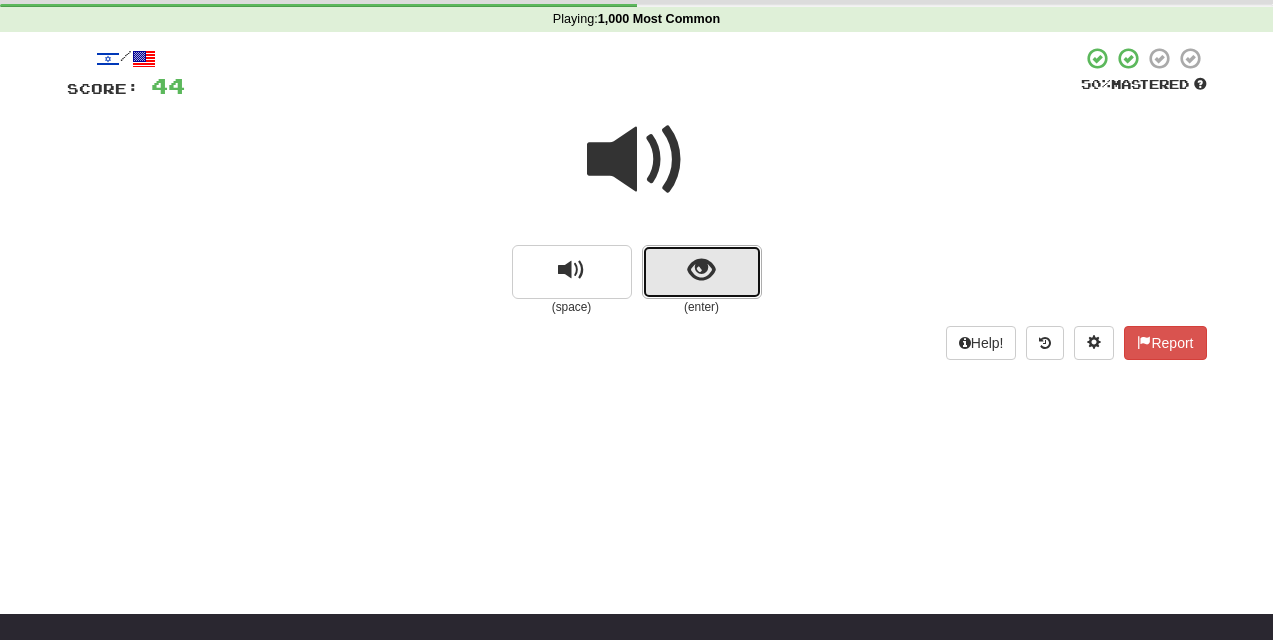 click at bounding box center [701, 270] 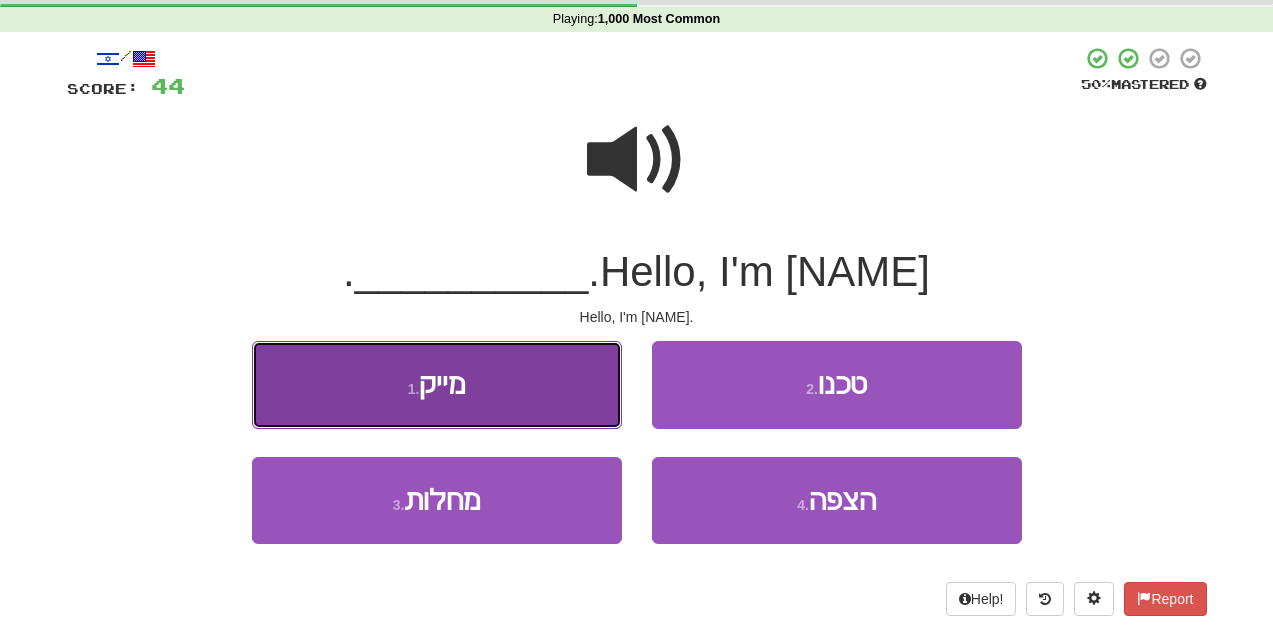 click on "1 .  מייק" at bounding box center (437, 384) 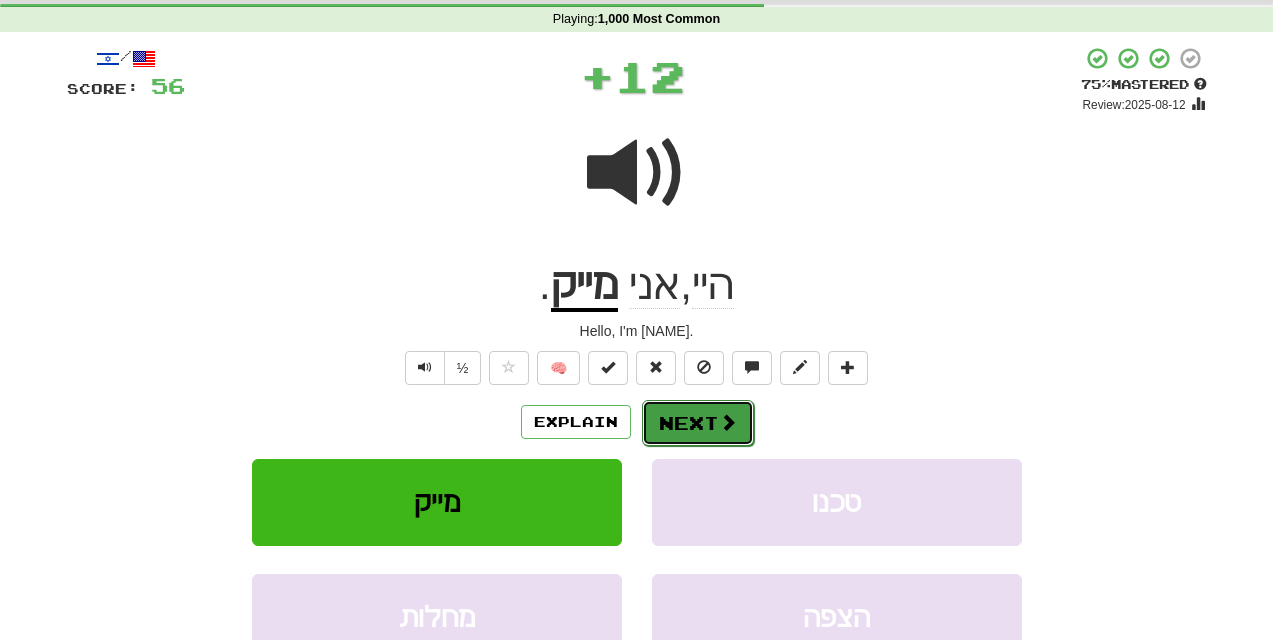 click on "Next" at bounding box center (698, 423) 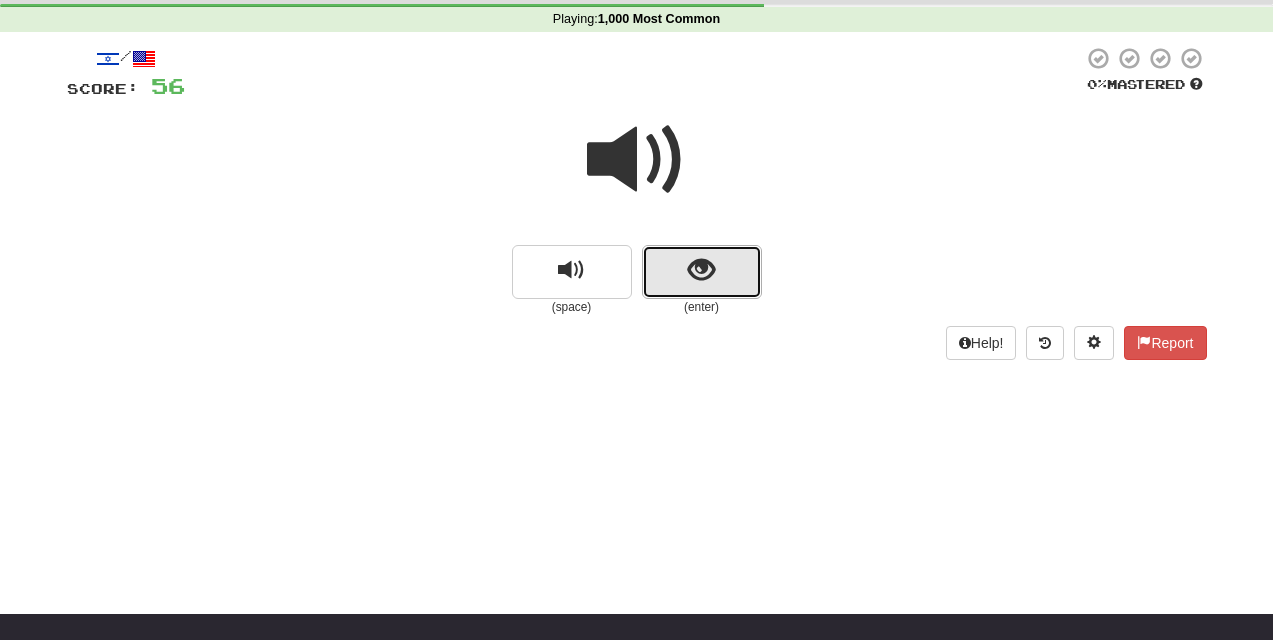 click at bounding box center (701, 270) 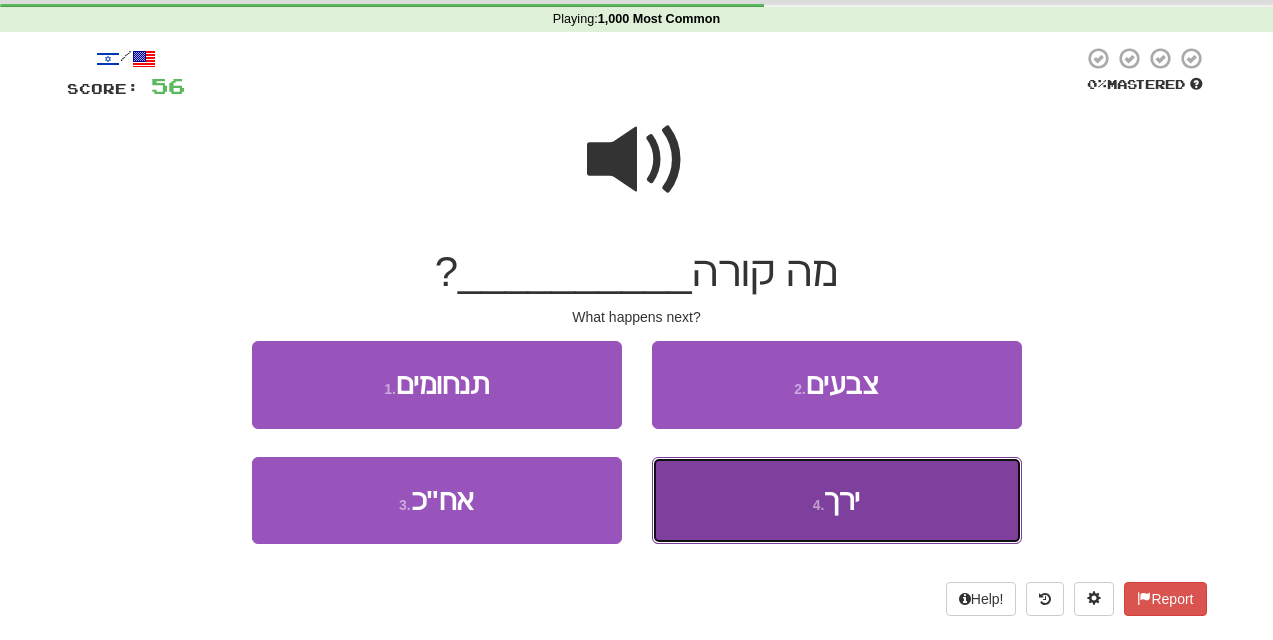 click on "4 .  ירך" at bounding box center (837, 500) 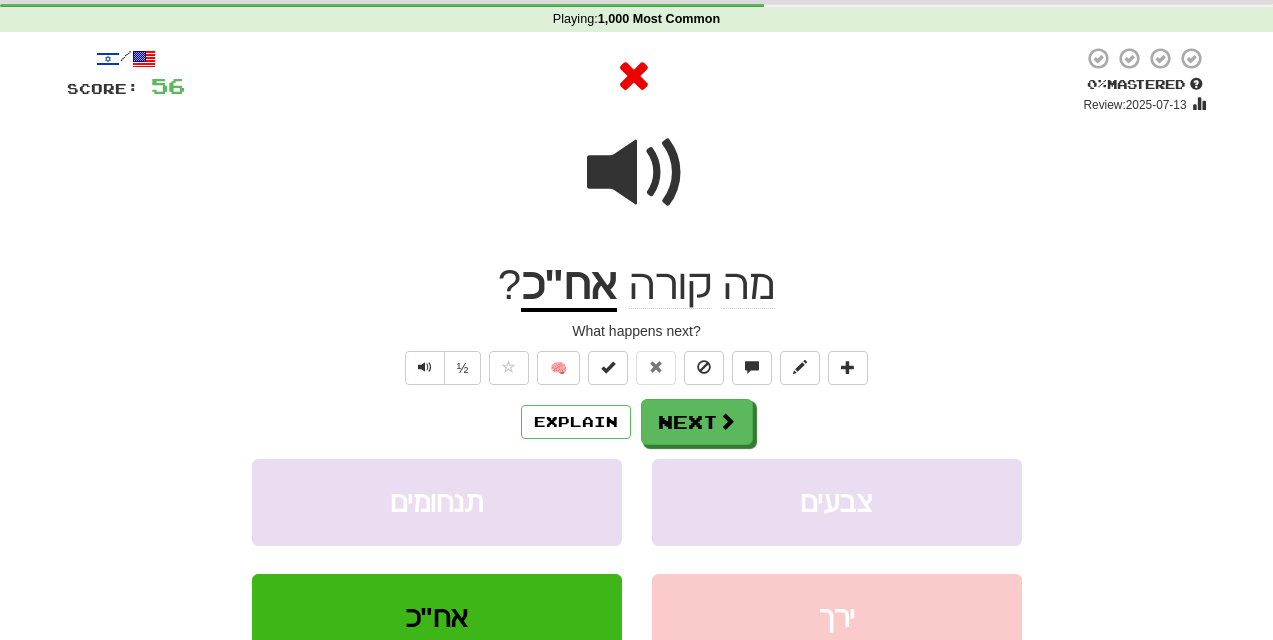click on "Explain Next" at bounding box center (637, 422) 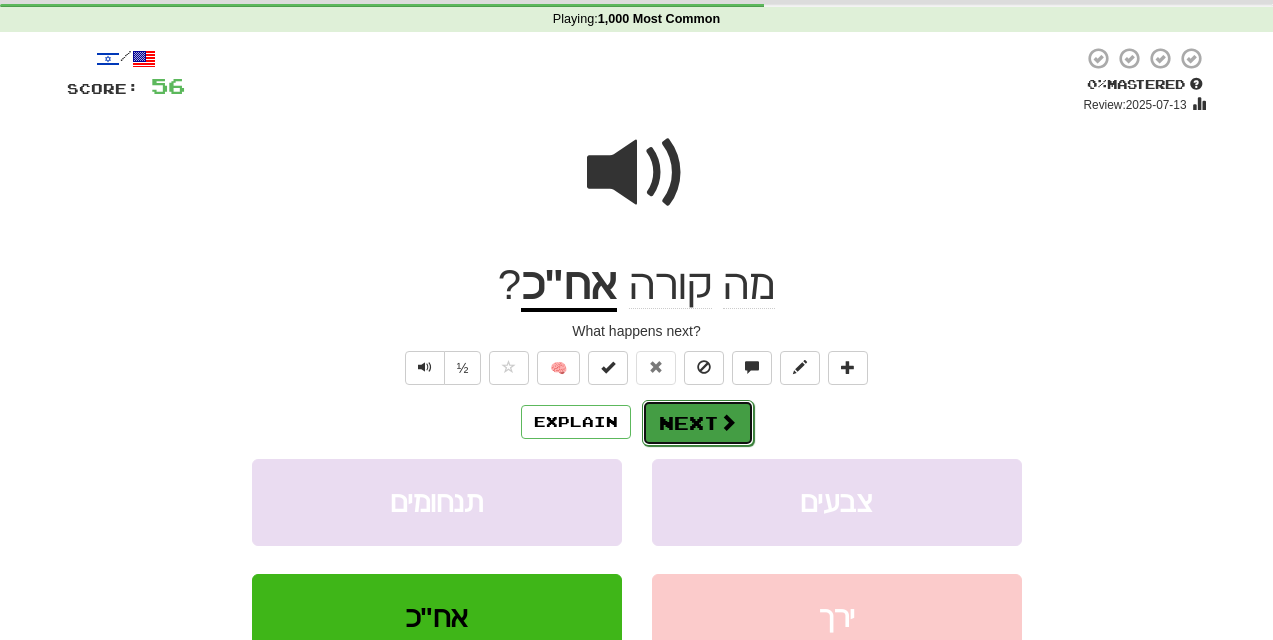 click on "Next" at bounding box center (698, 423) 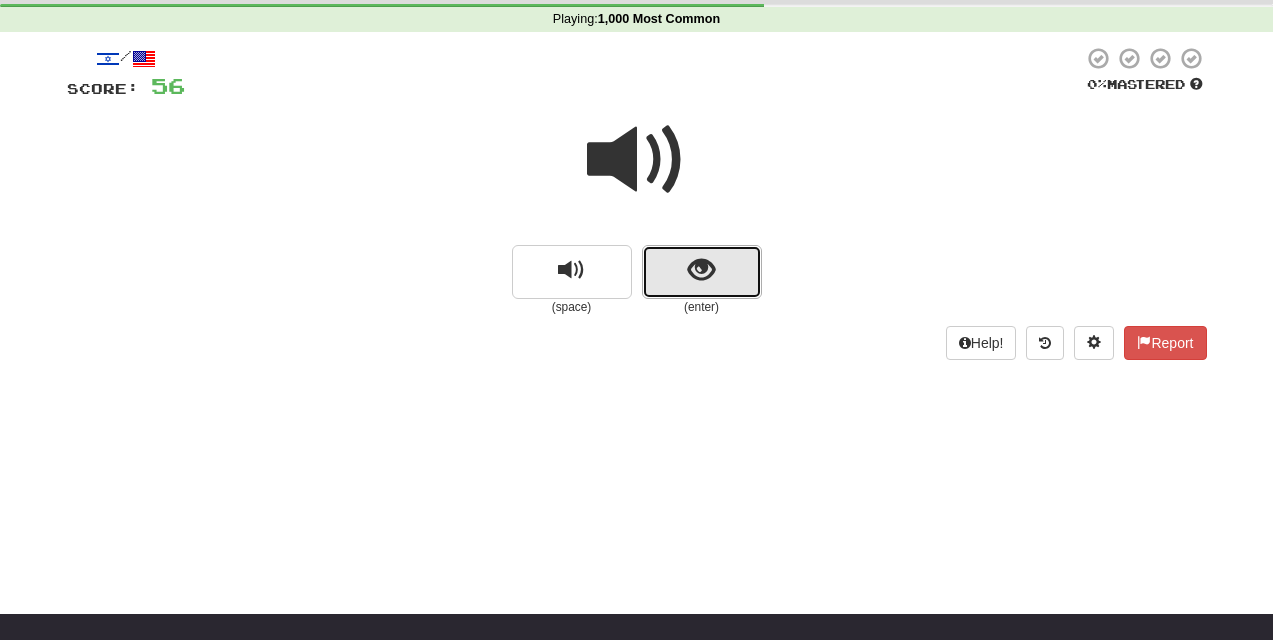 click at bounding box center [702, 272] 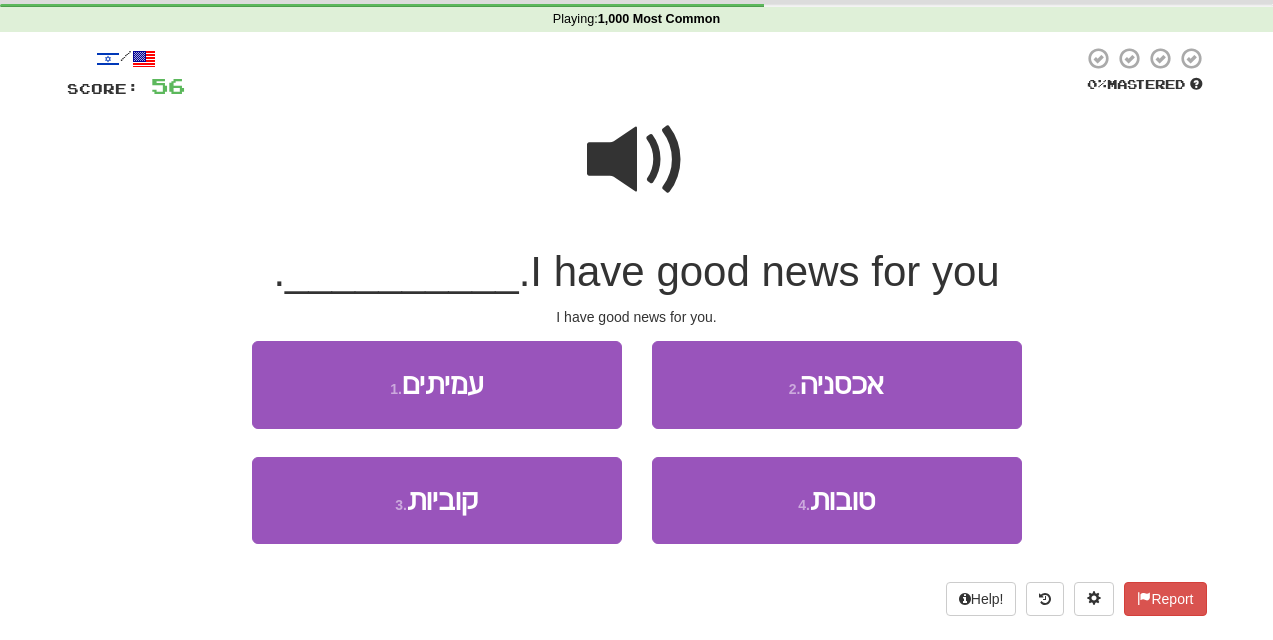 click at bounding box center [637, 160] 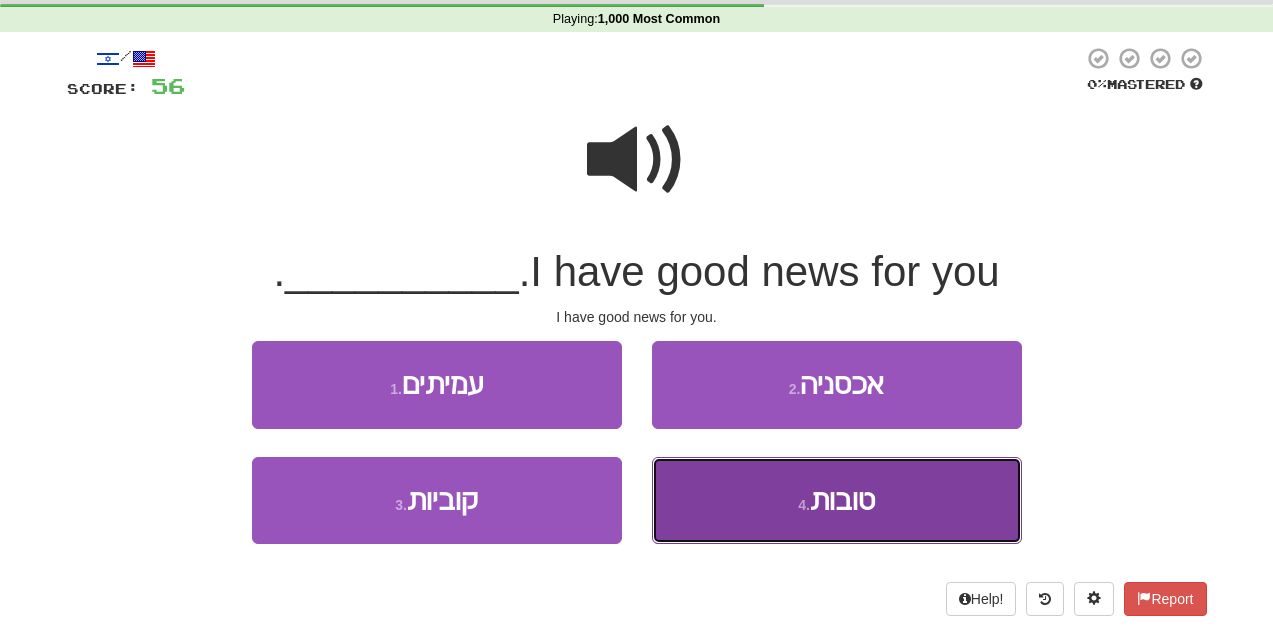 click on "טובות" at bounding box center (842, 500) 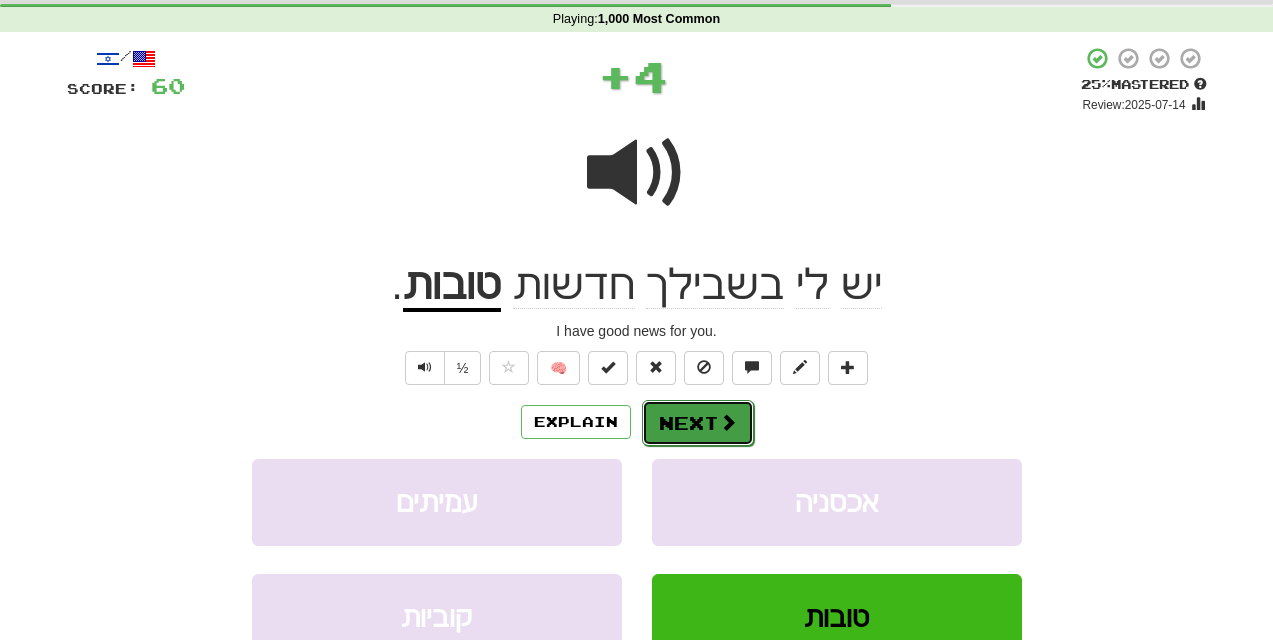 click on "Next" at bounding box center [698, 423] 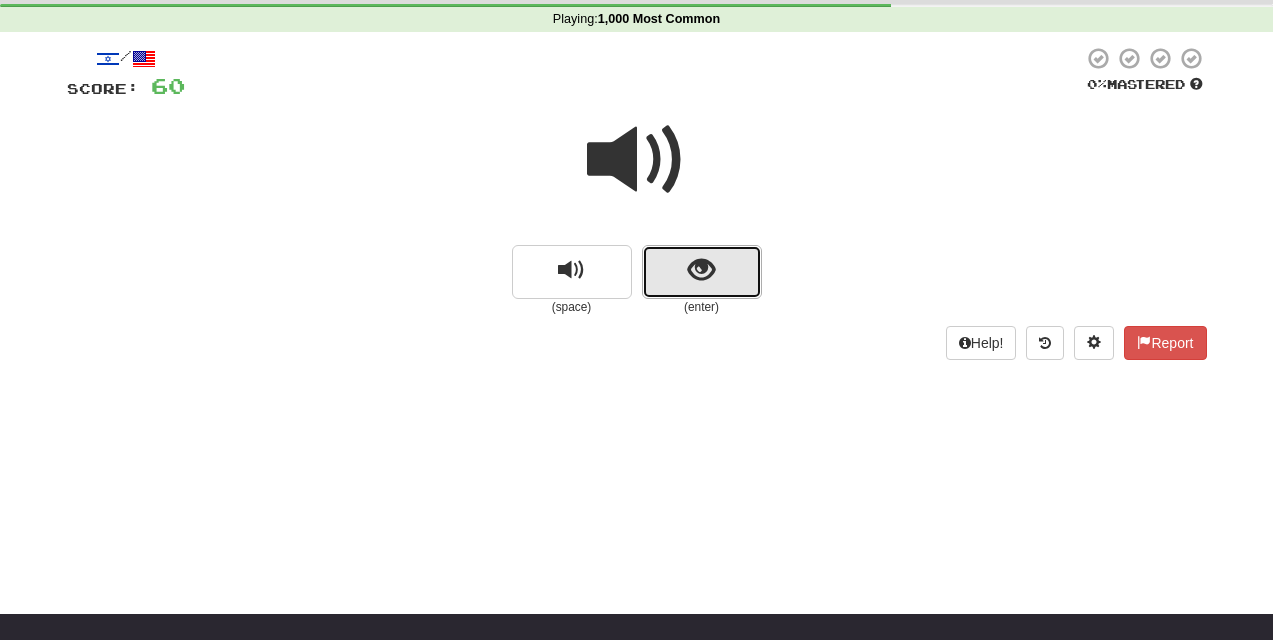 click at bounding box center (702, 272) 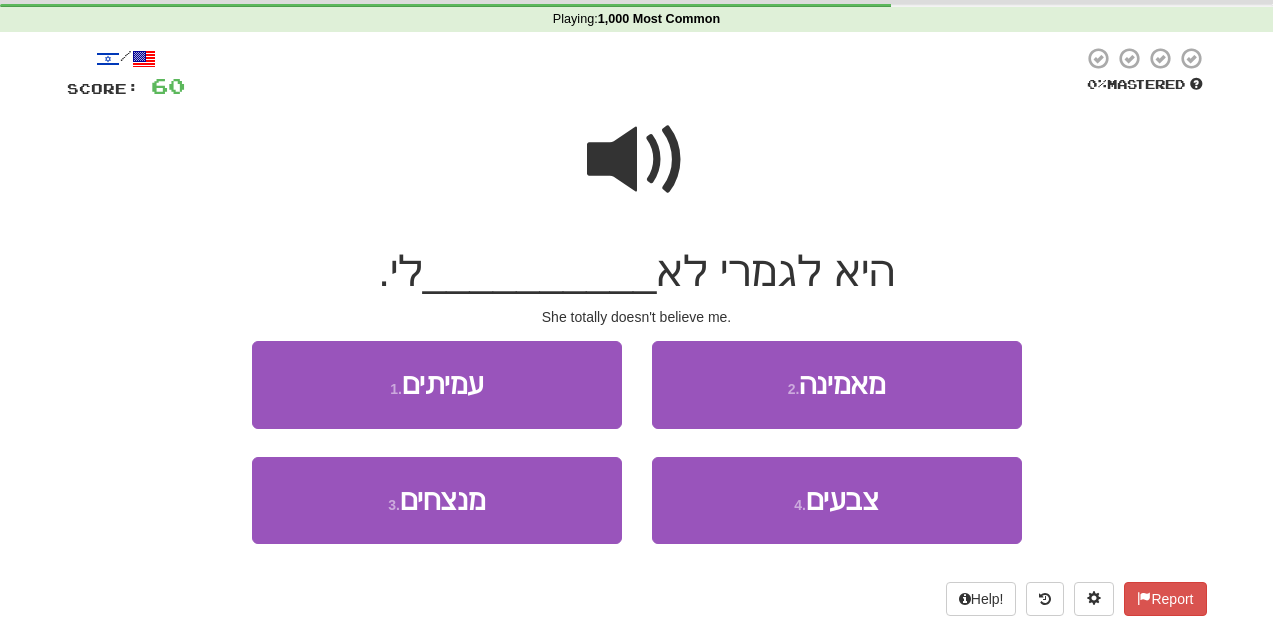 click at bounding box center [637, 160] 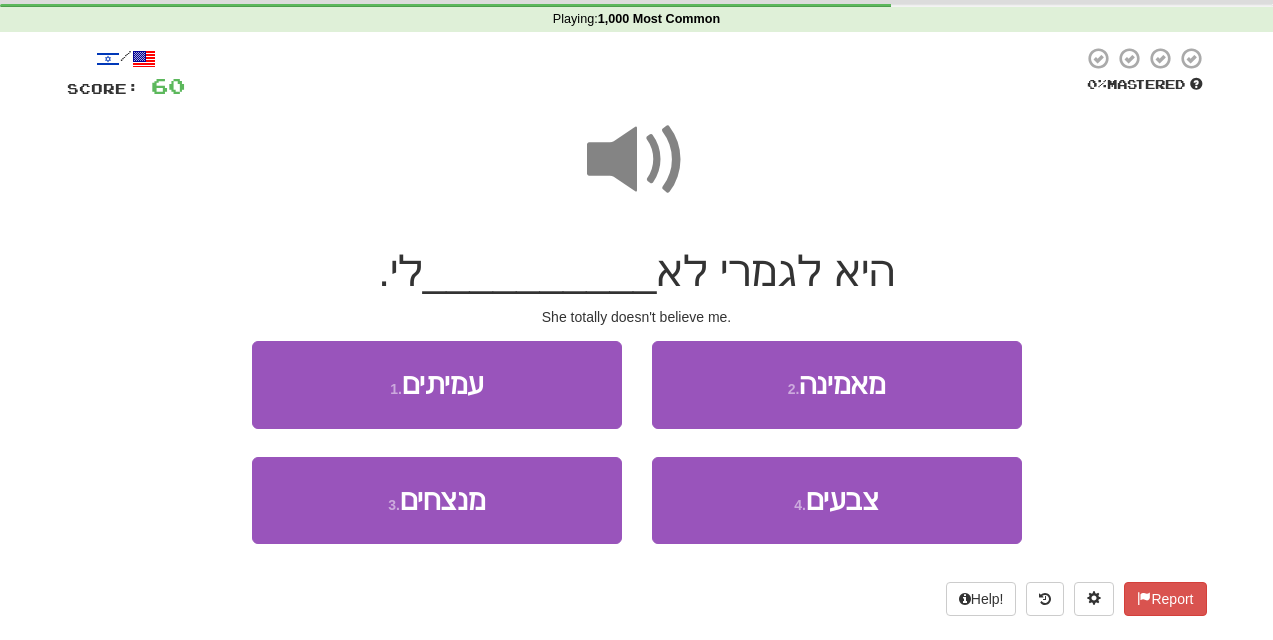 click at bounding box center [637, 160] 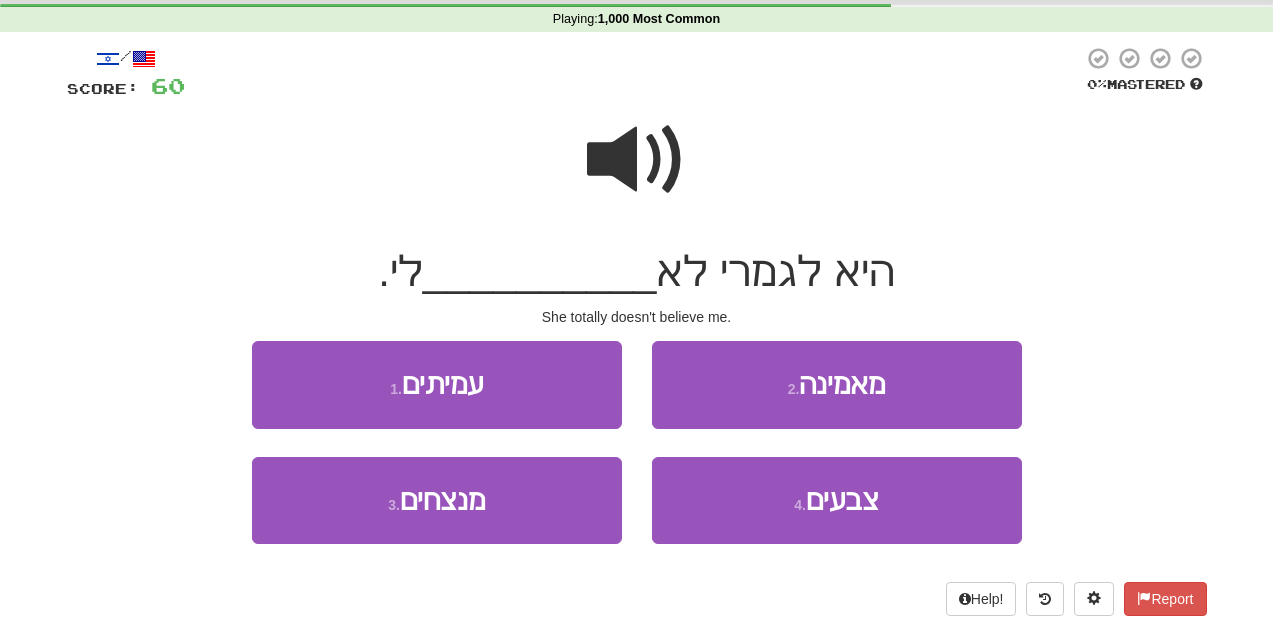 click at bounding box center [637, 160] 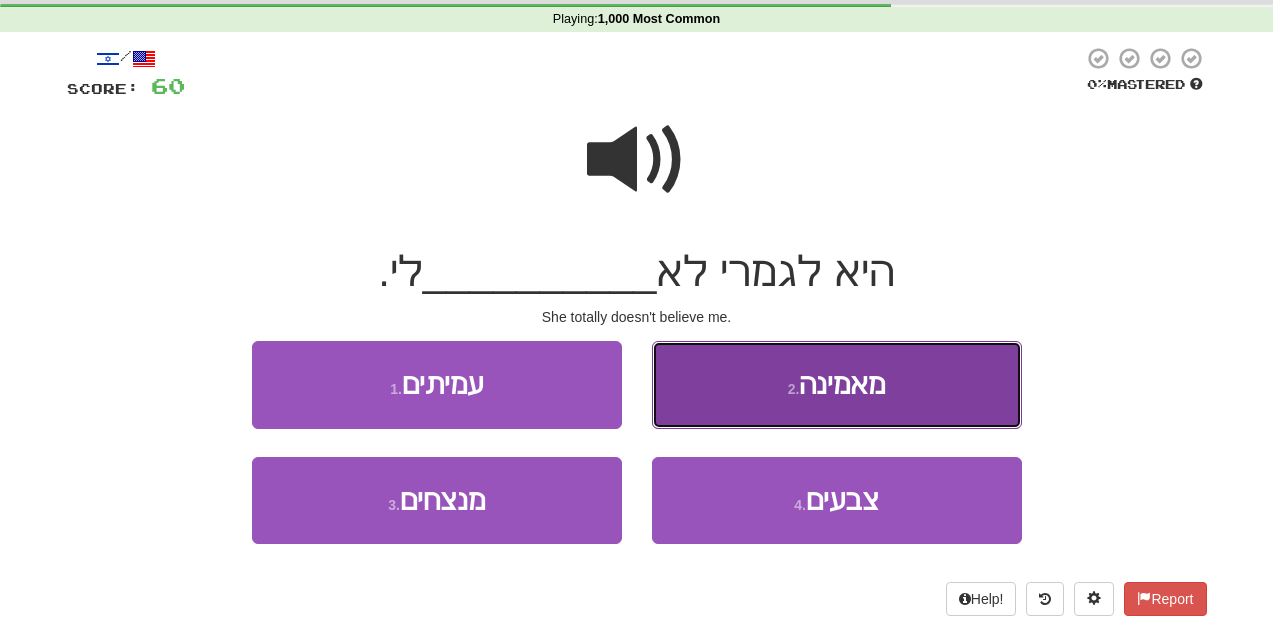 click on "מאמינה" at bounding box center (842, 384) 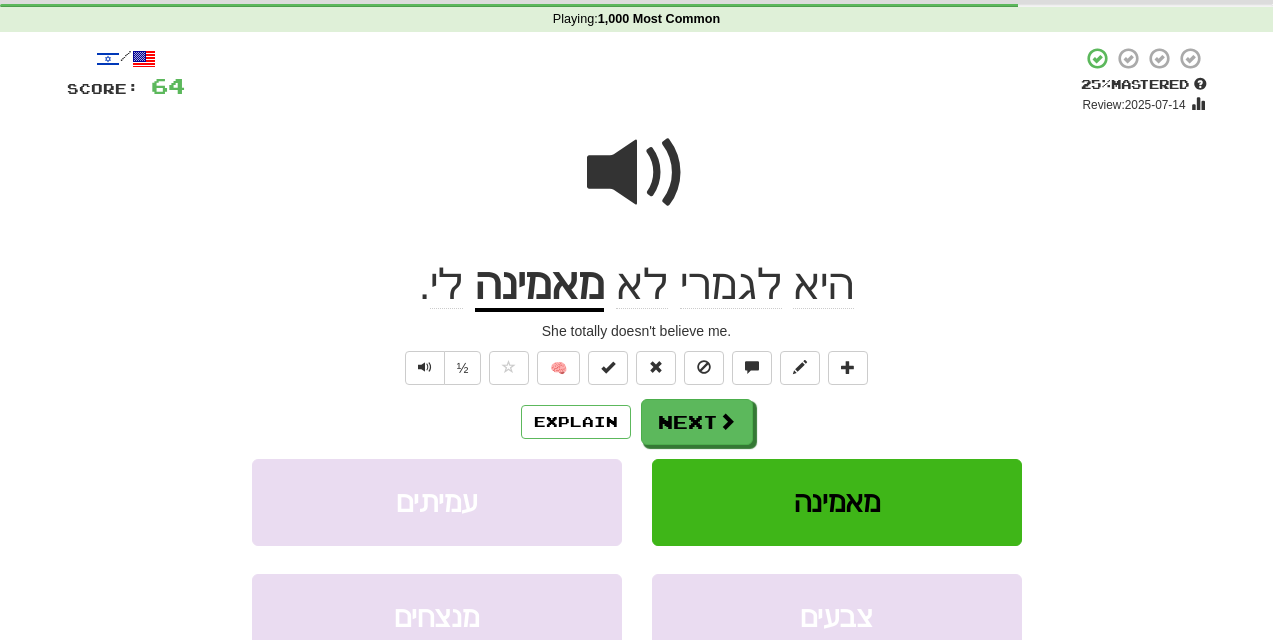 click on "מאמינה" at bounding box center (539, 286) 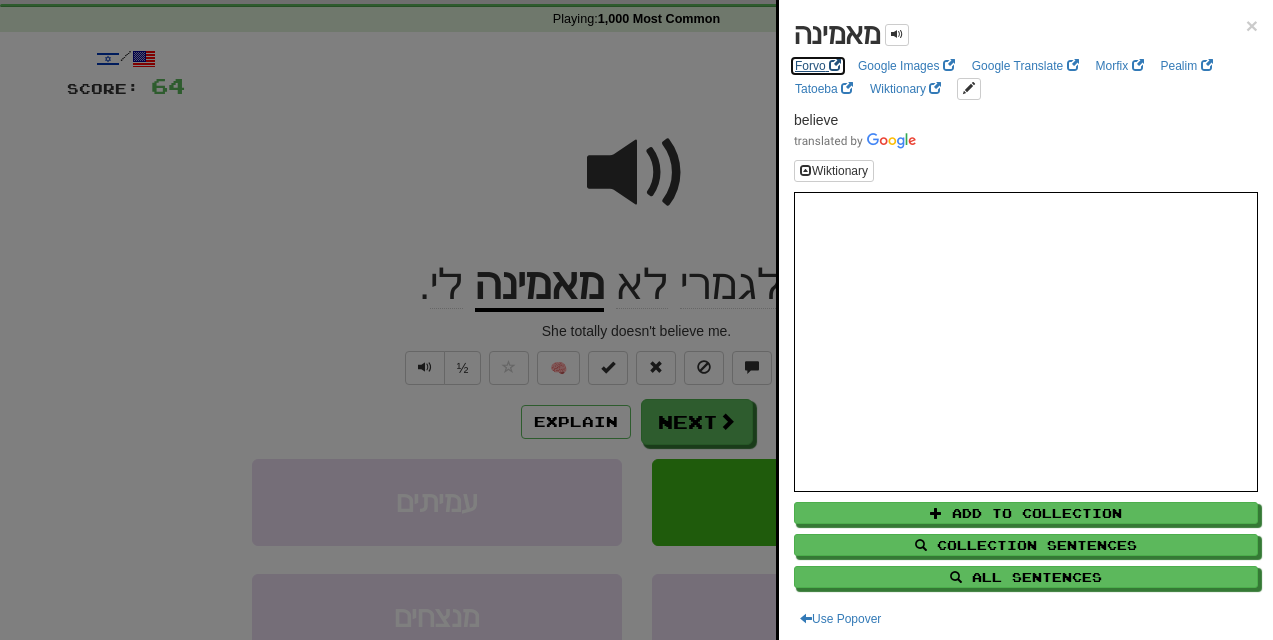 click on "Forvo" at bounding box center [818, 66] 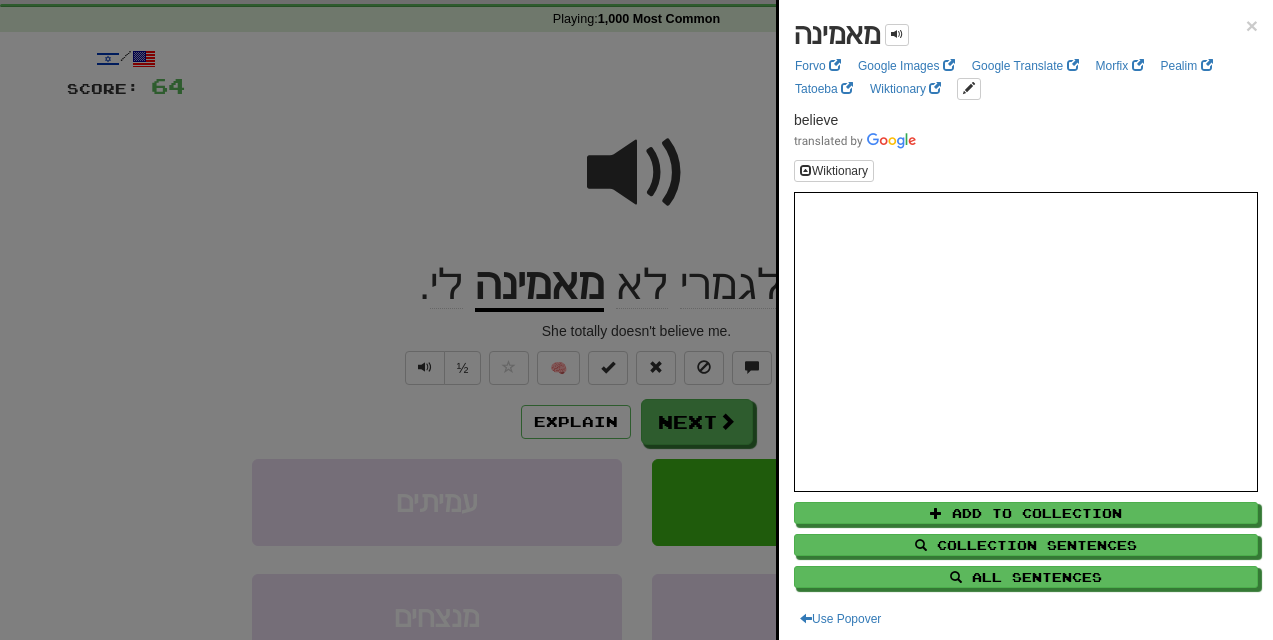 click at bounding box center [636, 320] 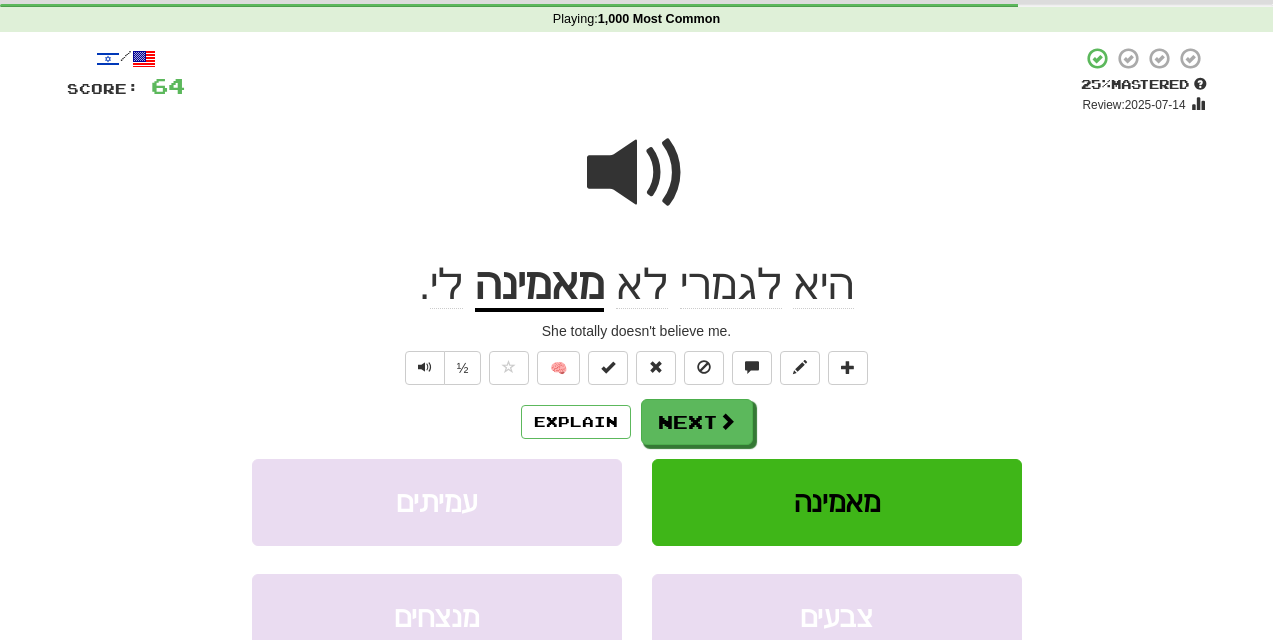 click at bounding box center (637, 173) 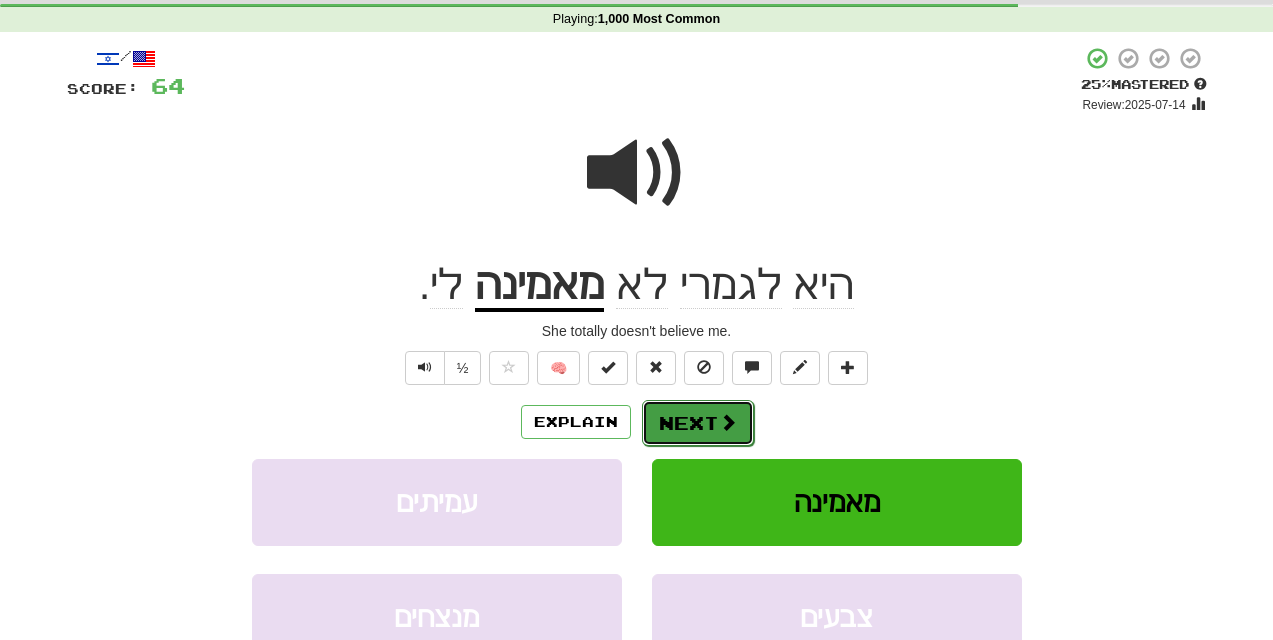 click at bounding box center [728, 422] 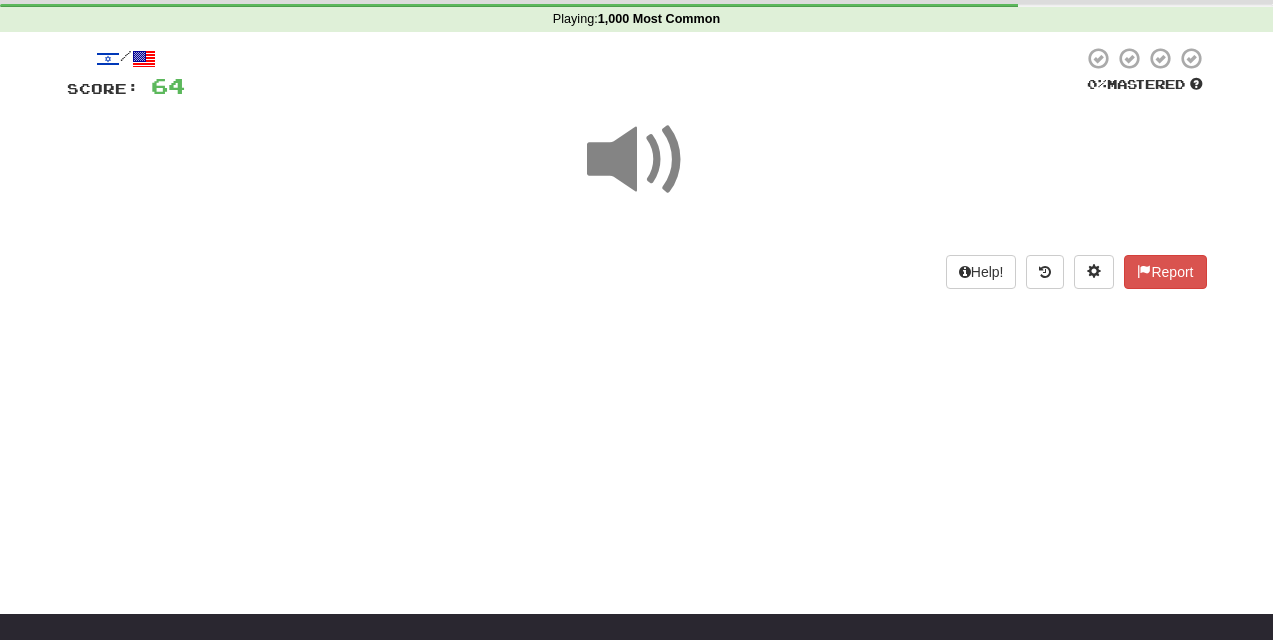 click at bounding box center (637, 160) 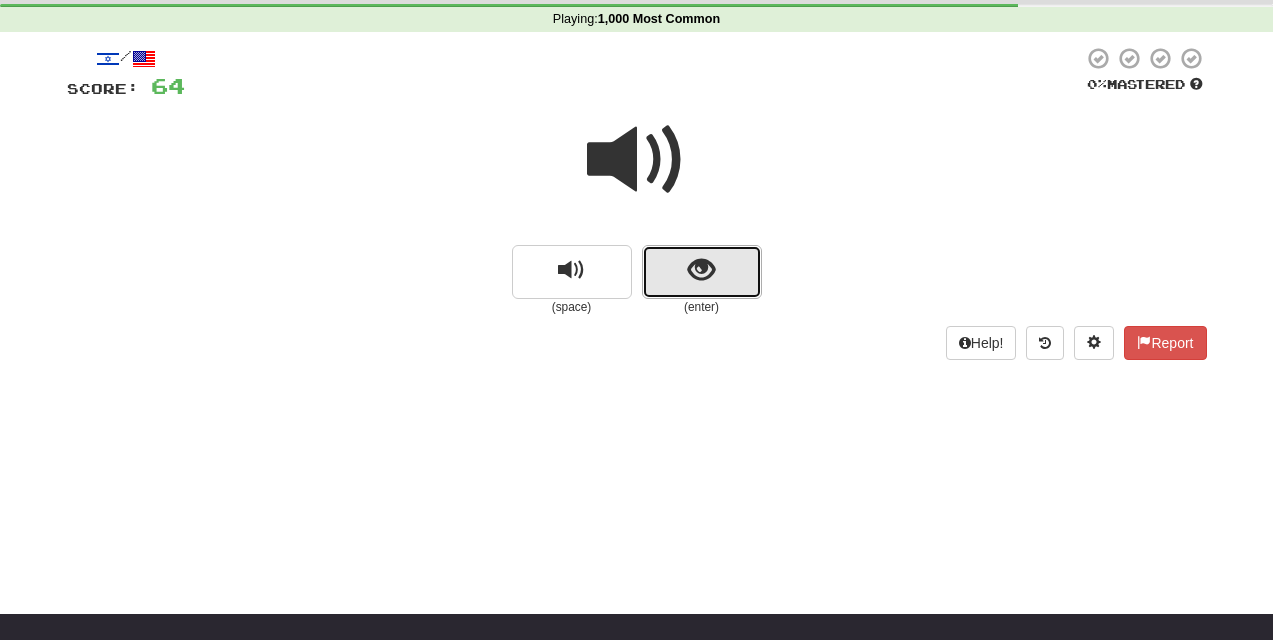 click at bounding box center [702, 272] 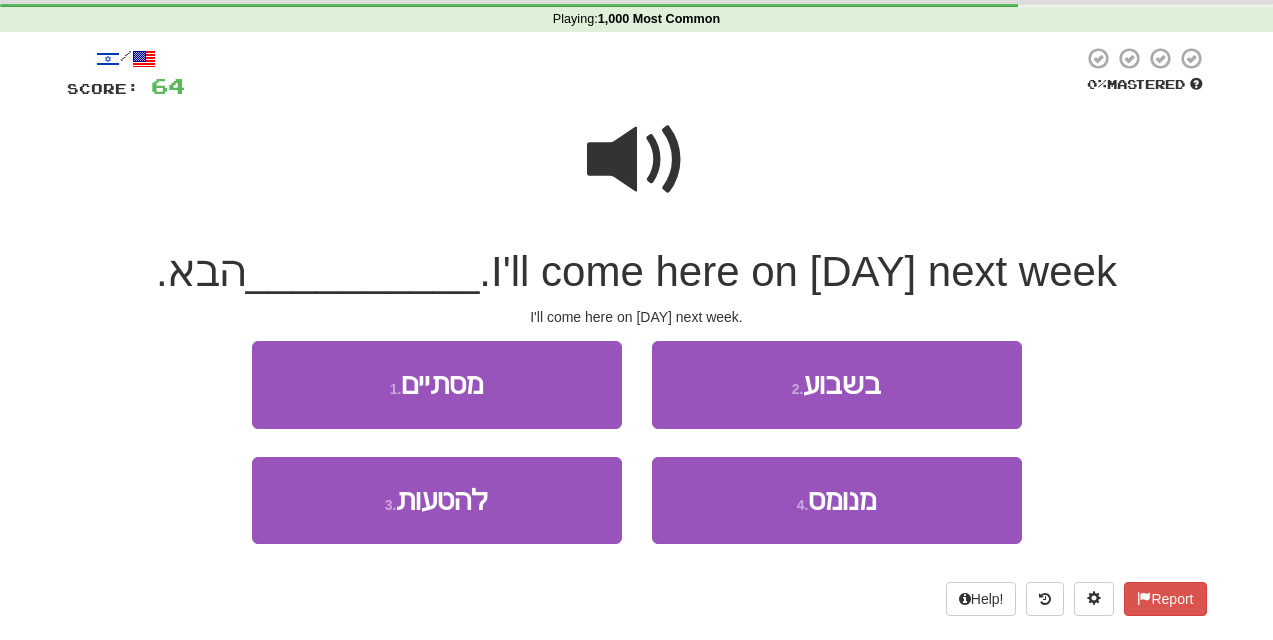 click at bounding box center [637, 160] 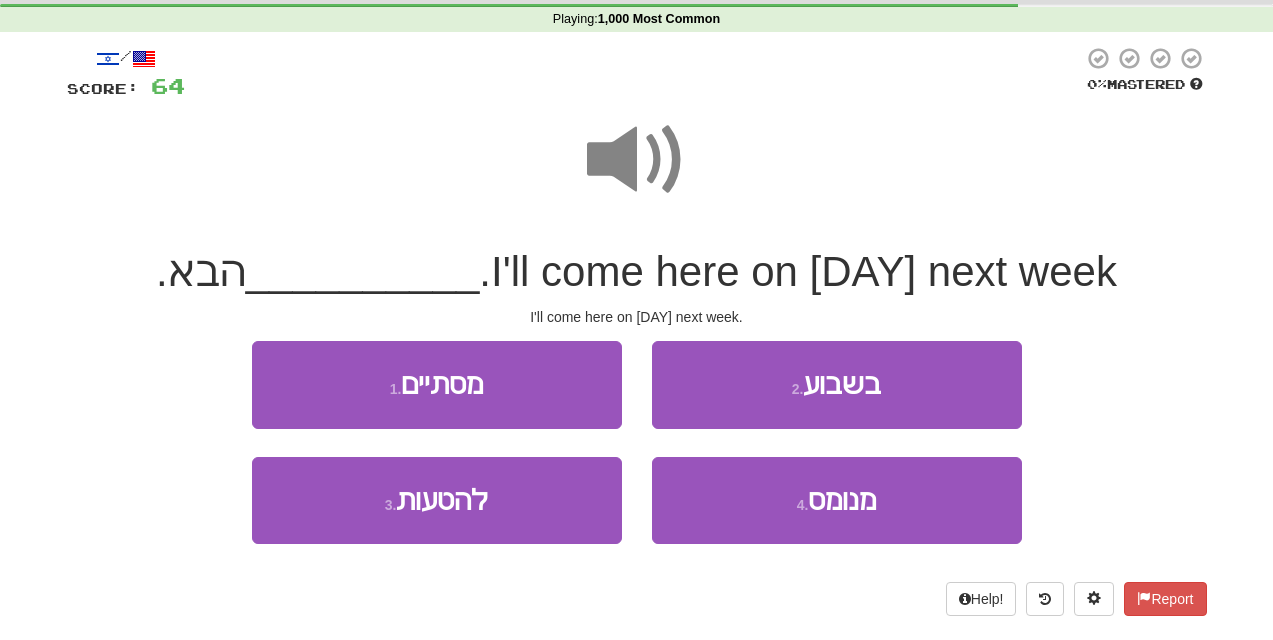 click at bounding box center (637, 160) 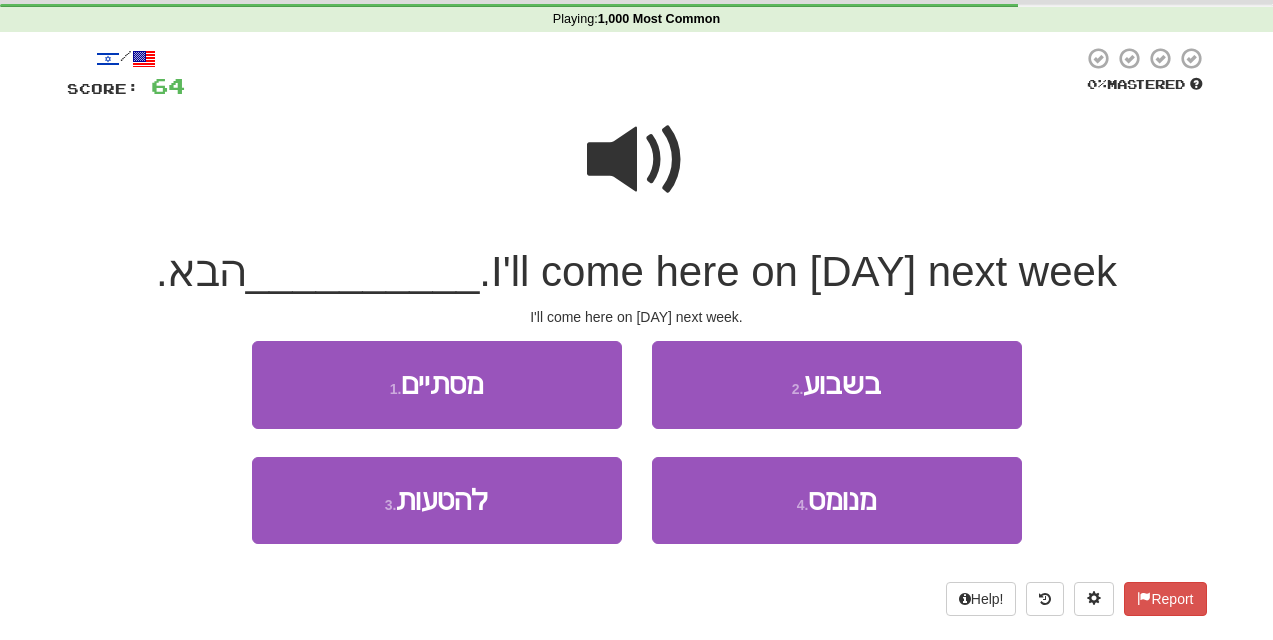 click at bounding box center [637, 160] 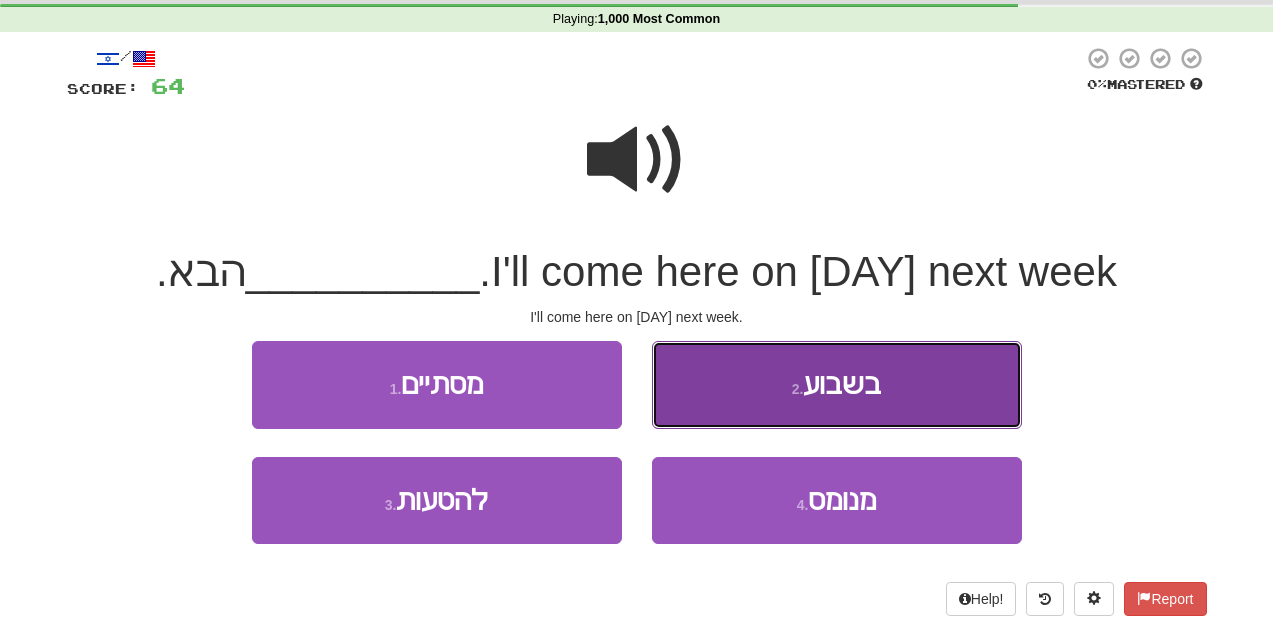 click on "2 .  בשבוע" at bounding box center (837, 384) 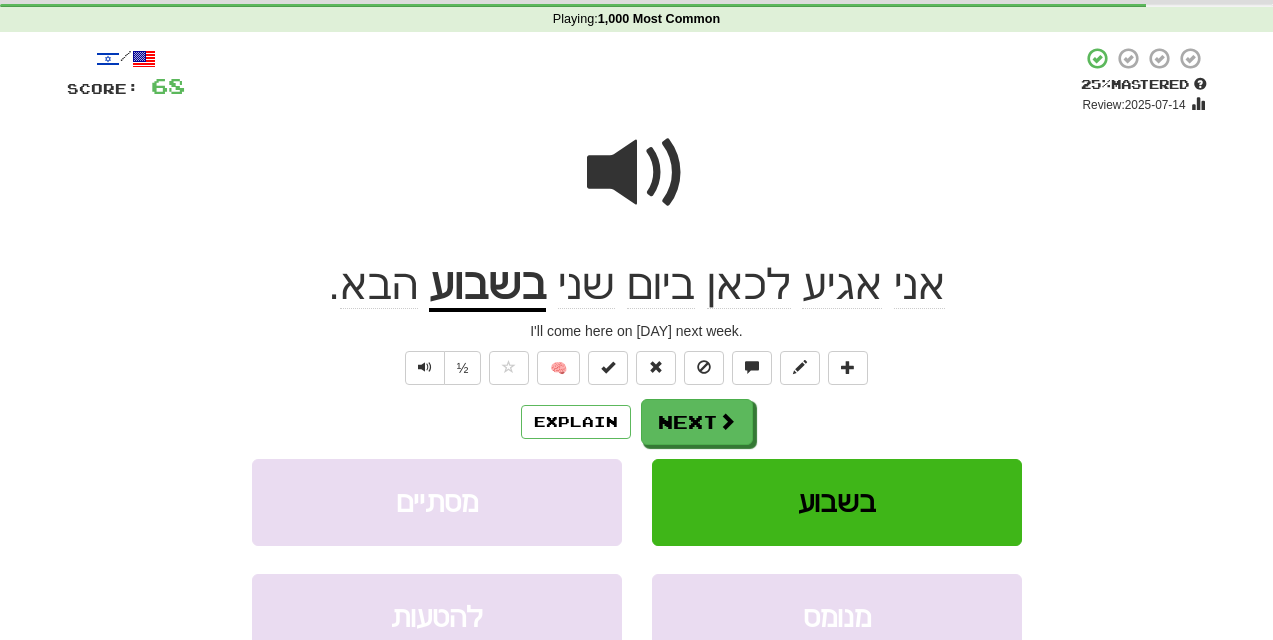 click at bounding box center (637, 173) 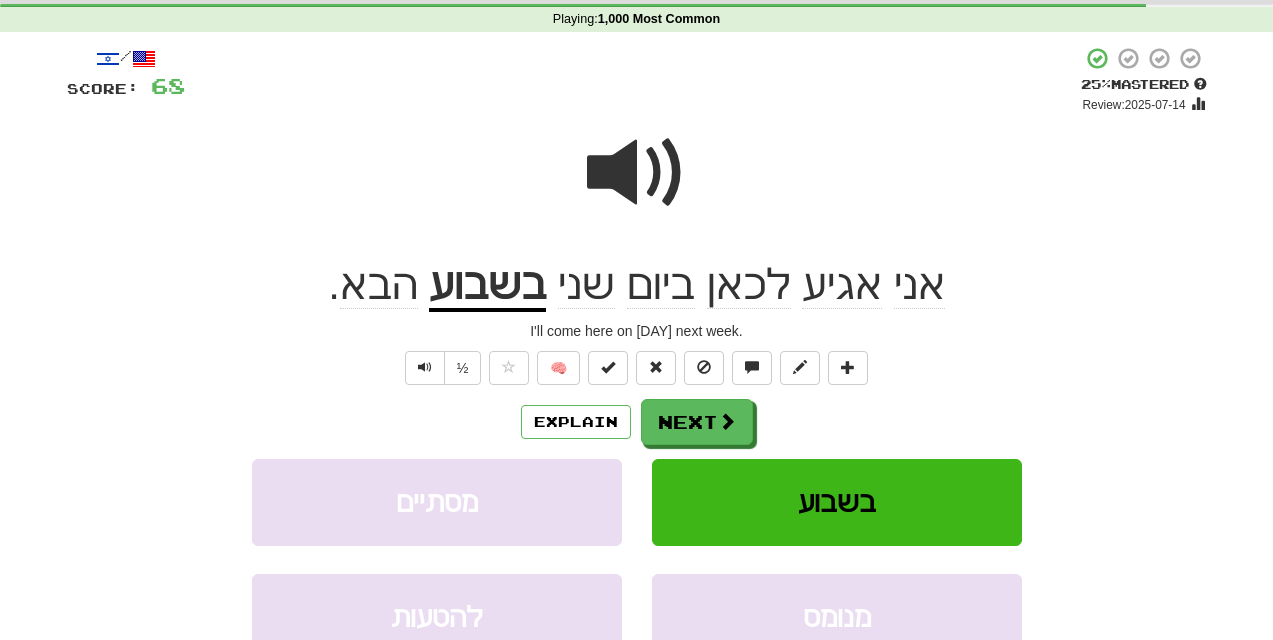 click at bounding box center [637, 173] 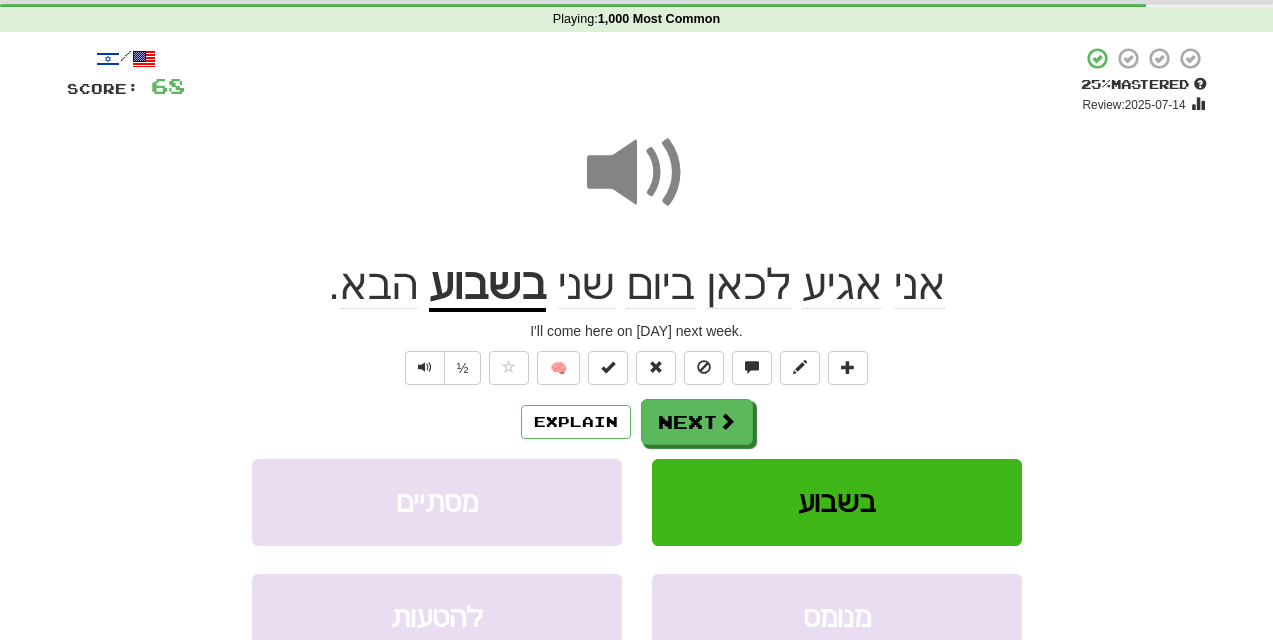 click at bounding box center [637, 173] 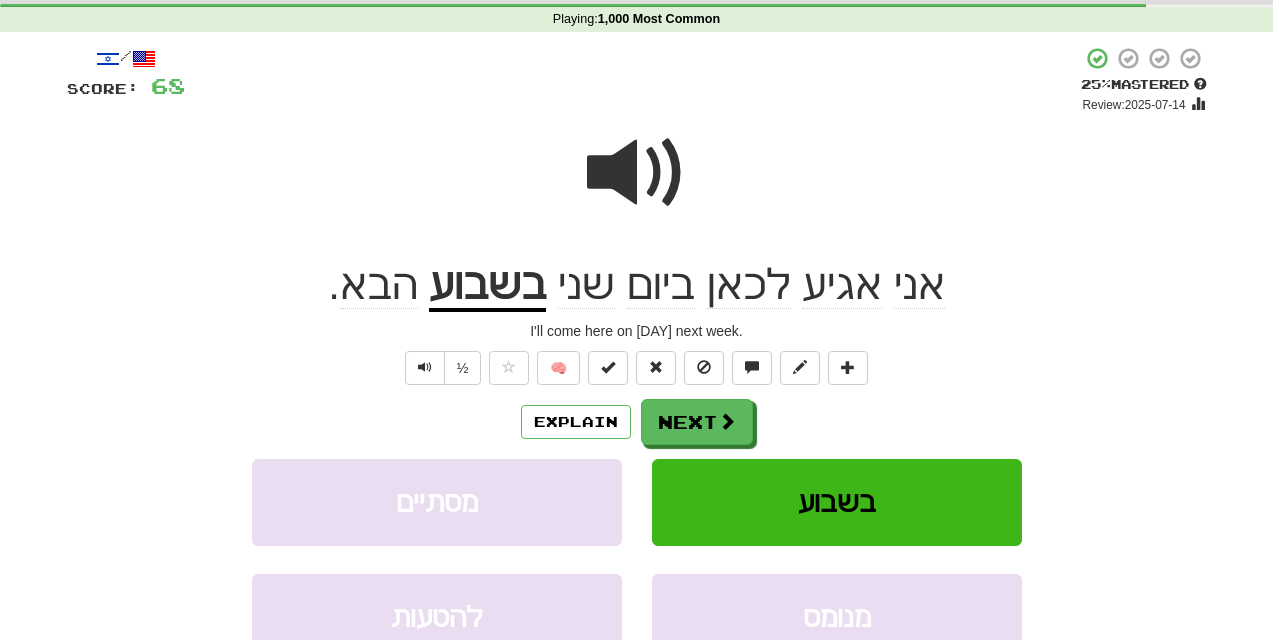click on "בשבוע" at bounding box center [487, 286] 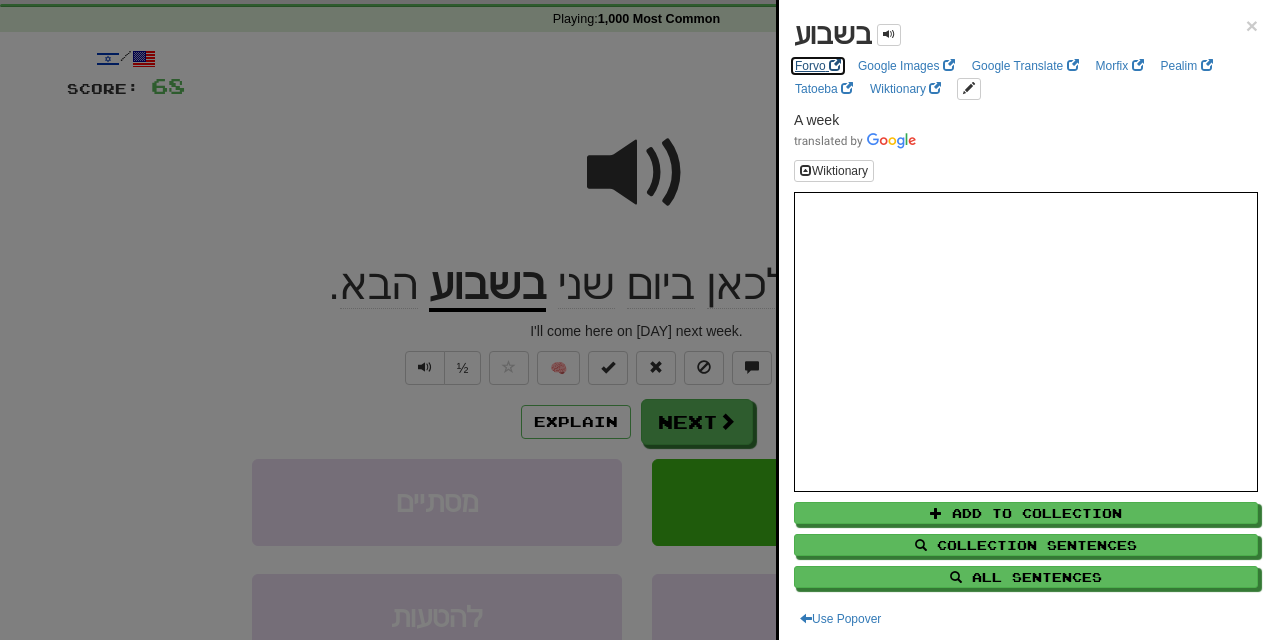 click on "Forvo" at bounding box center [818, 66] 